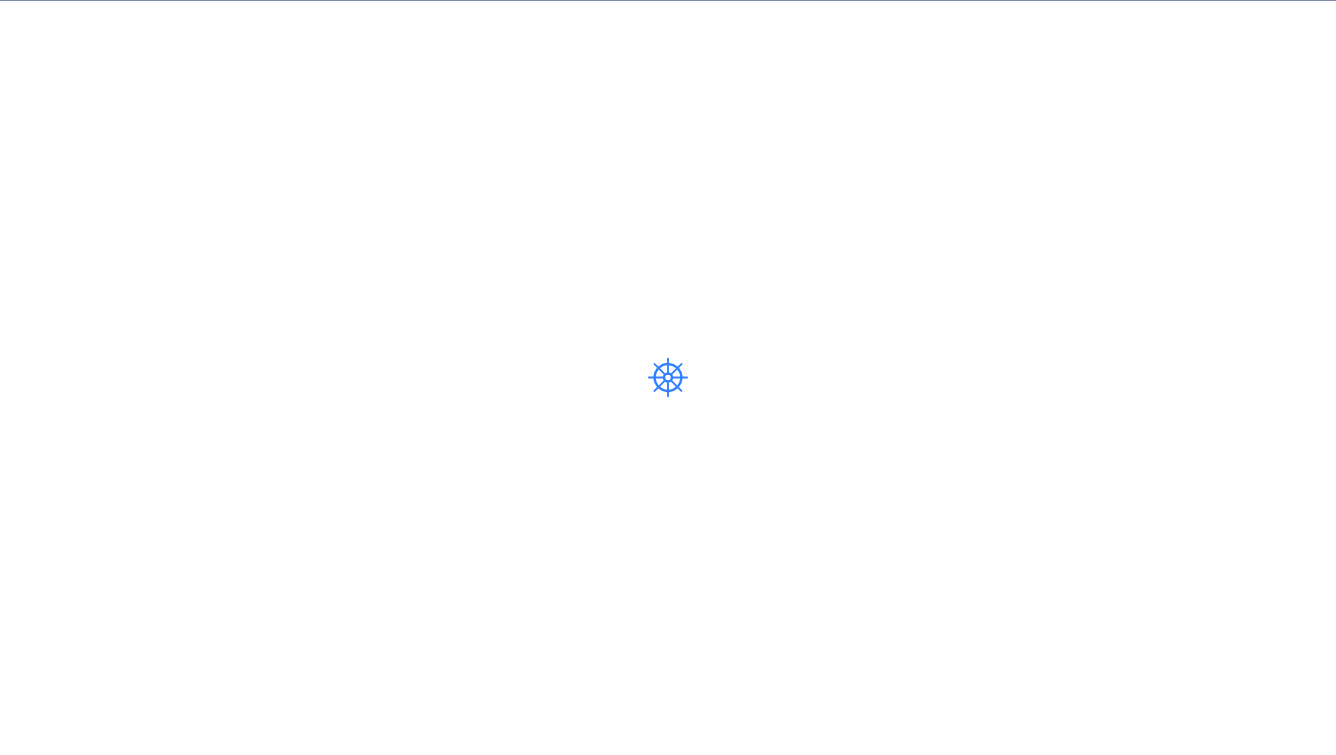 scroll, scrollTop: 0, scrollLeft: 0, axis: both 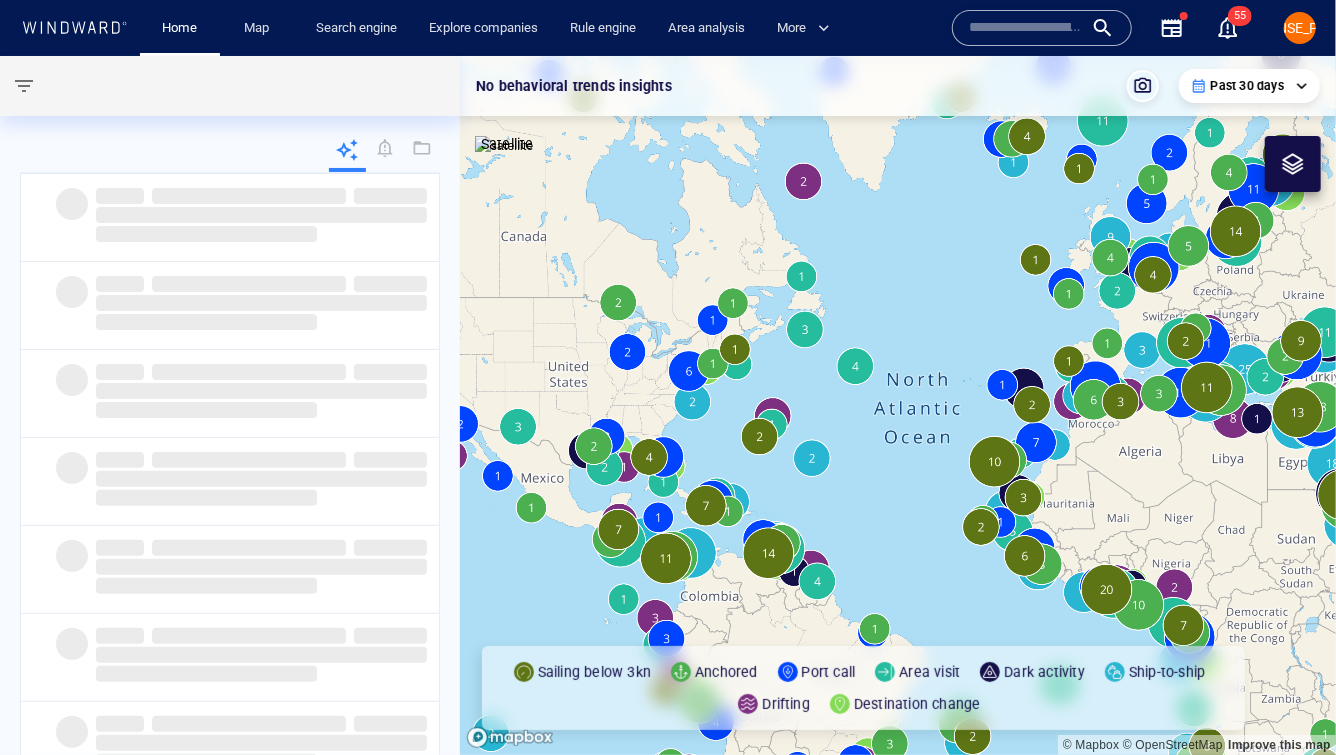 click at bounding box center (1026, 28) 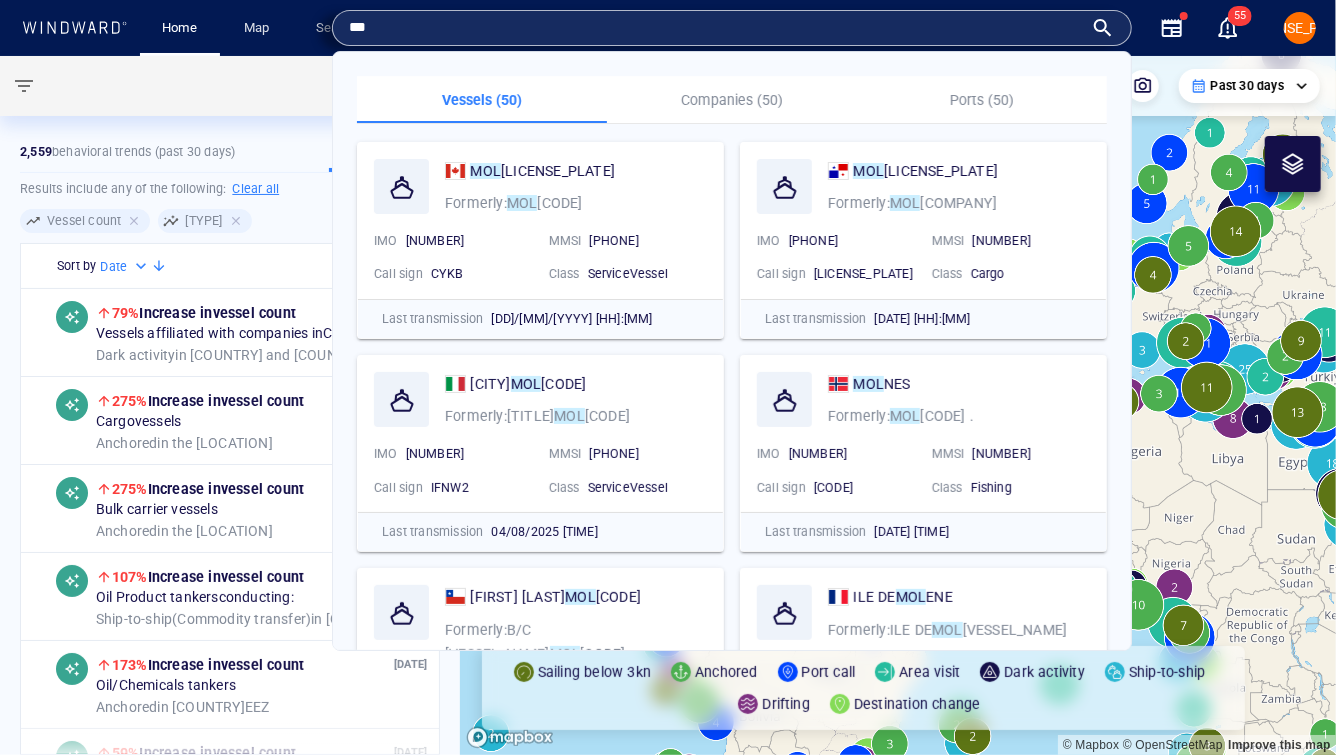 type on "***" 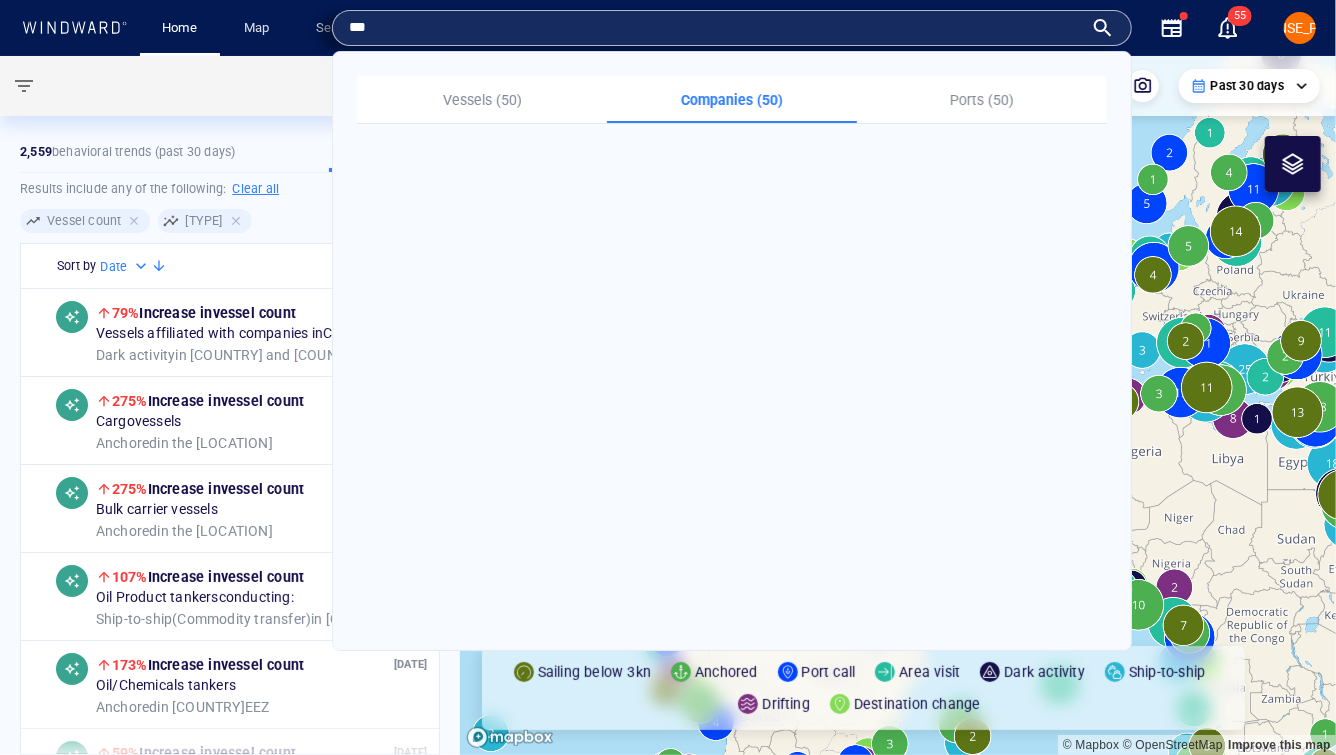 click on "Companies (50)" at bounding box center [732, 100] 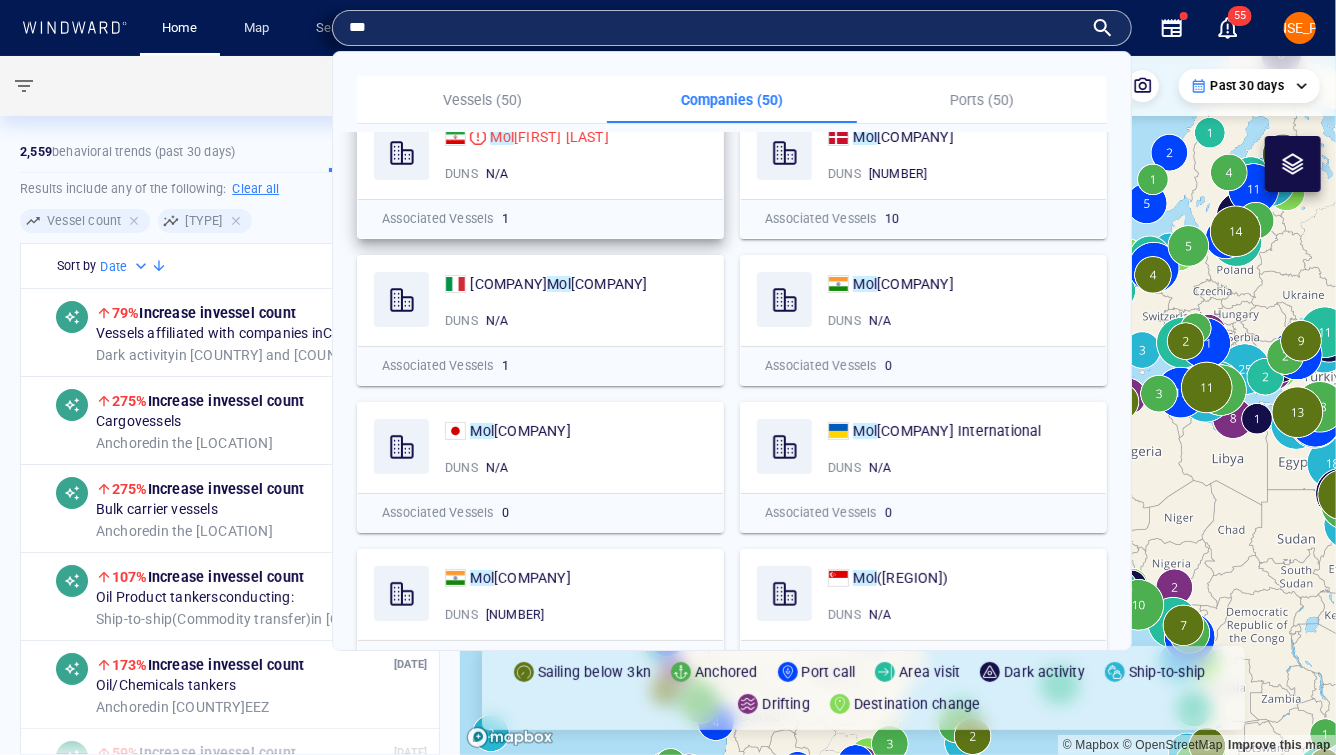 scroll, scrollTop: 176, scrollLeft: 0, axis: vertical 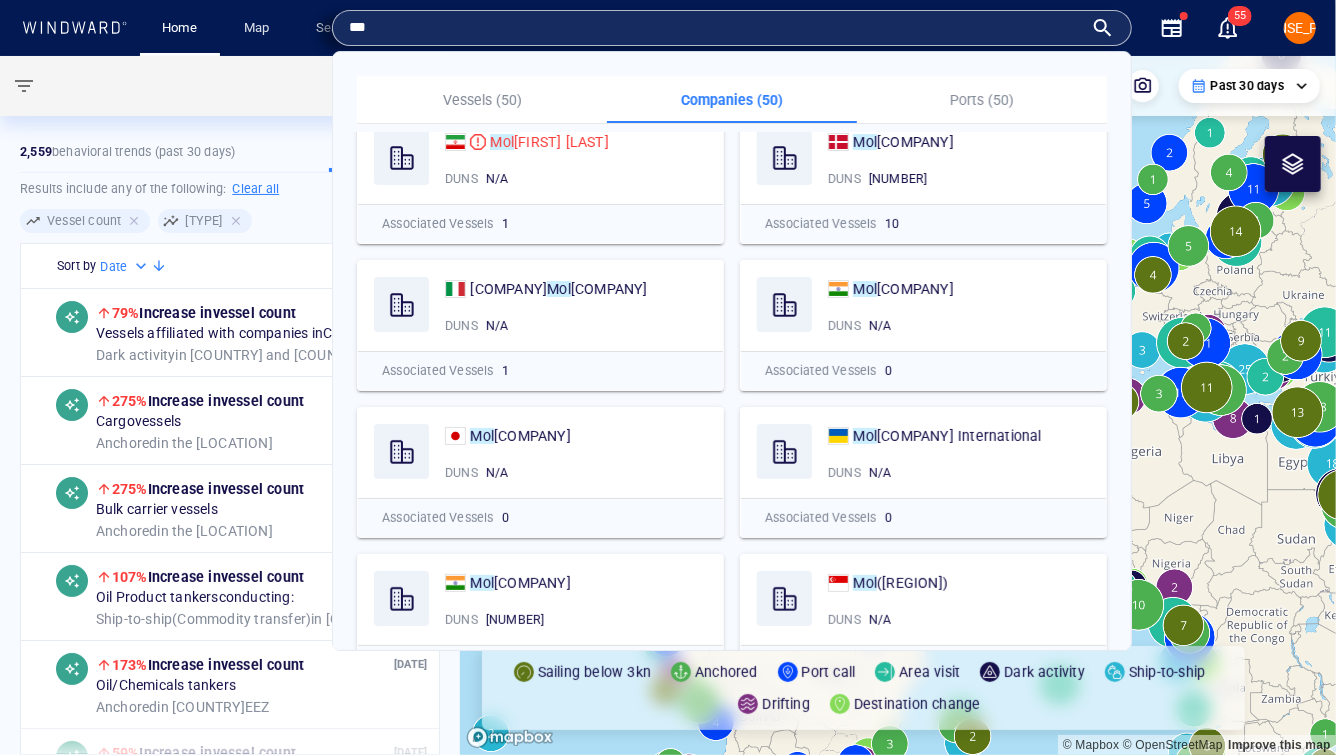 type 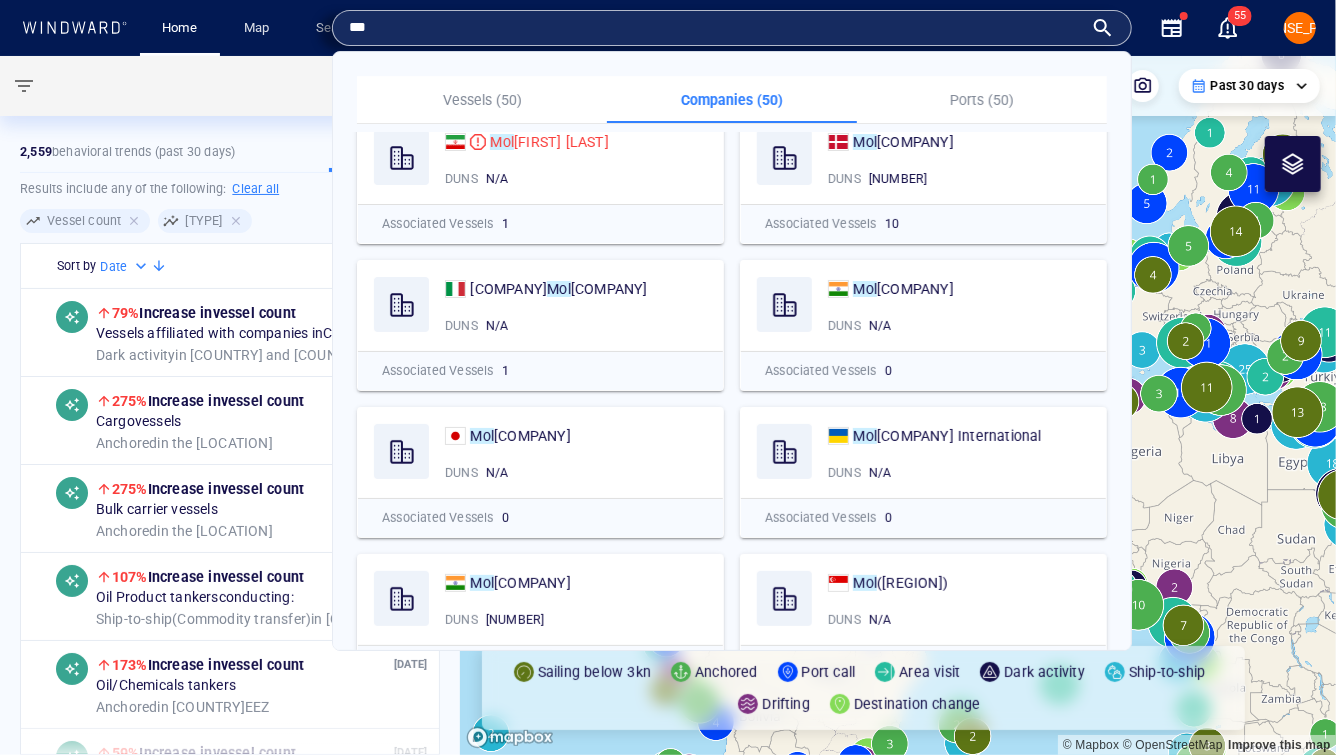 click on "***" at bounding box center (716, 28) 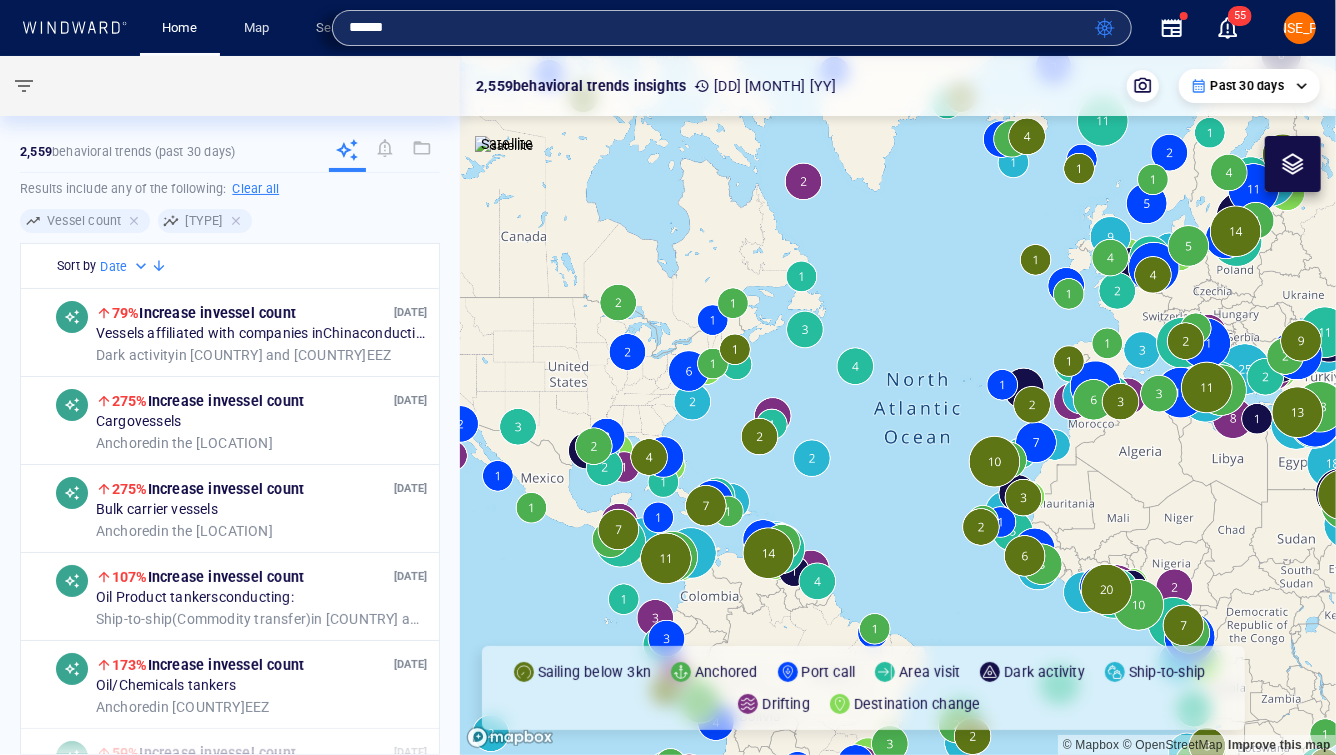 click on "******" at bounding box center [718, 28] 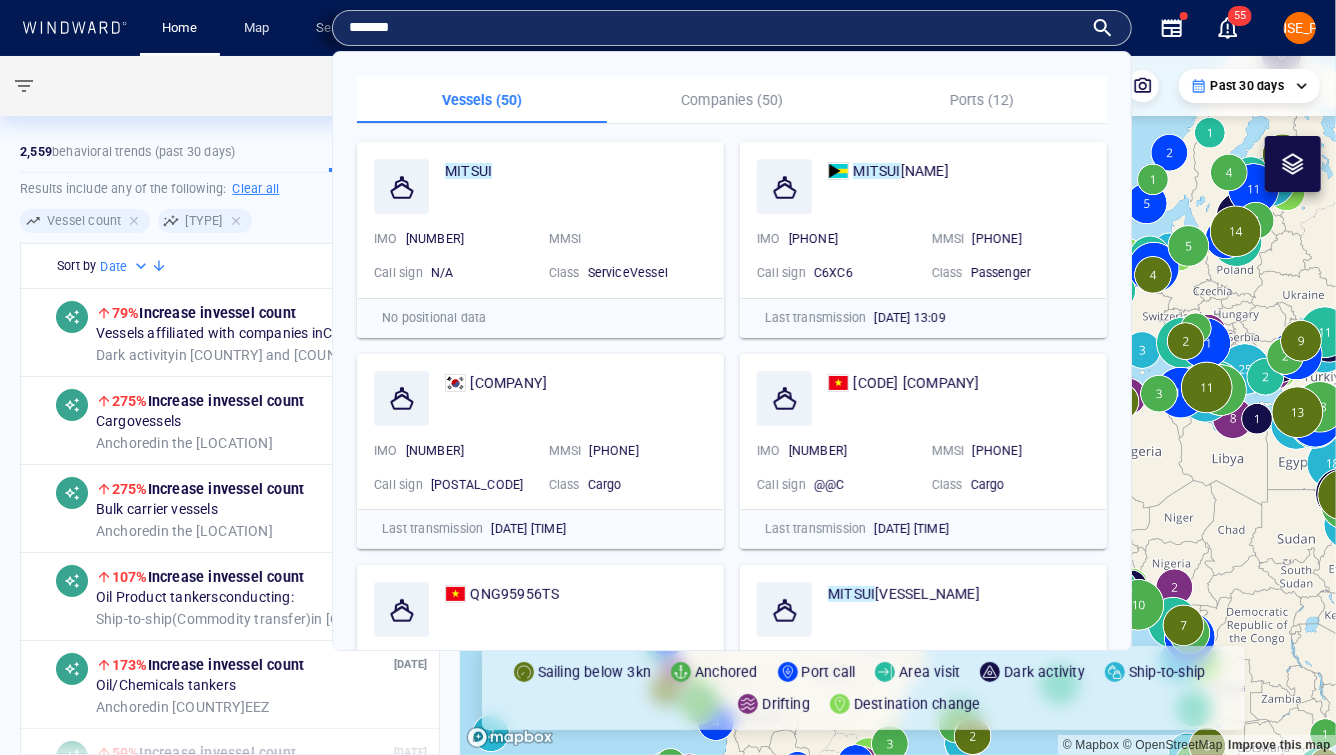 click on "******" at bounding box center [716, 28] 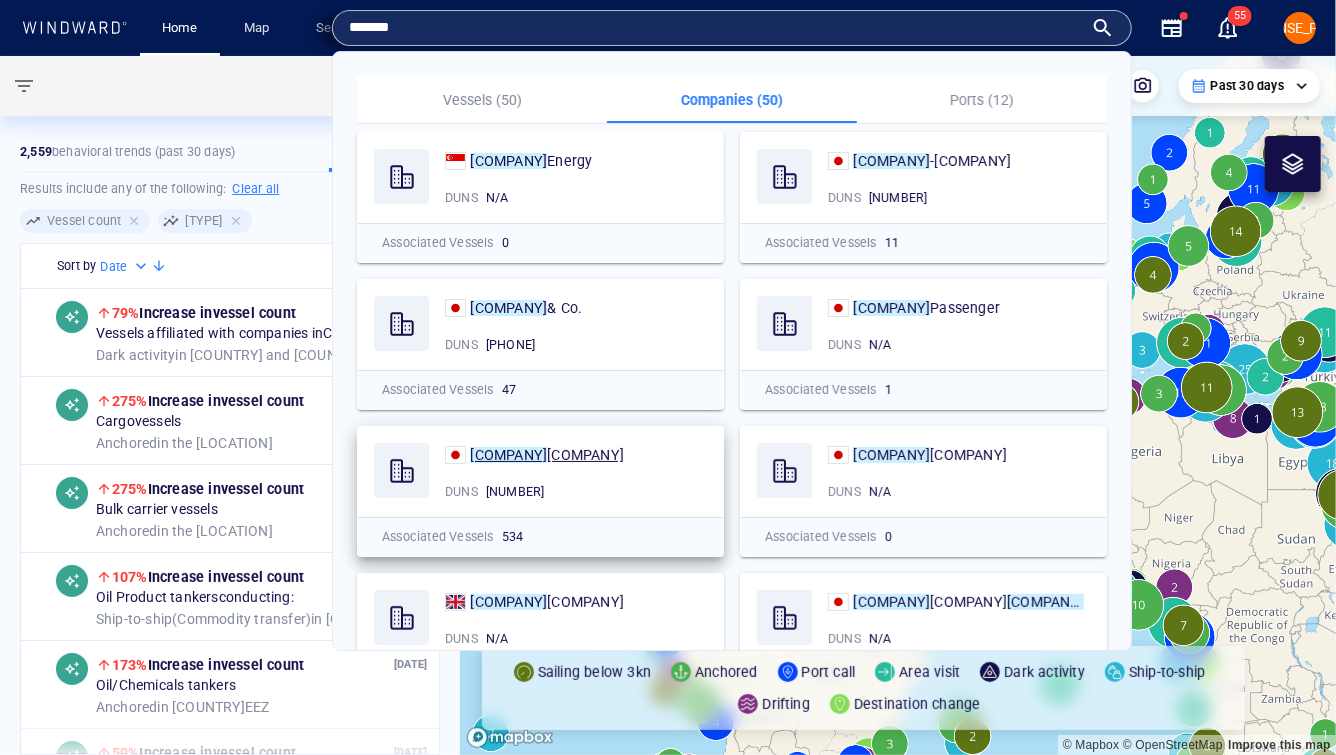 scroll, scrollTop: 24, scrollLeft: 0, axis: vertical 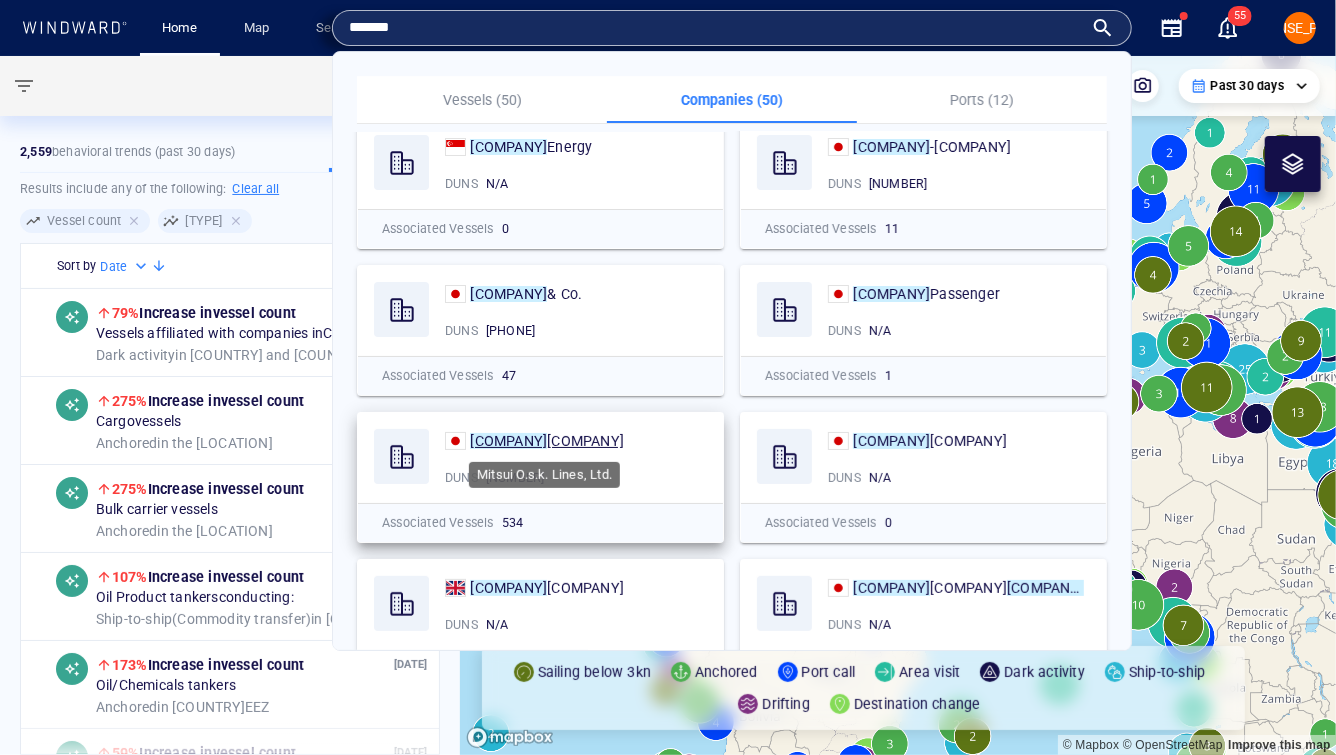 click on "O.s.k. Lines, Ltd." at bounding box center [585, 441] 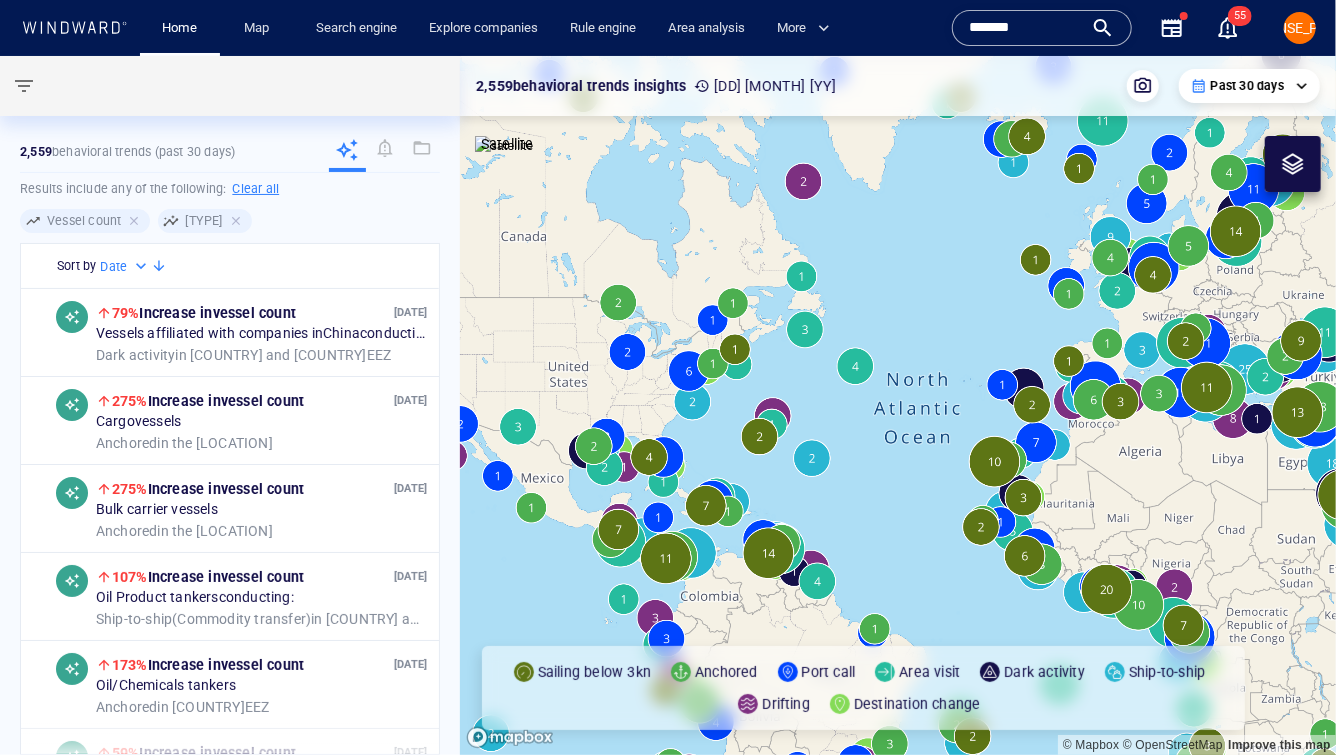 click on "******" at bounding box center (1026, 28) 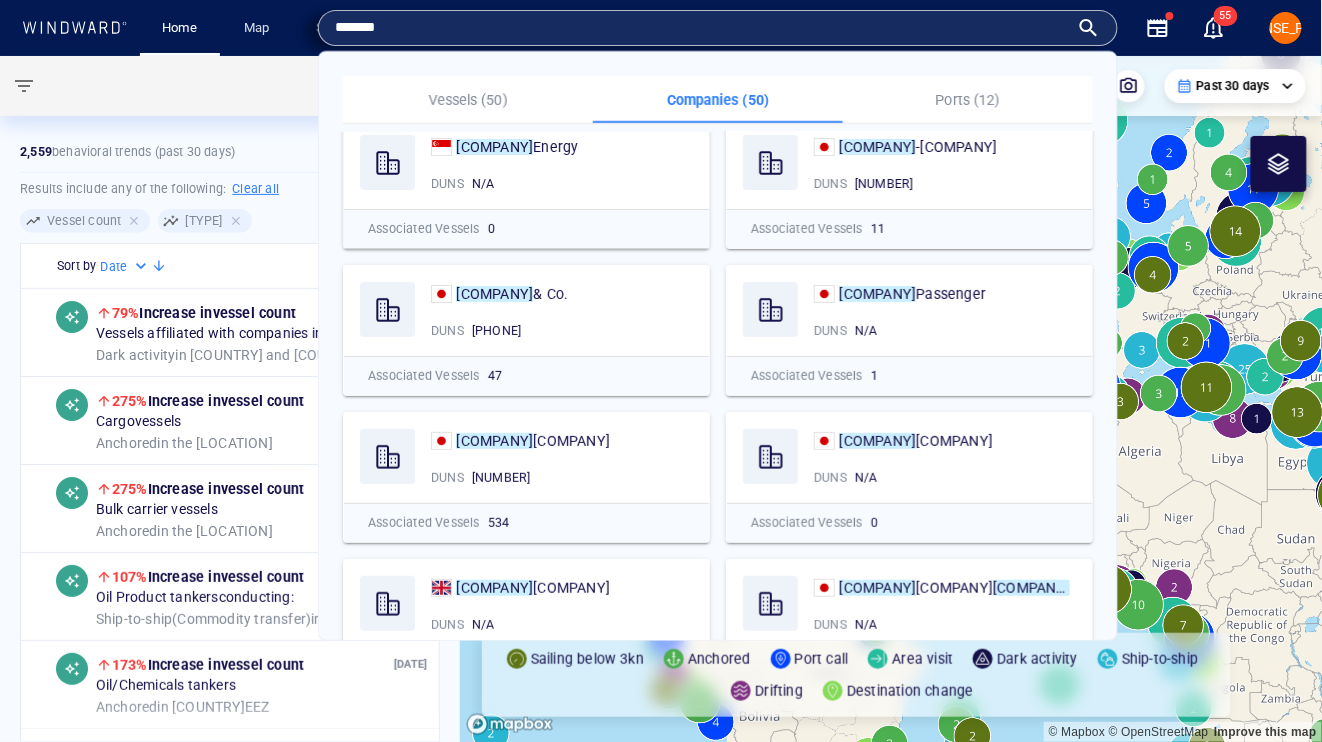 click on "******" at bounding box center [702, 28] 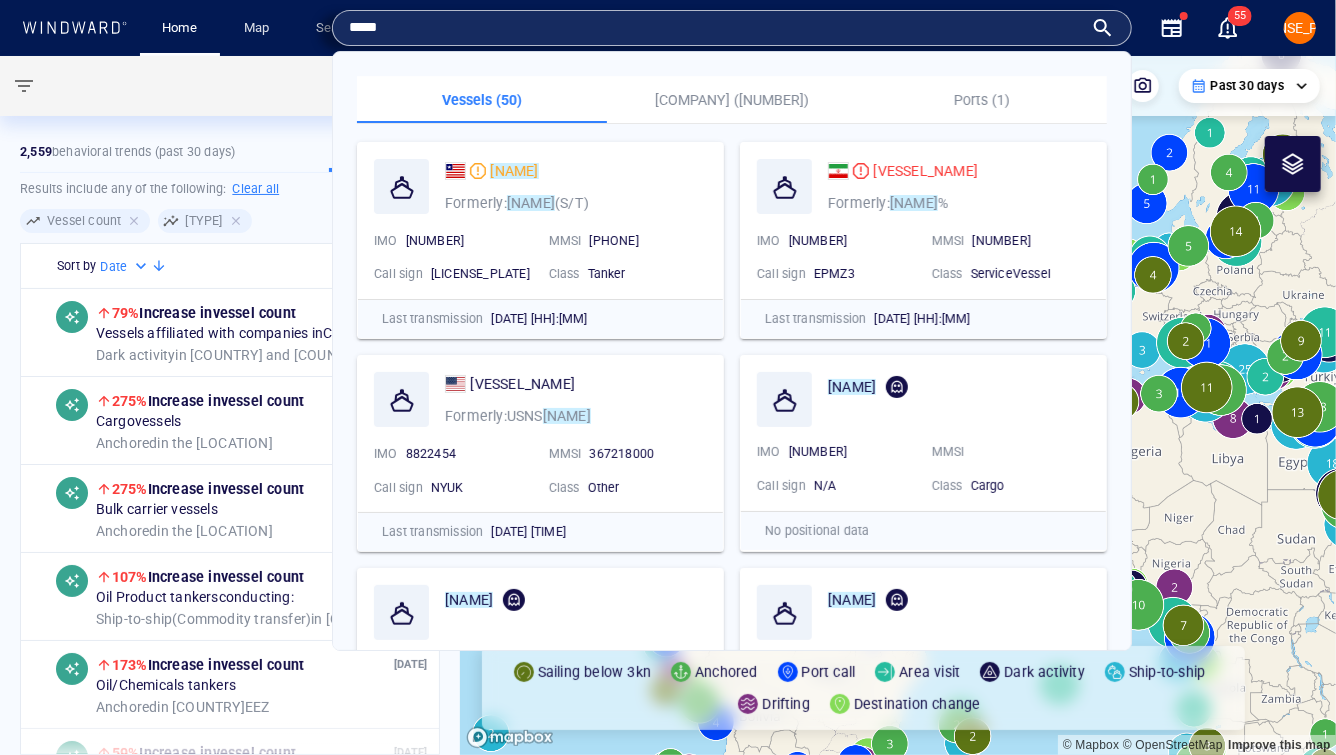 click on "*****" at bounding box center [716, 28] 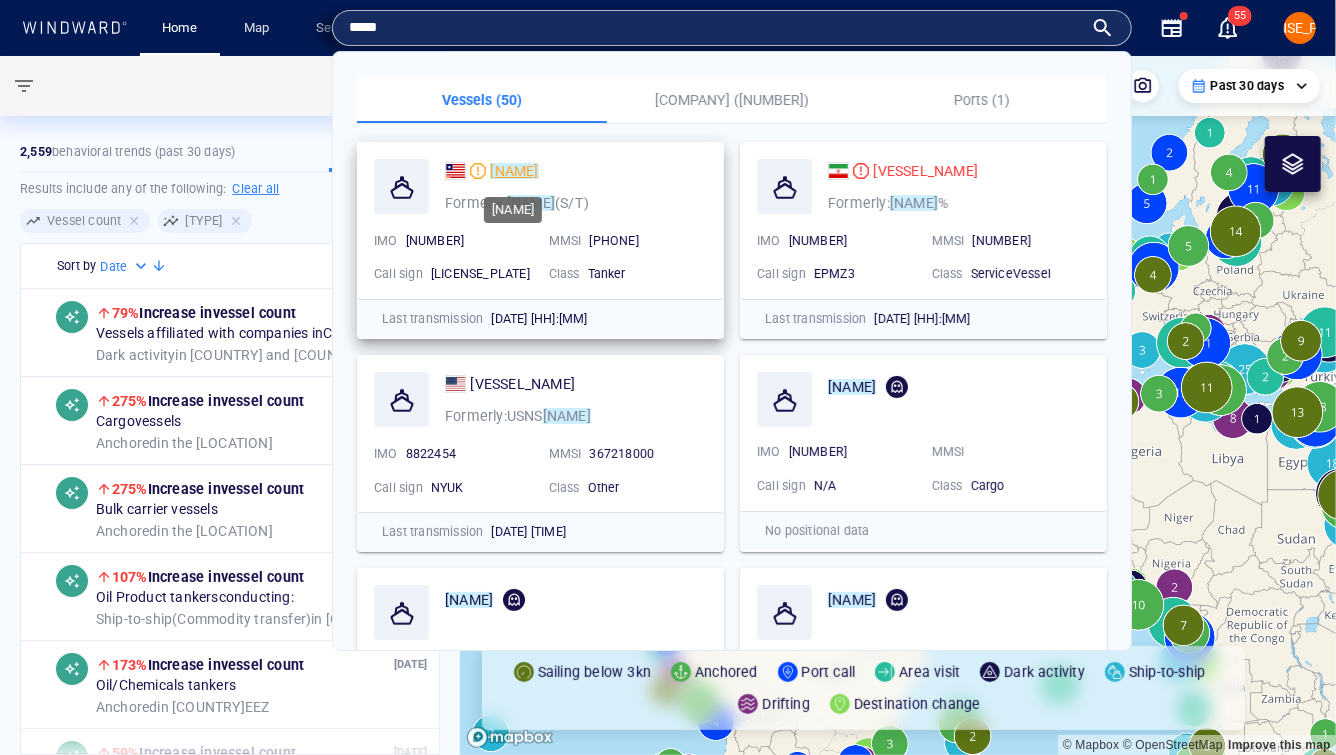 type on "*****" 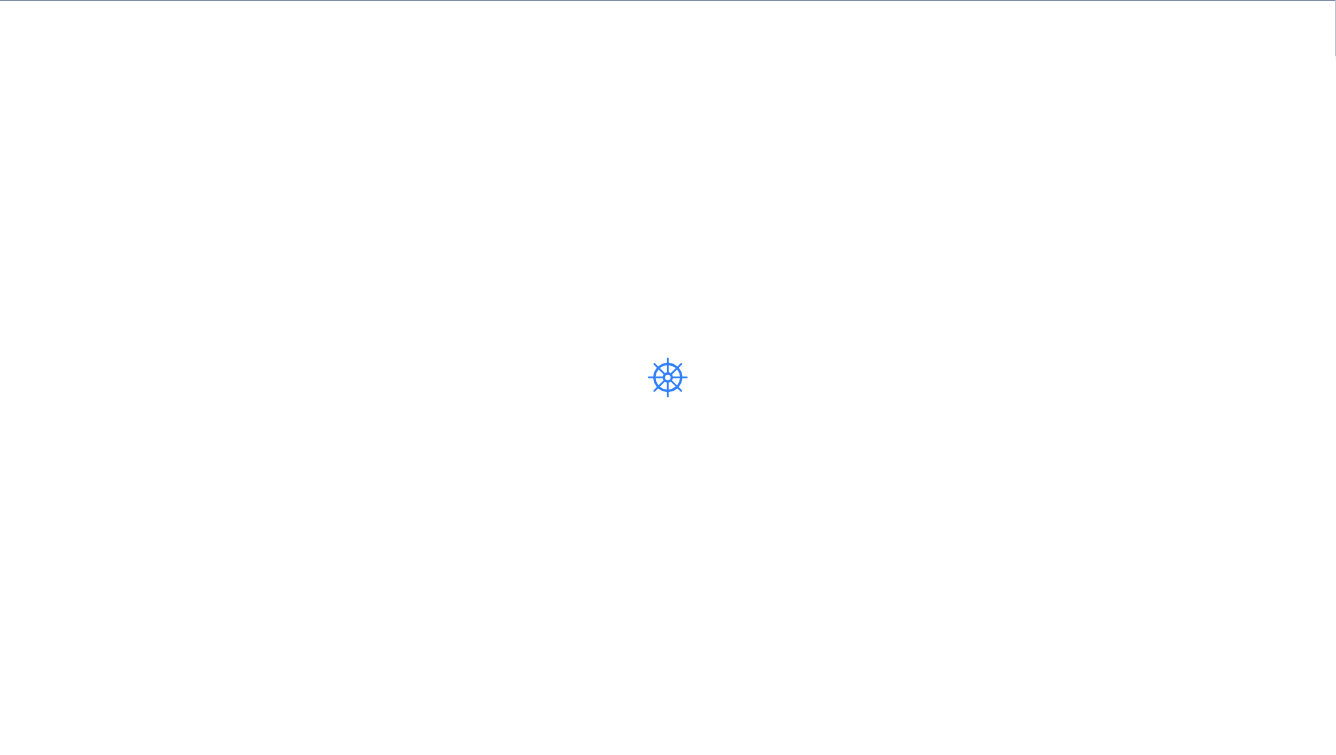 scroll, scrollTop: 0, scrollLeft: 0, axis: both 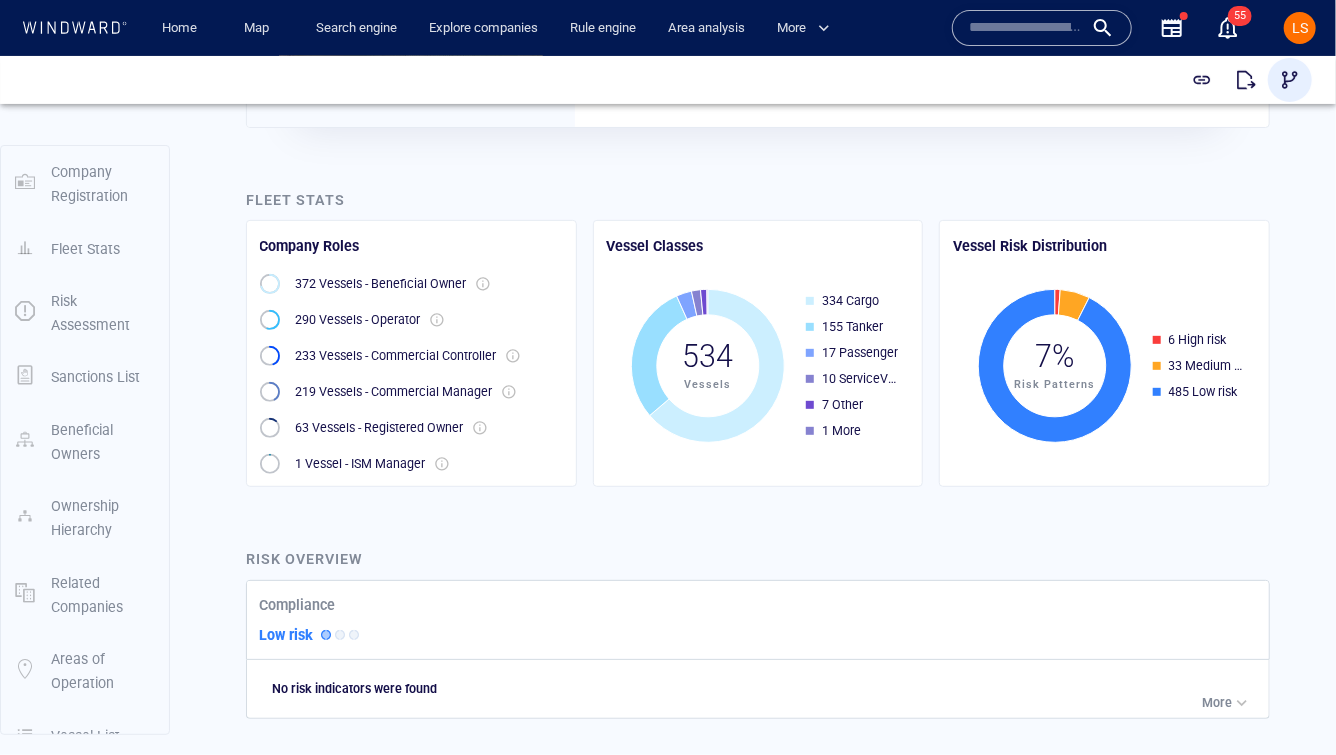 click at bounding box center [1290, 79] 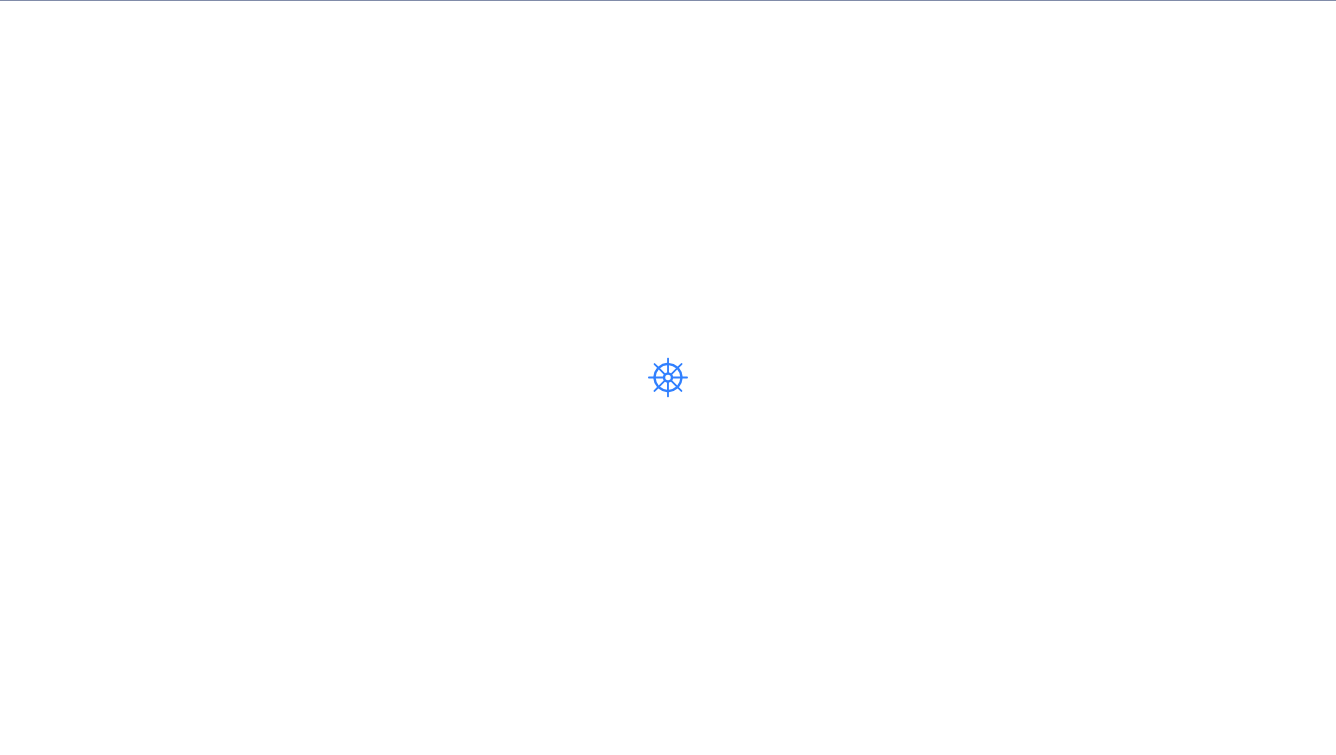 scroll, scrollTop: 0, scrollLeft: 0, axis: both 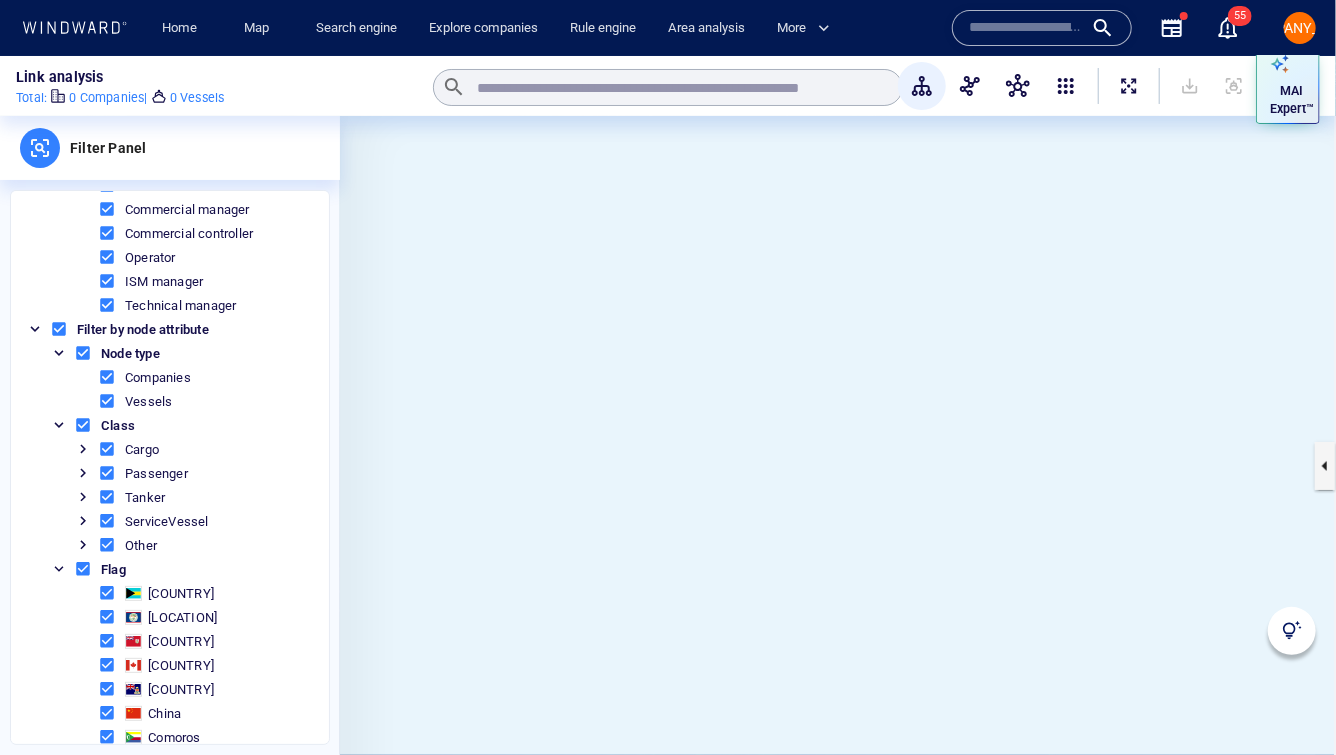 click at bounding box center [83, 545] 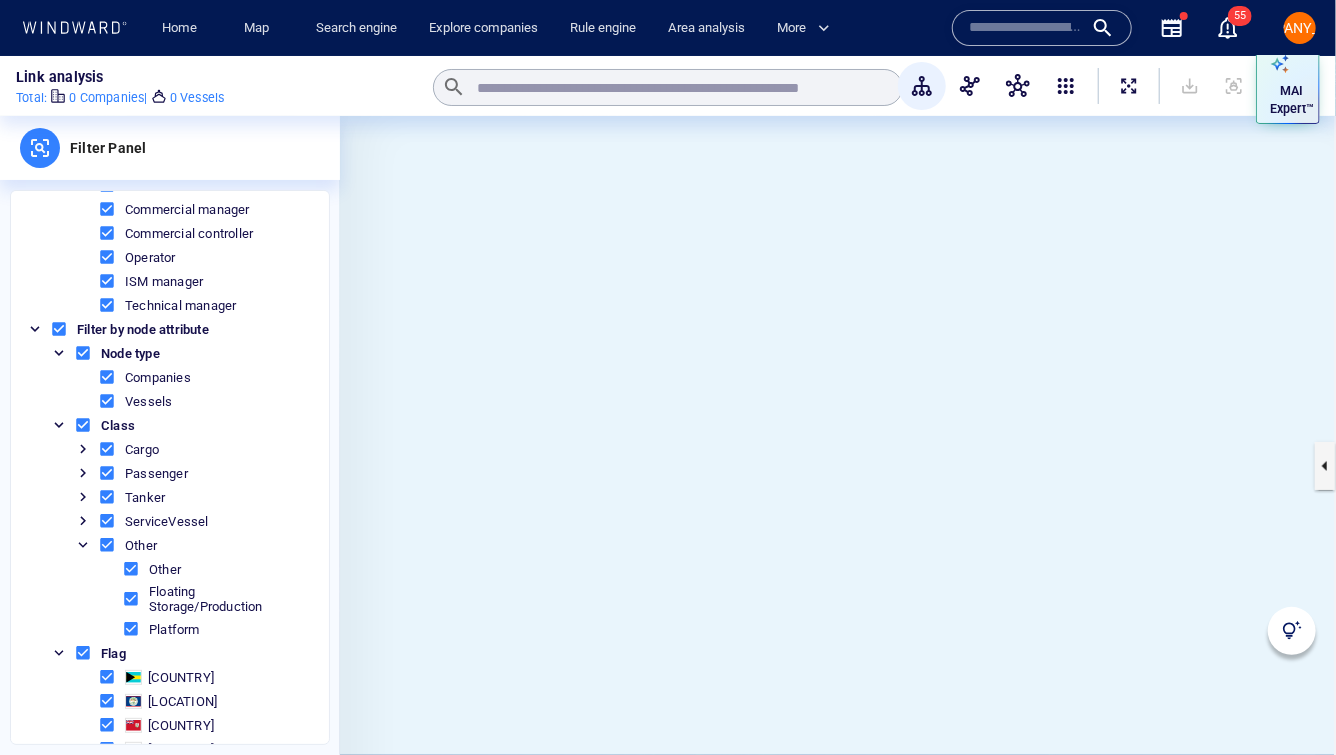 click at bounding box center (107, 473) 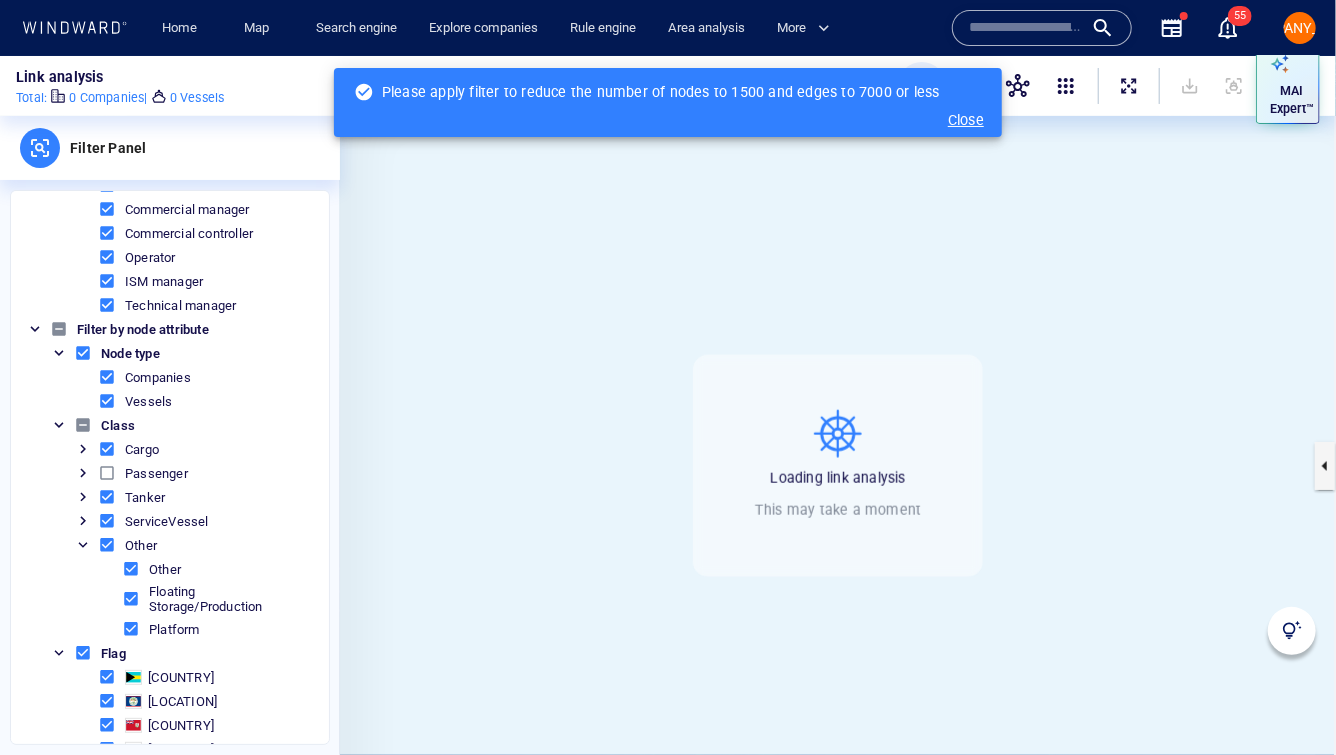 click at bounding box center (107, 545) 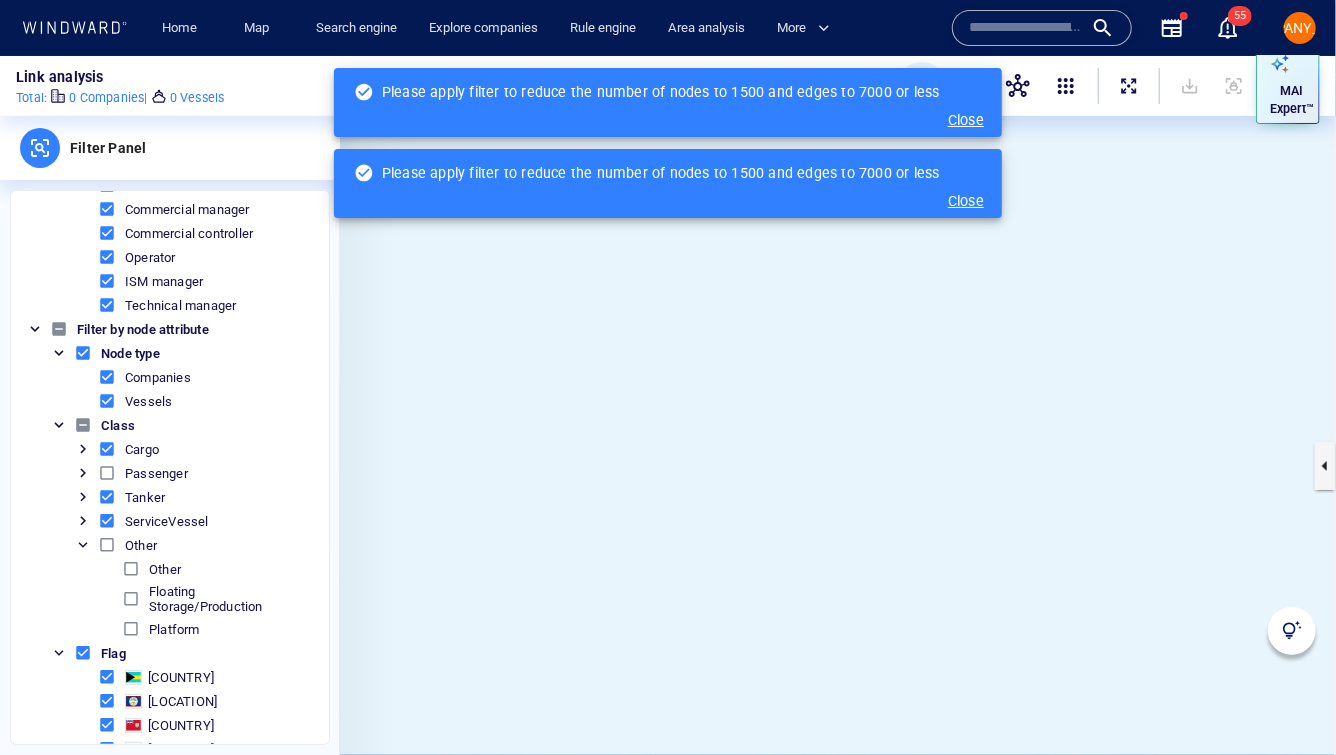 click on "Close" at bounding box center (966, 201) 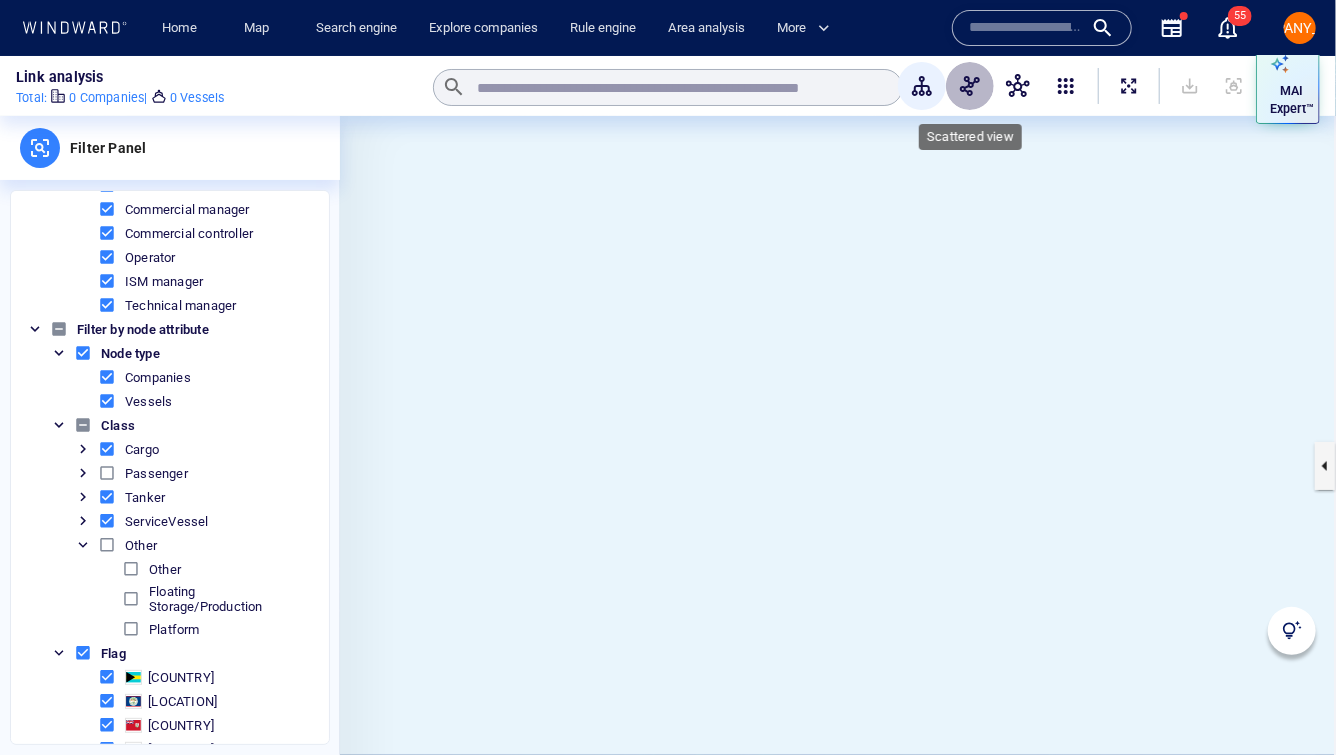 click at bounding box center [970, 86] 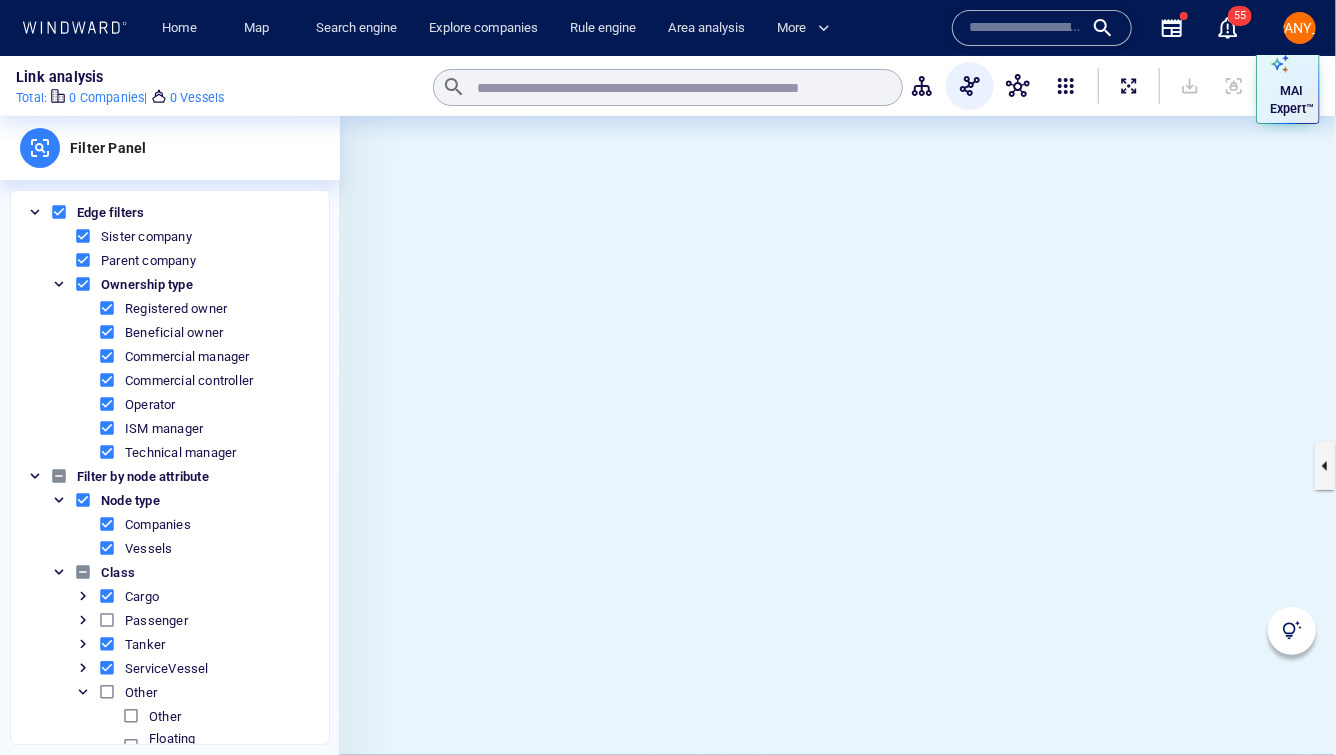 scroll, scrollTop: 3, scrollLeft: 0, axis: vertical 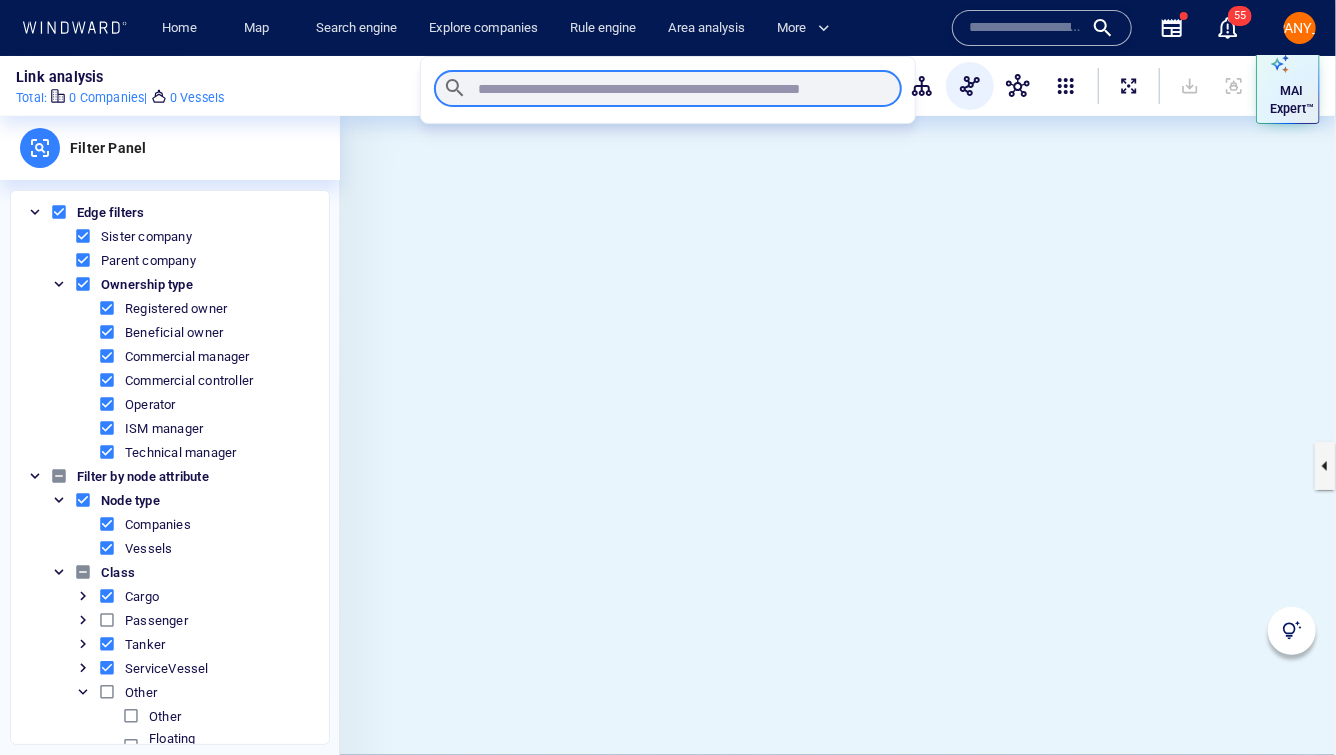 click at bounding box center (679, 89) 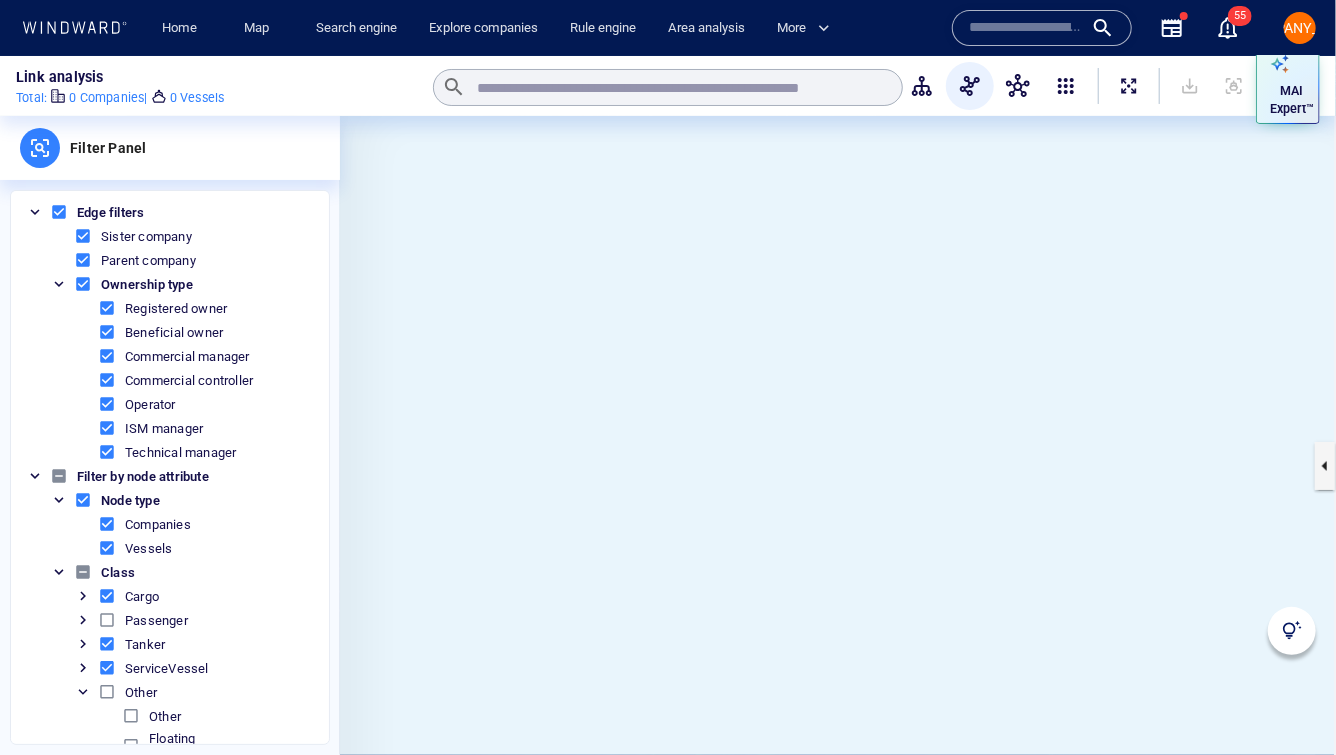 click on "Edge filters" at bounding box center (171, 212) 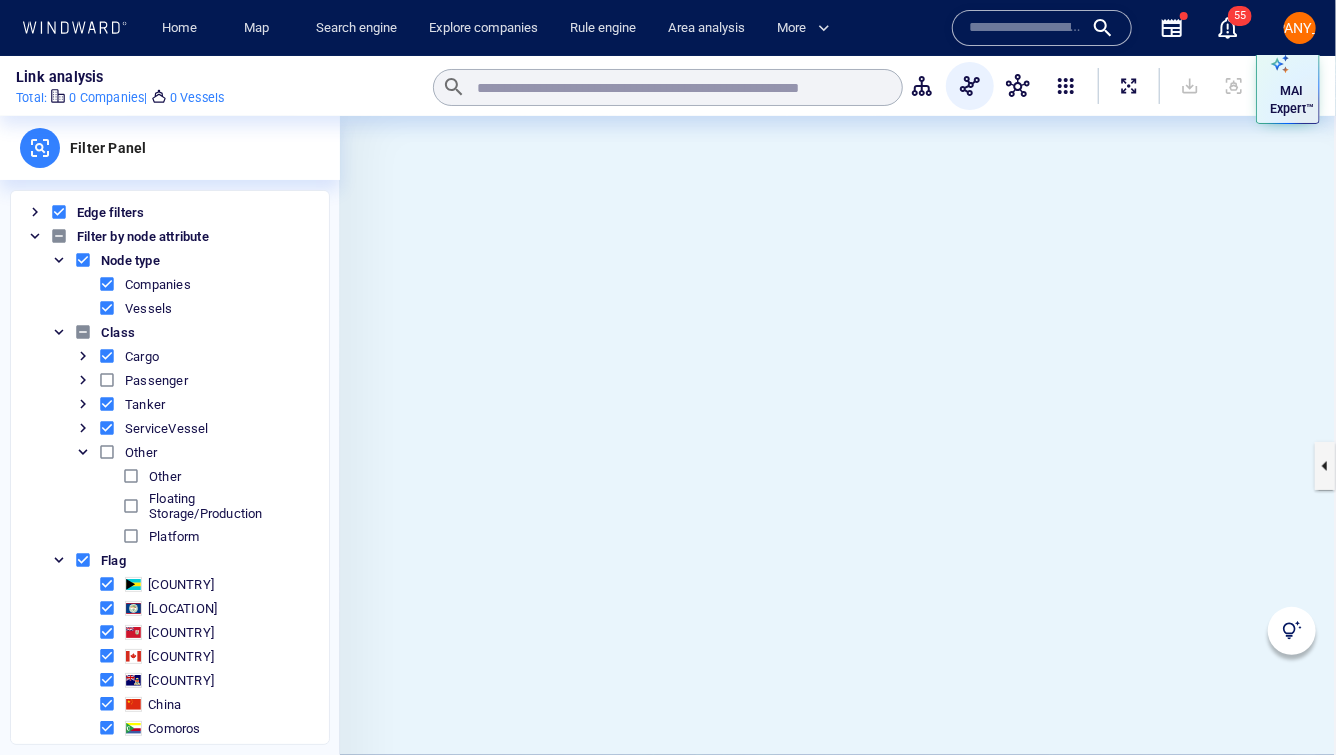 click at bounding box center [35, 236] 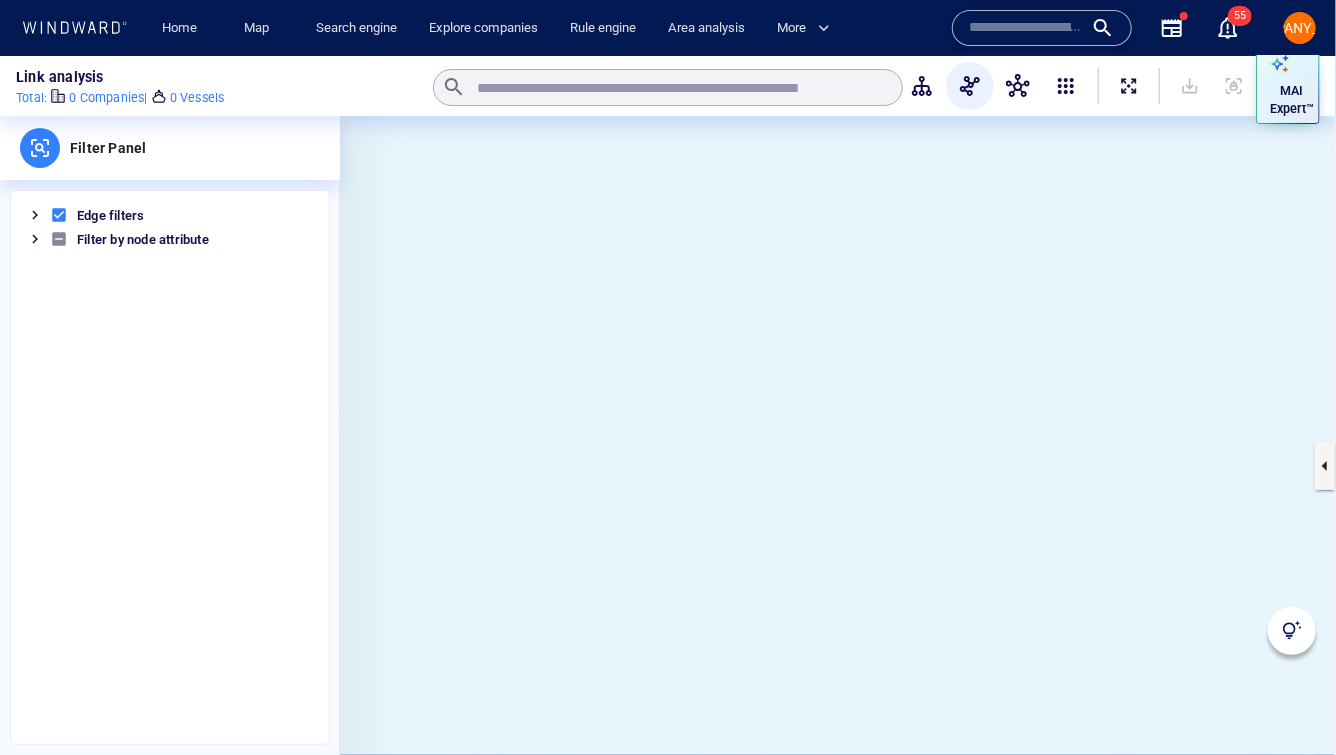 scroll, scrollTop: 0, scrollLeft: 0, axis: both 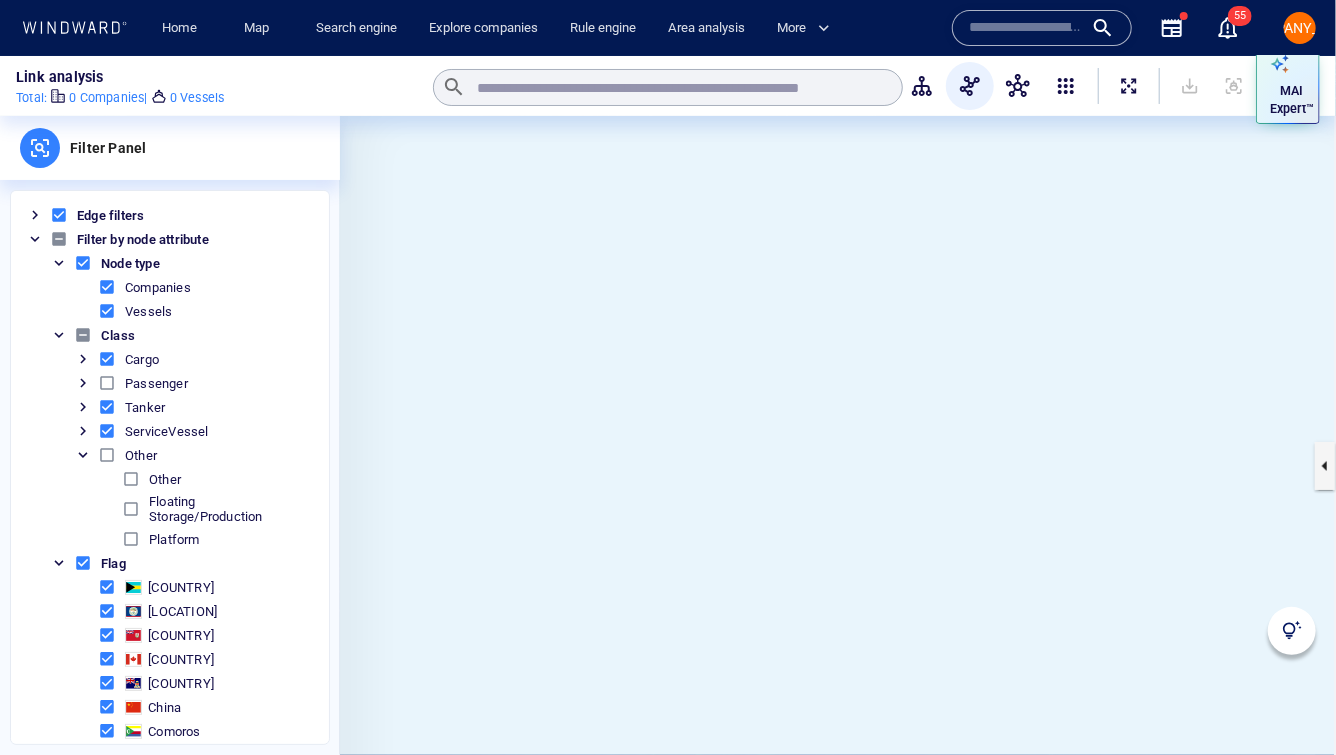 click at bounding box center (35, 215) 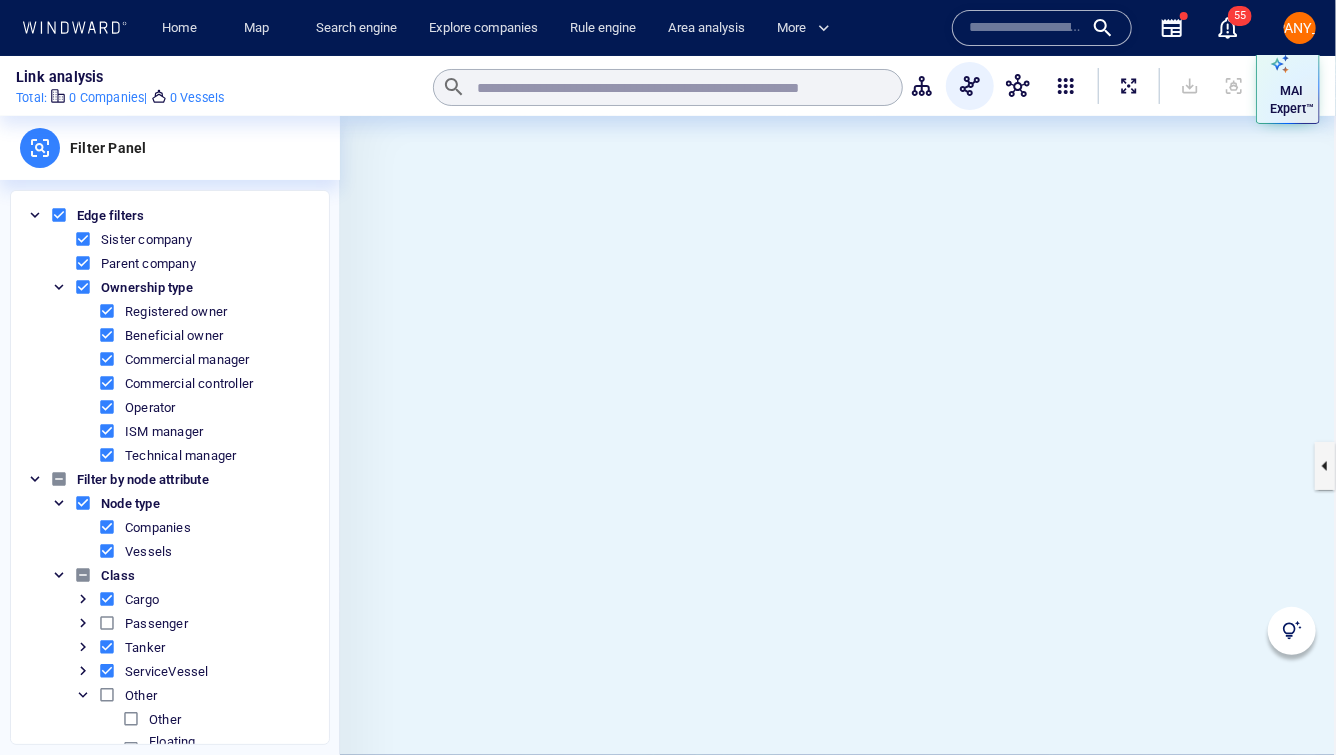 scroll, scrollTop: 210, scrollLeft: 0, axis: vertical 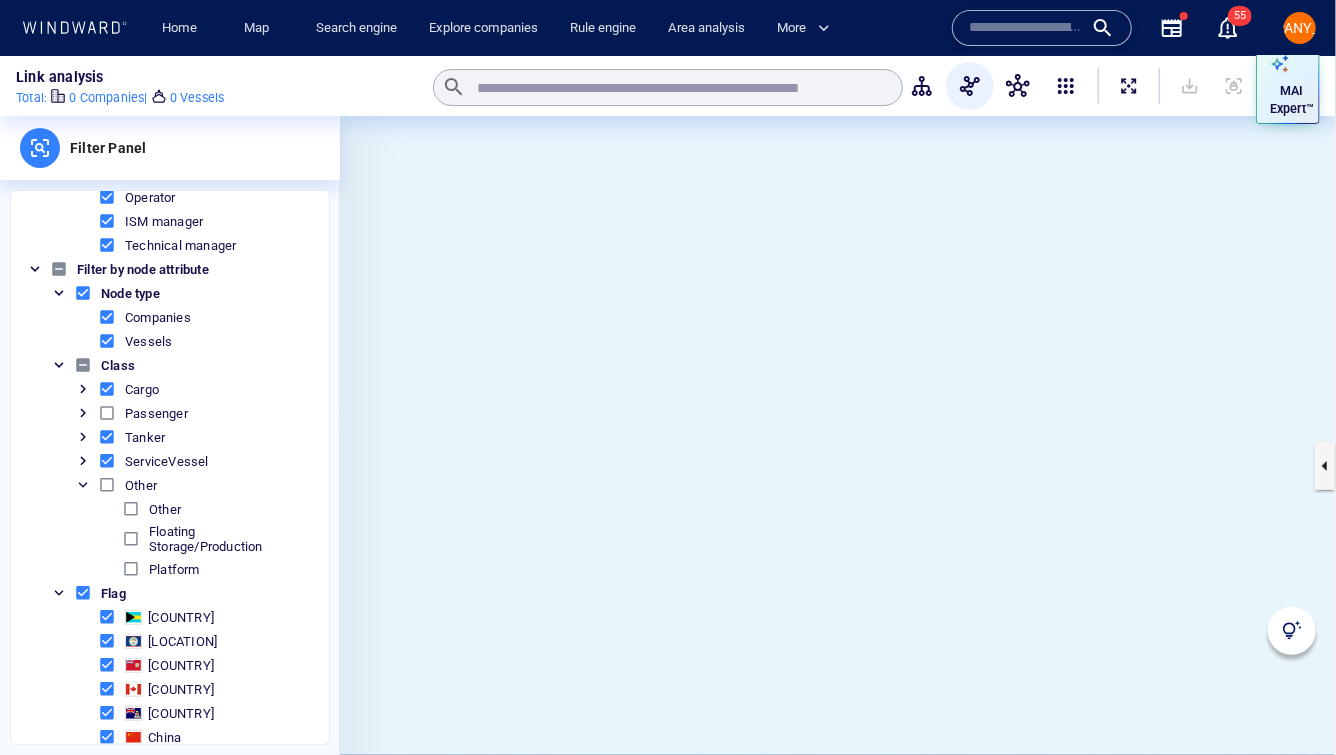 click at bounding box center [107, 413] 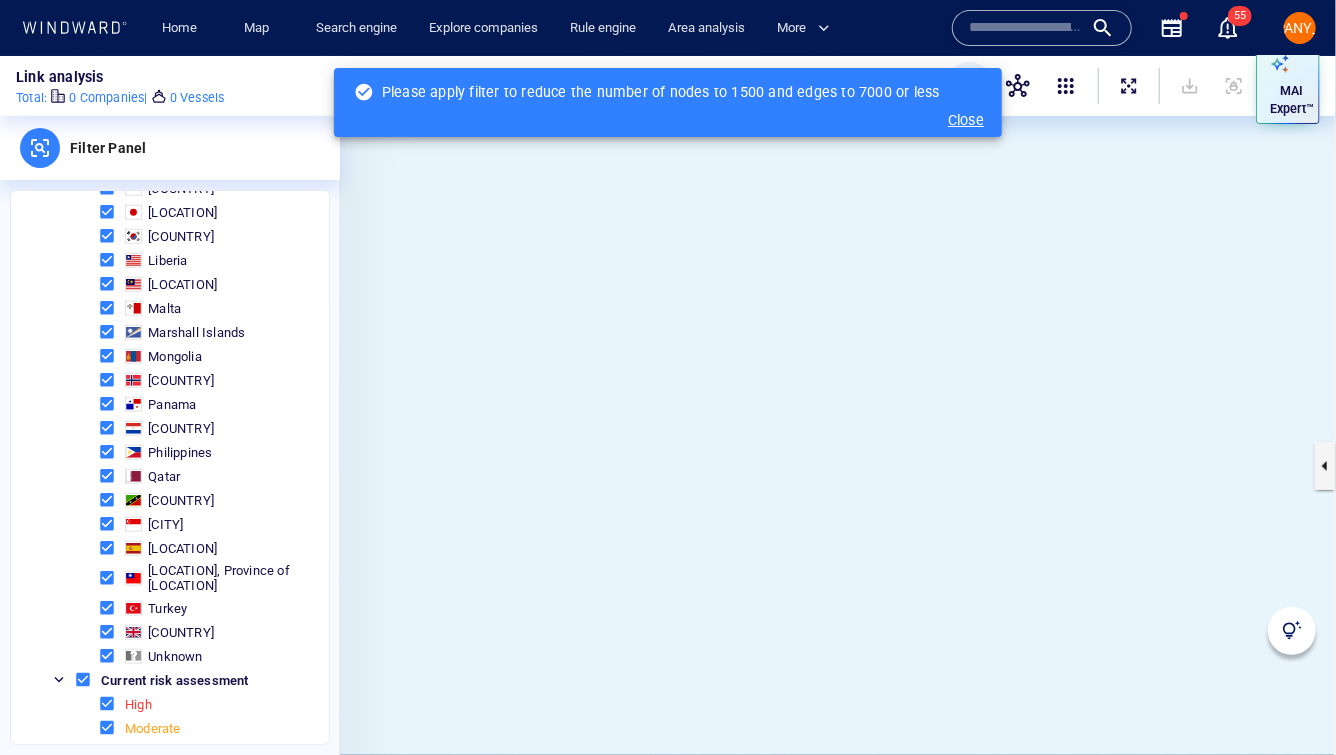 scroll, scrollTop: 1008, scrollLeft: 0, axis: vertical 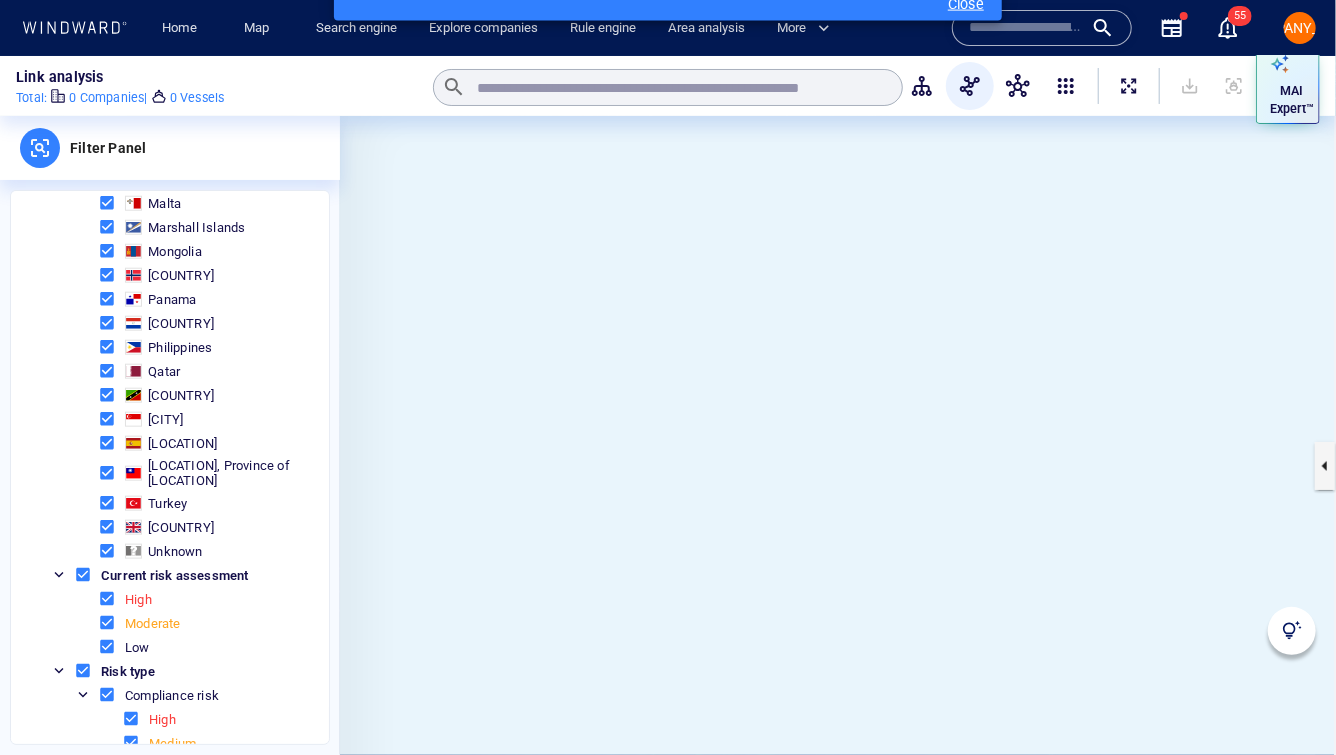 click at bounding box center (107, 647) 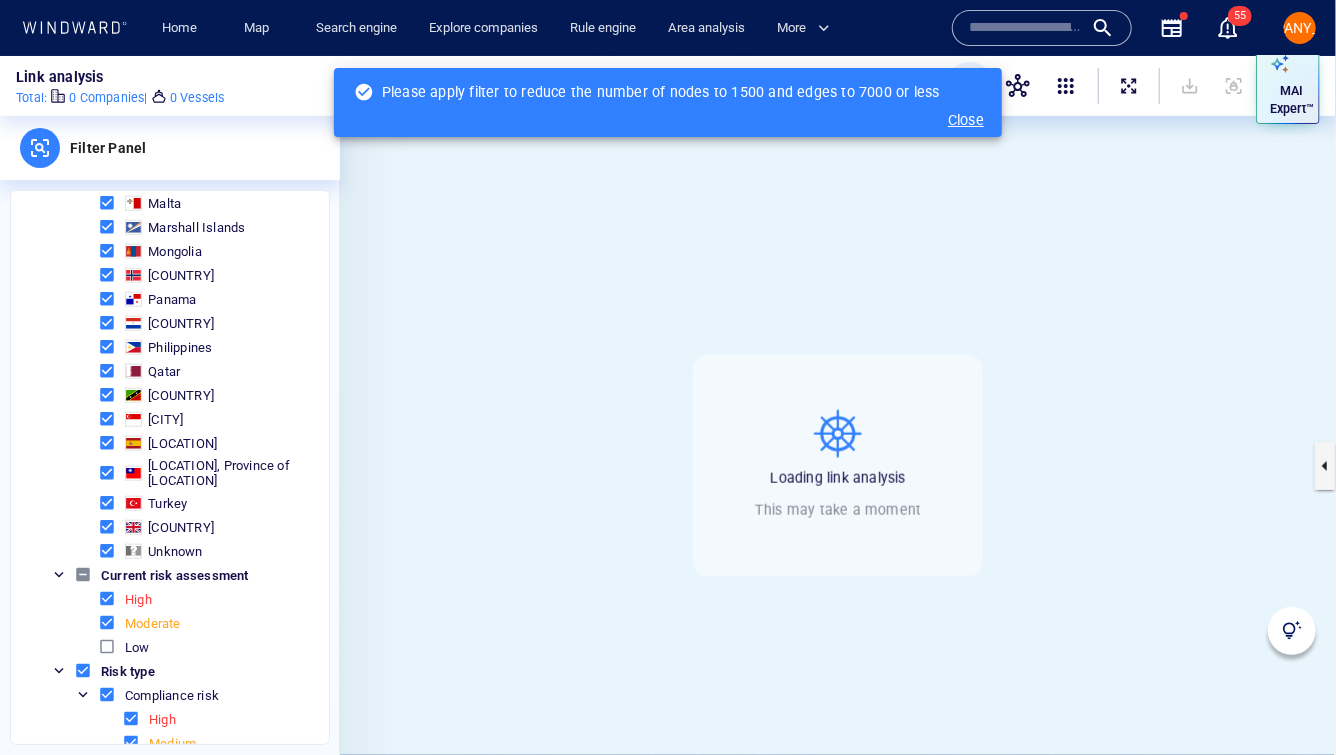 click at bounding box center [107, 623] 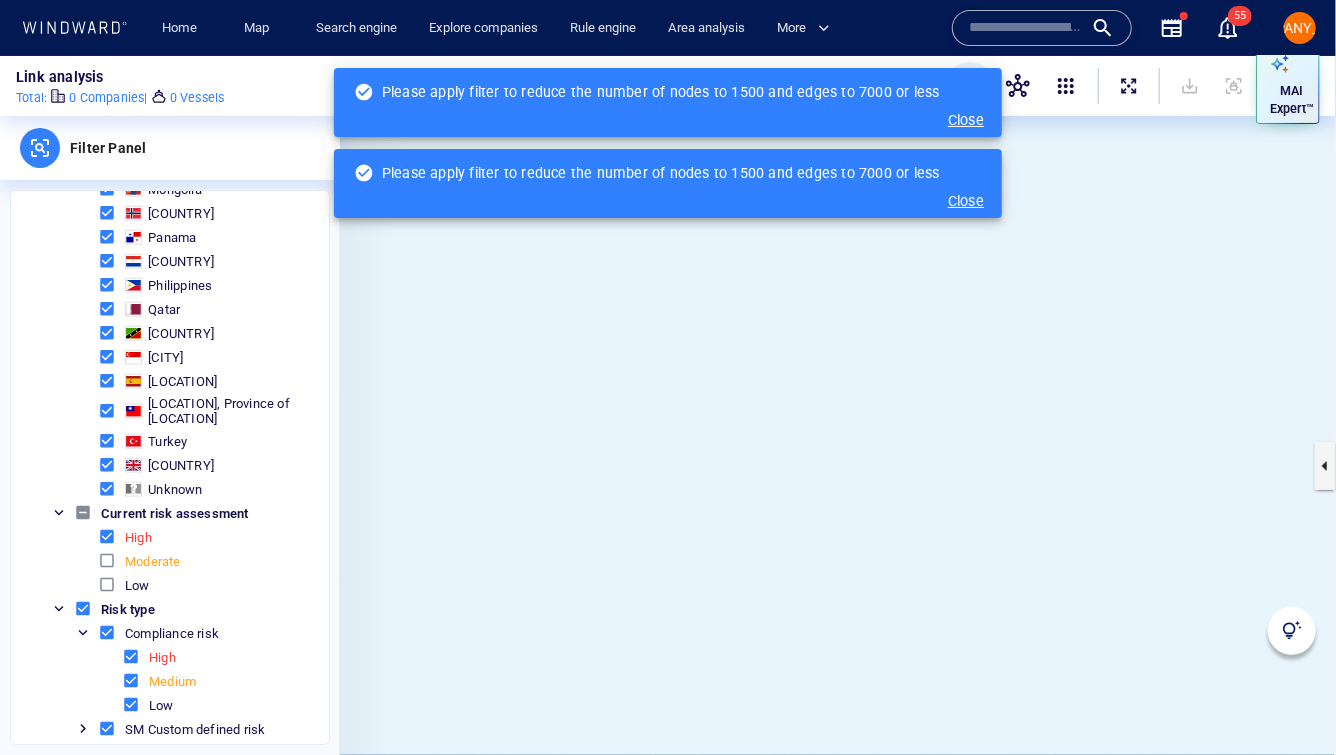 scroll, scrollTop: 1079, scrollLeft: 0, axis: vertical 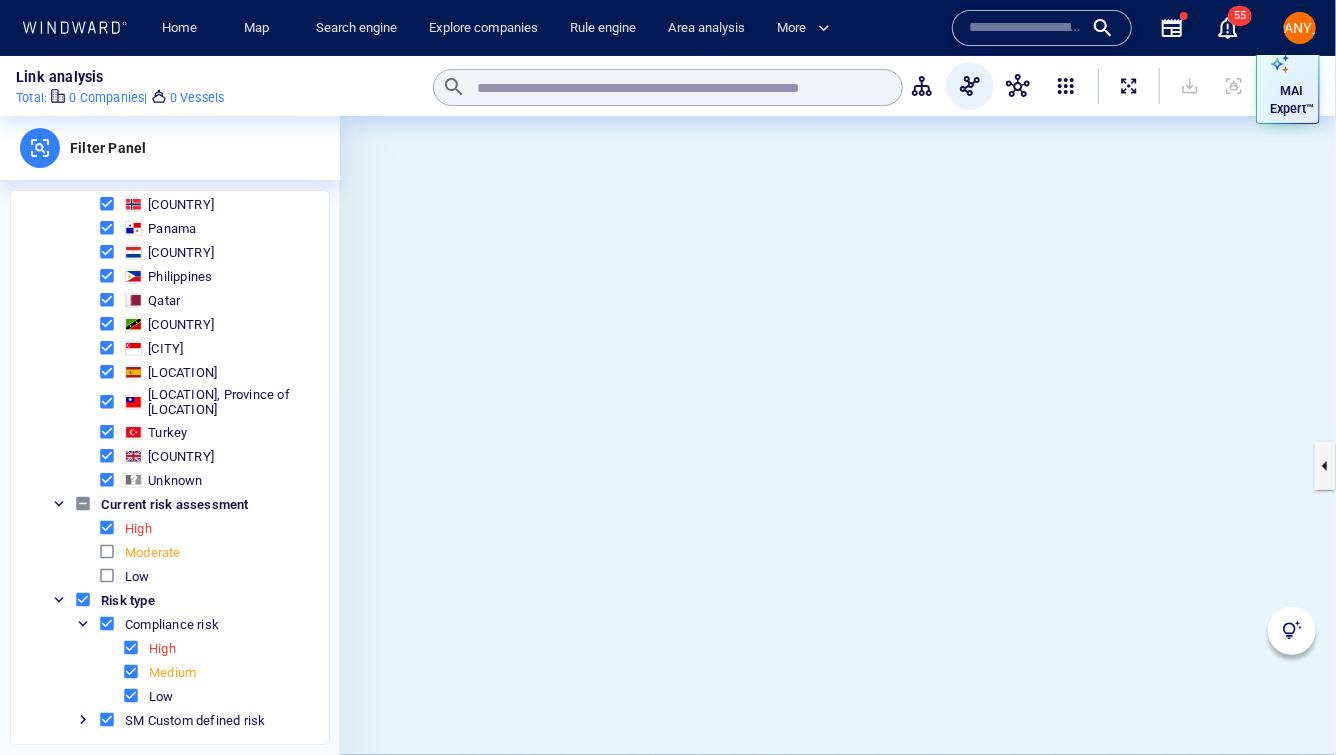 click at bounding box center [107, 720] 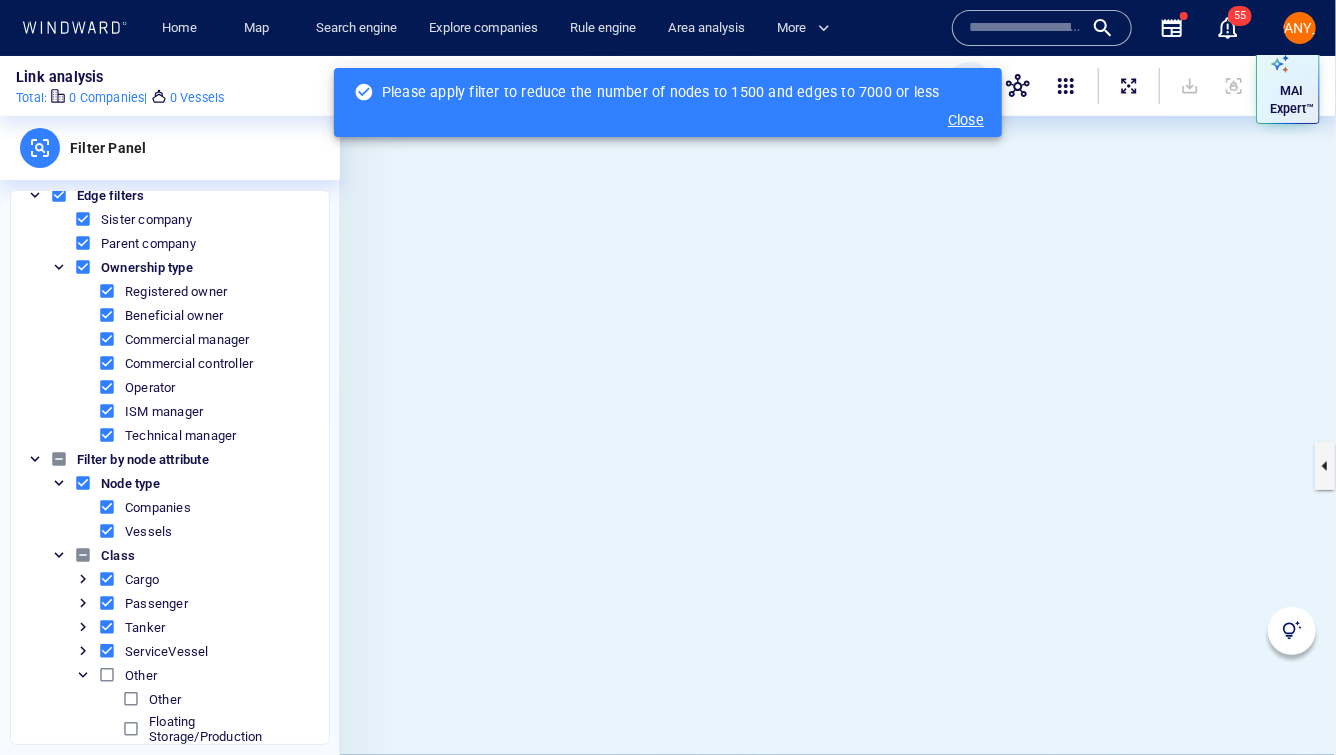 scroll, scrollTop: 0, scrollLeft: 0, axis: both 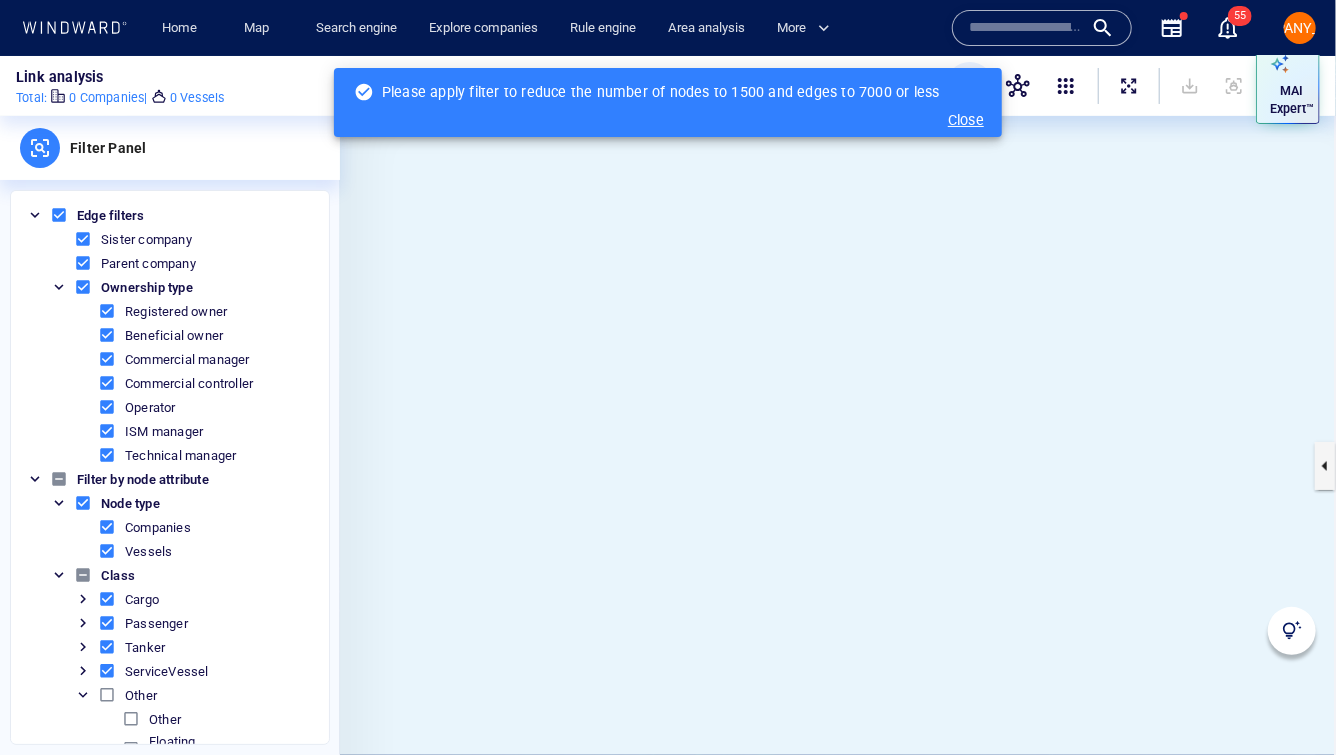 click on "Close" at bounding box center [966, 120] 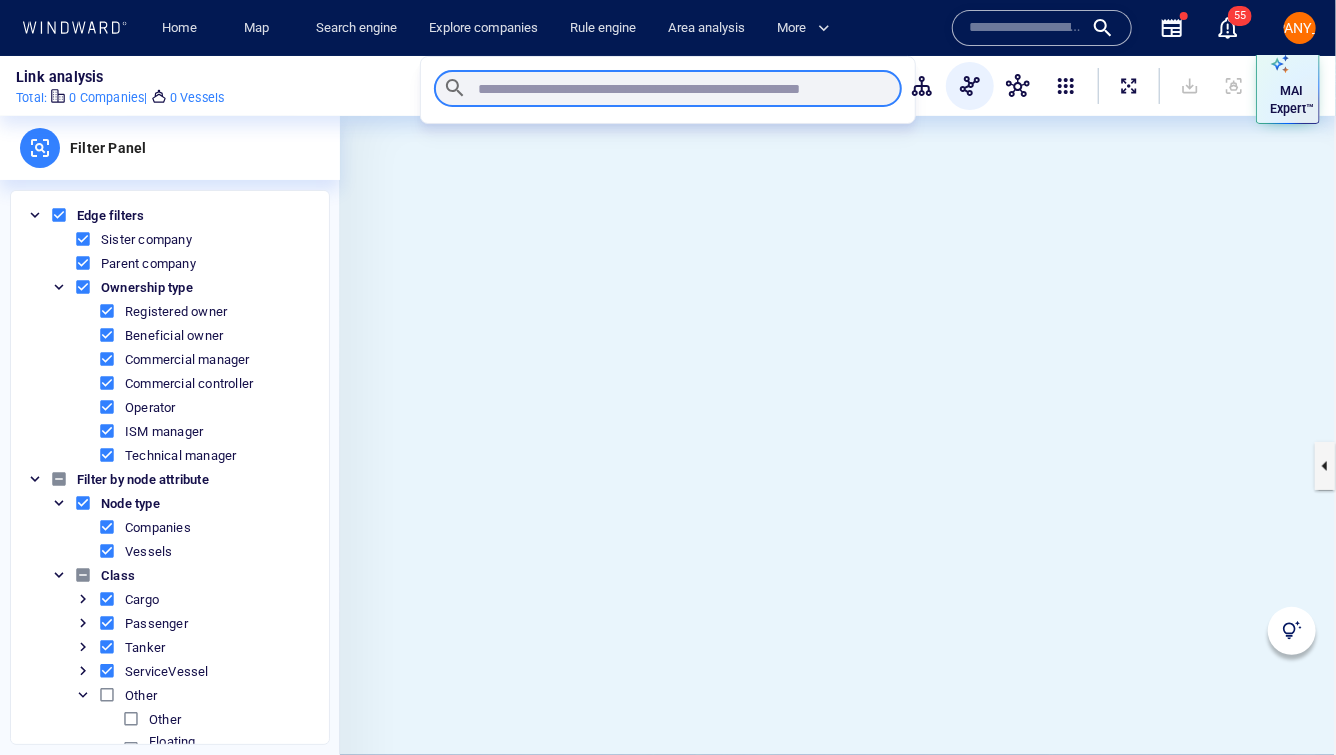 click at bounding box center (679, 89) 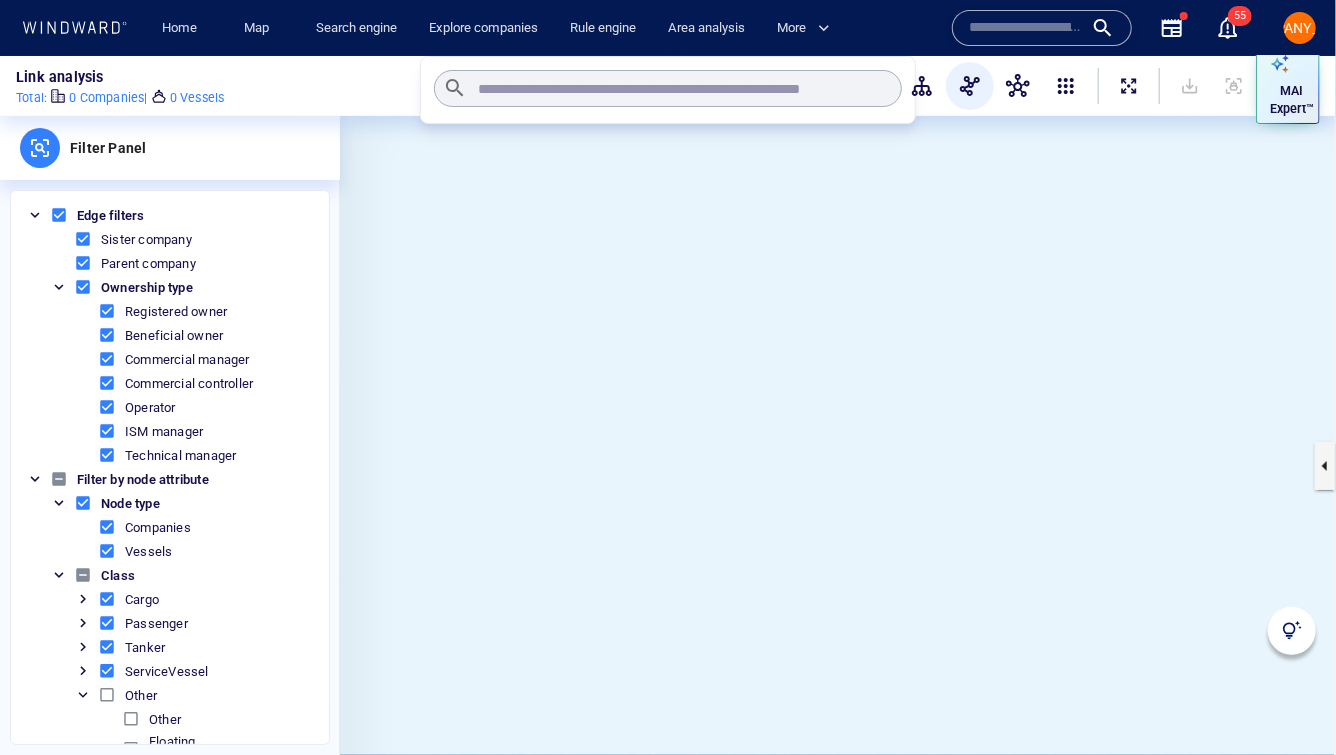 click at bounding box center [59, 215] 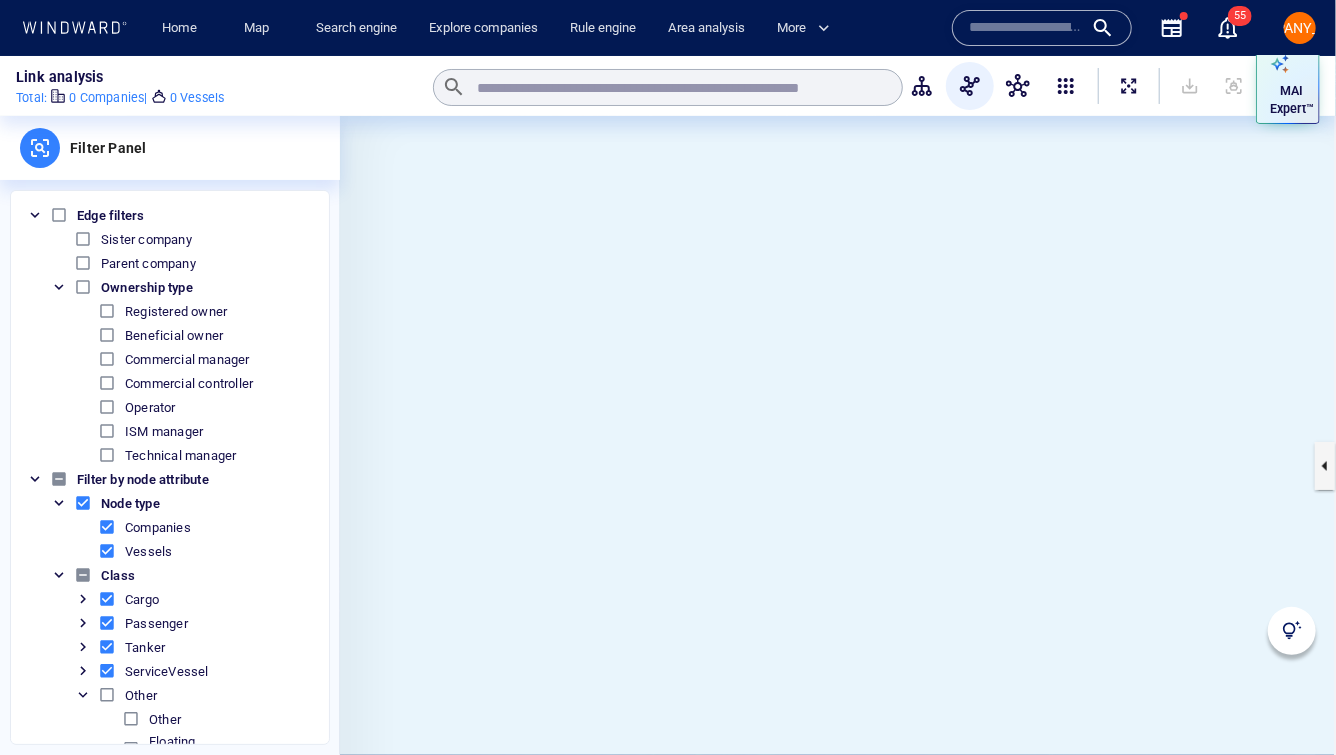 click at bounding box center (83, 287) 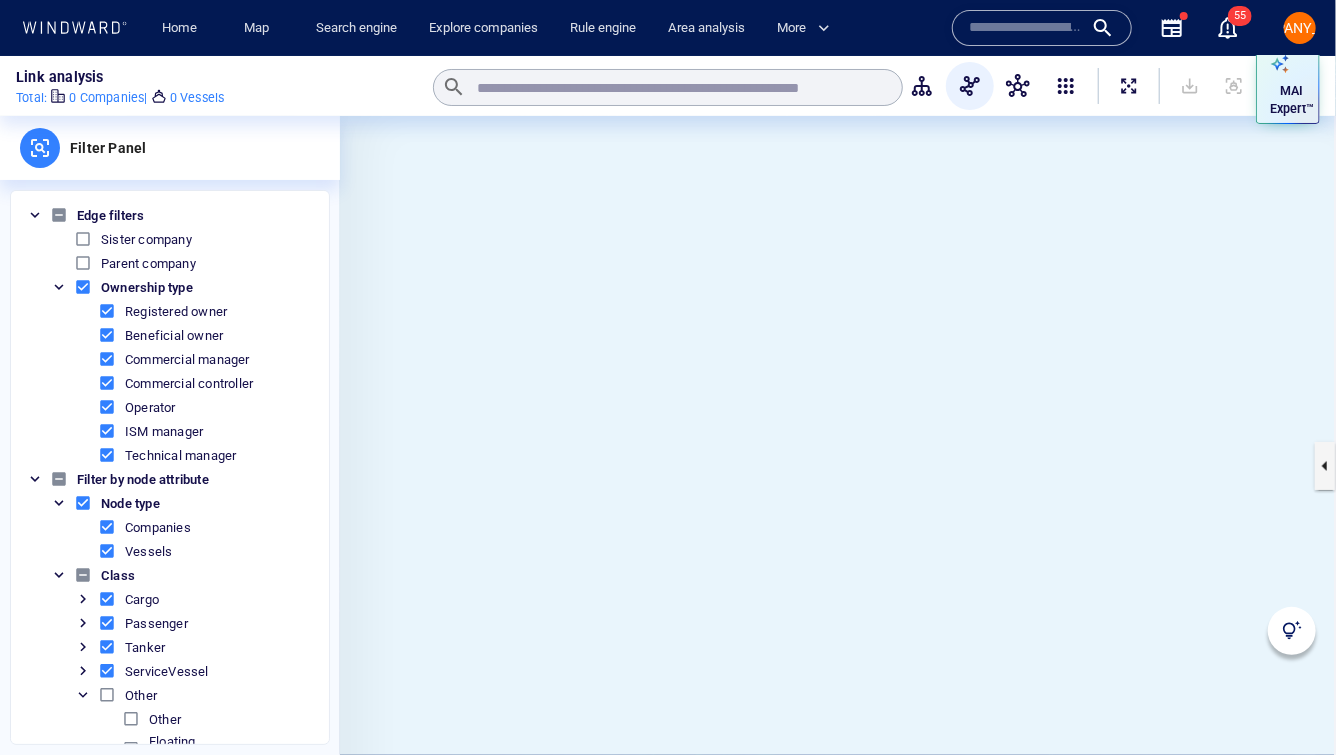 click at bounding box center (83, 263) 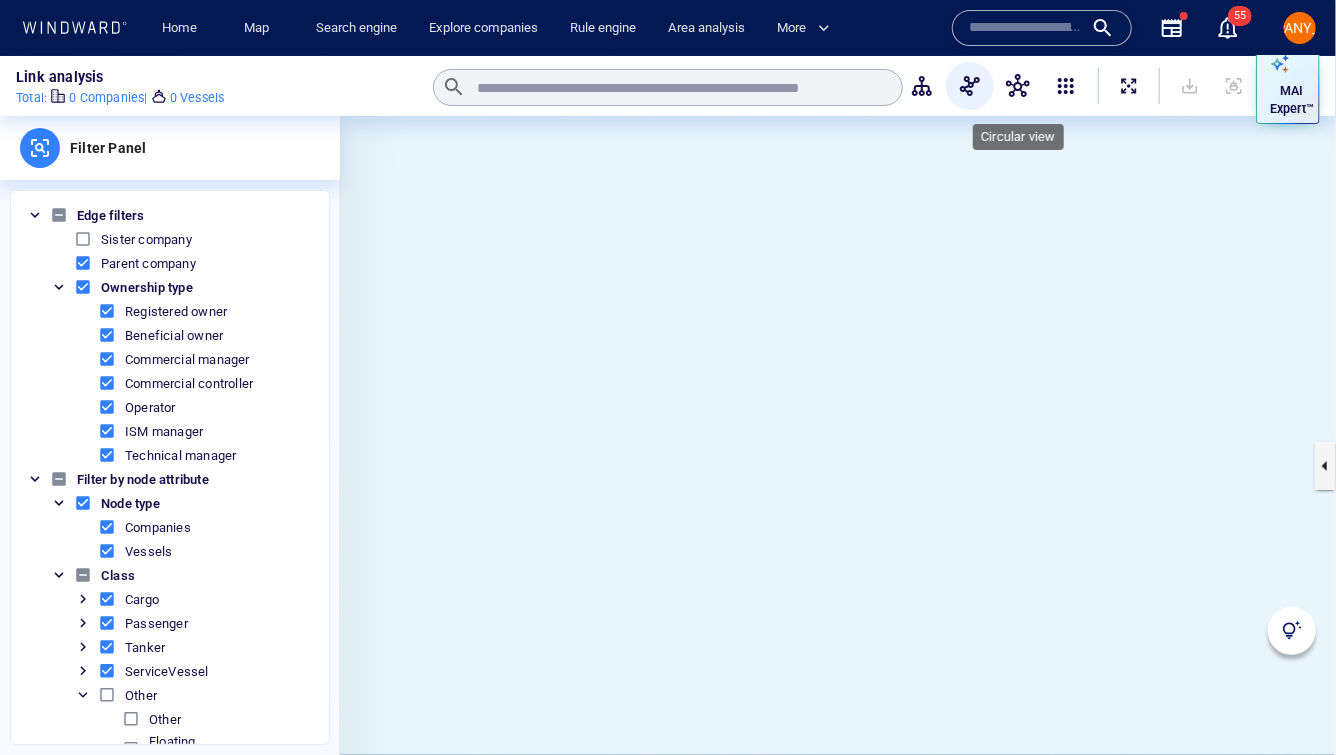 click at bounding box center (1018, 86) 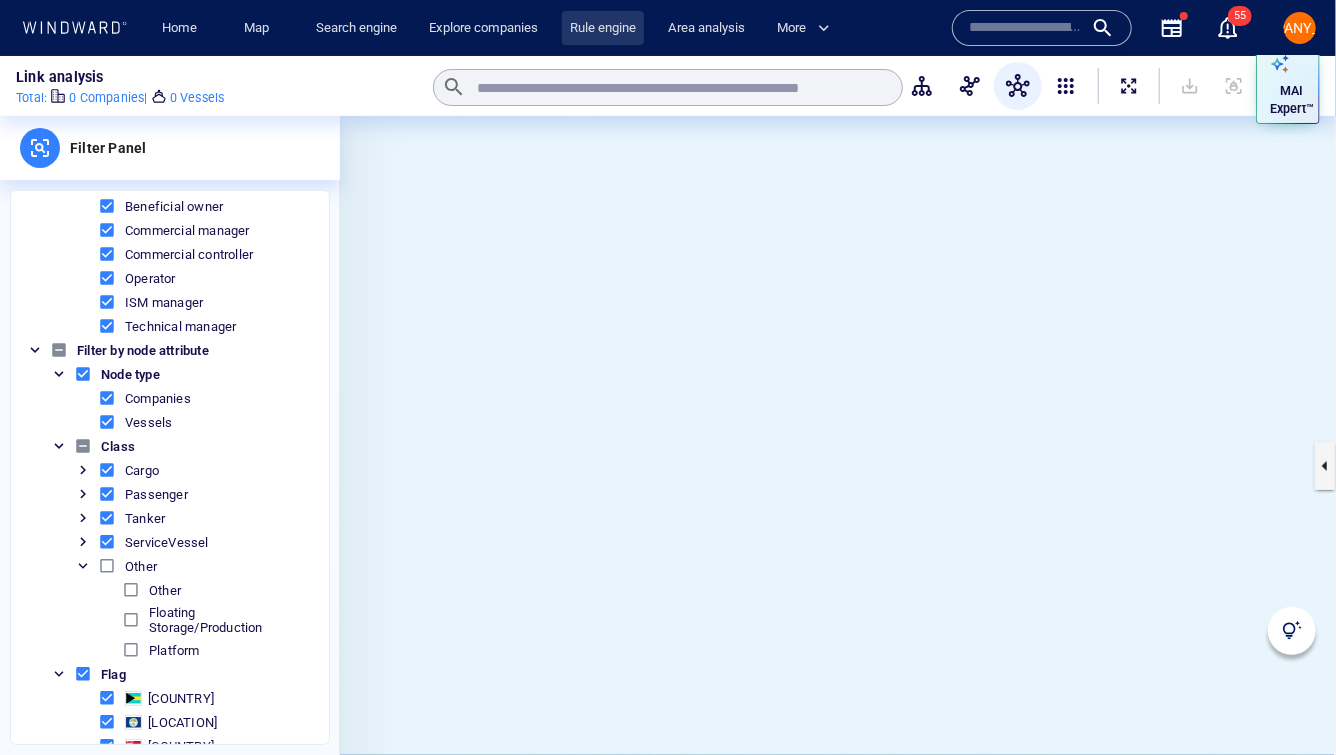 scroll, scrollTop: 80, scrollLeft: 0, axis: vertical 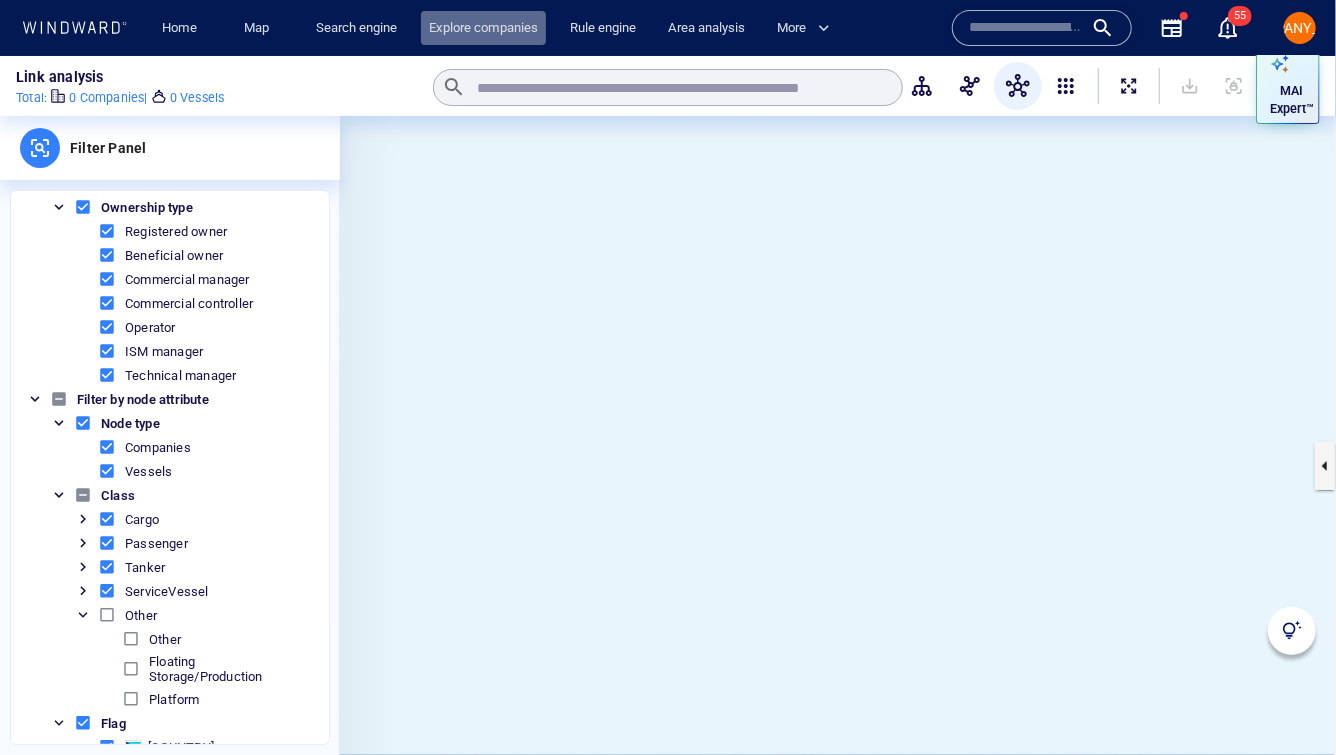 click on "Explore companies" at bounding box center (483, 28) 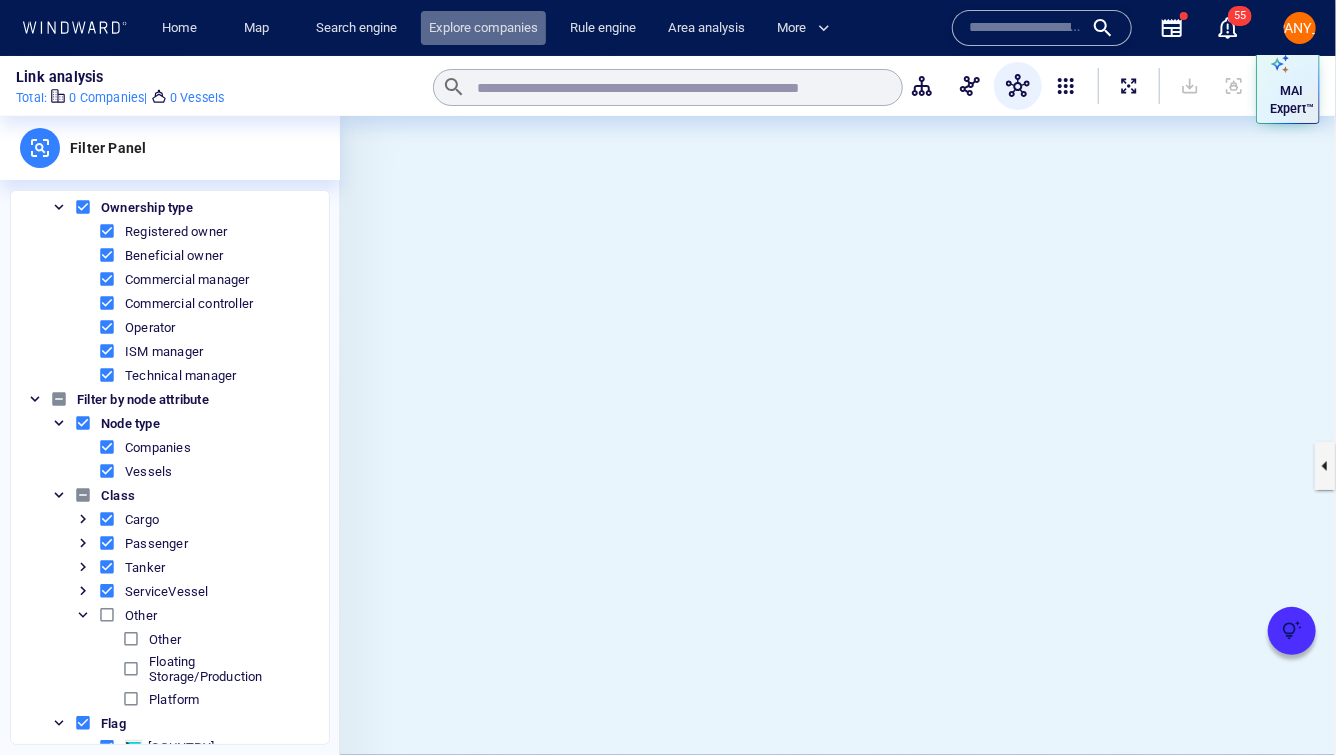 scroll, scrollTop: 0, scrollLeft: 0, axis: both 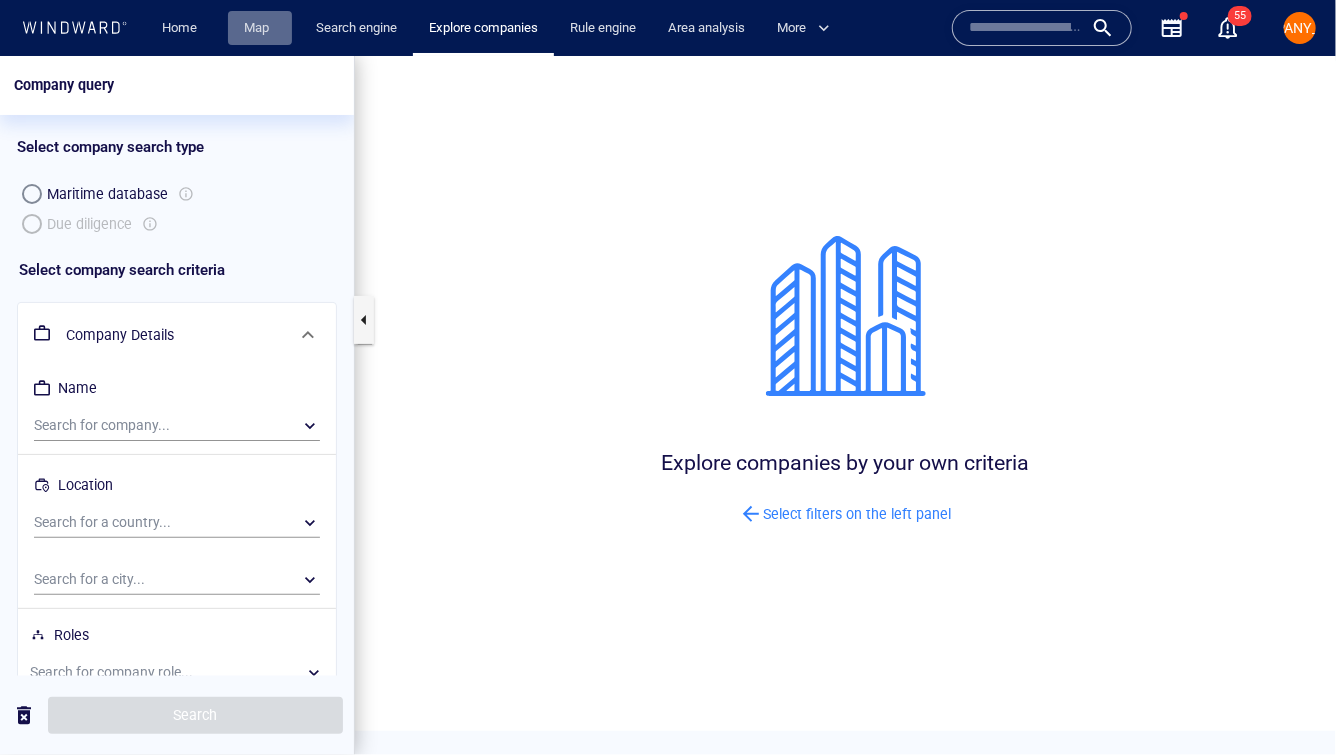 click on "Map" at bounding box center [260, 28] 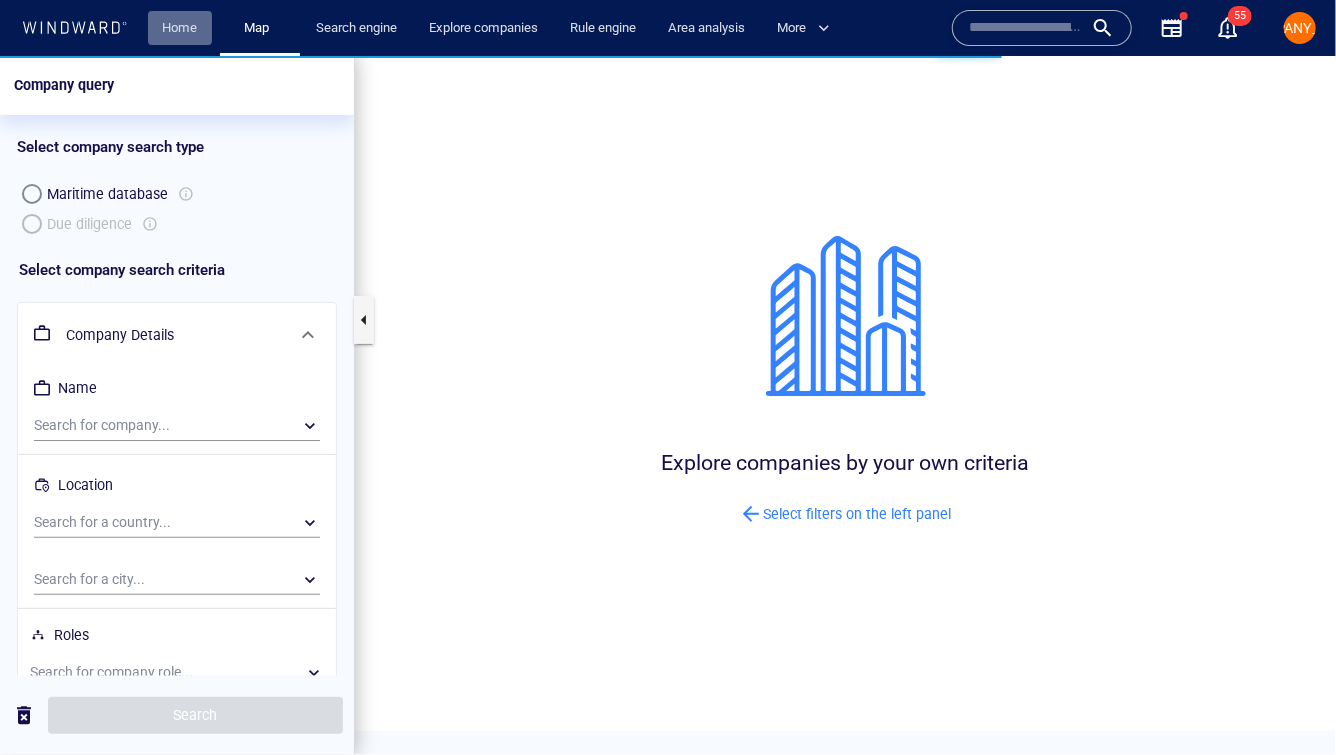 click on "Home" at bounding box center [180, 28] 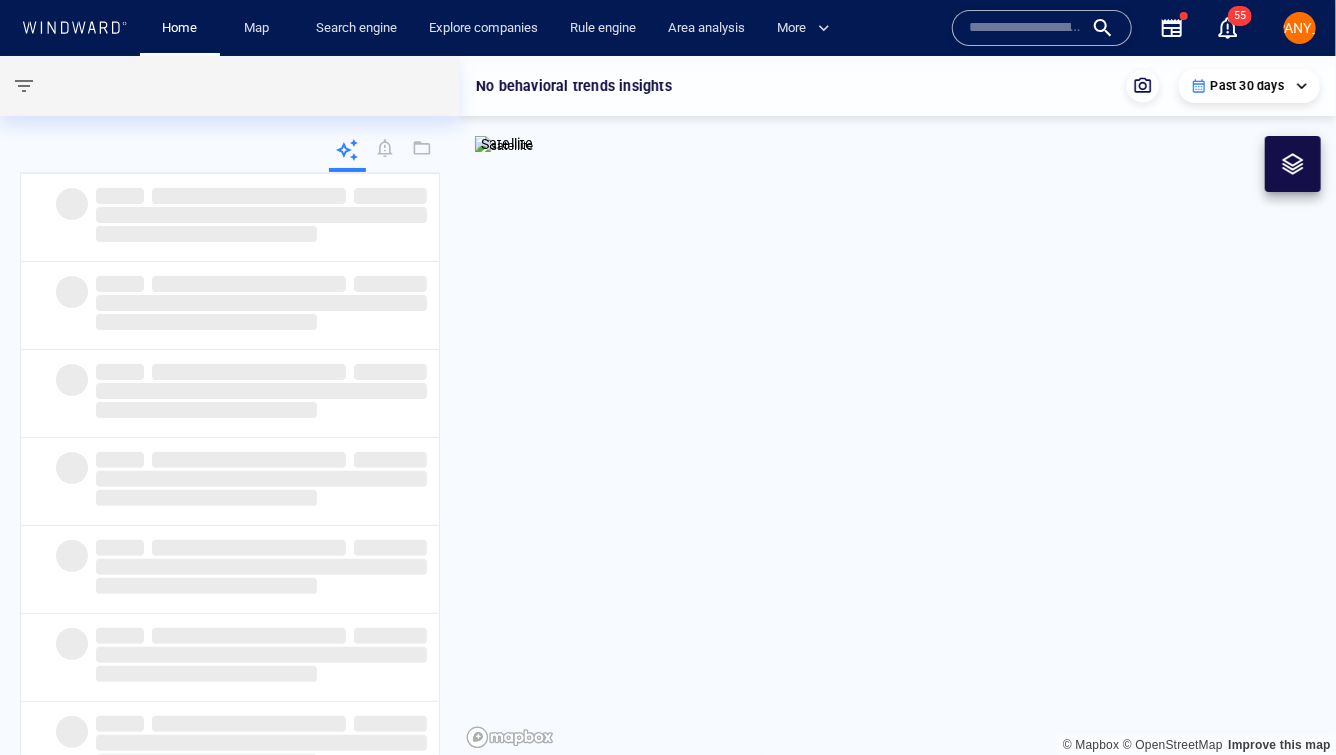 click at bounding box center (1026, 28) 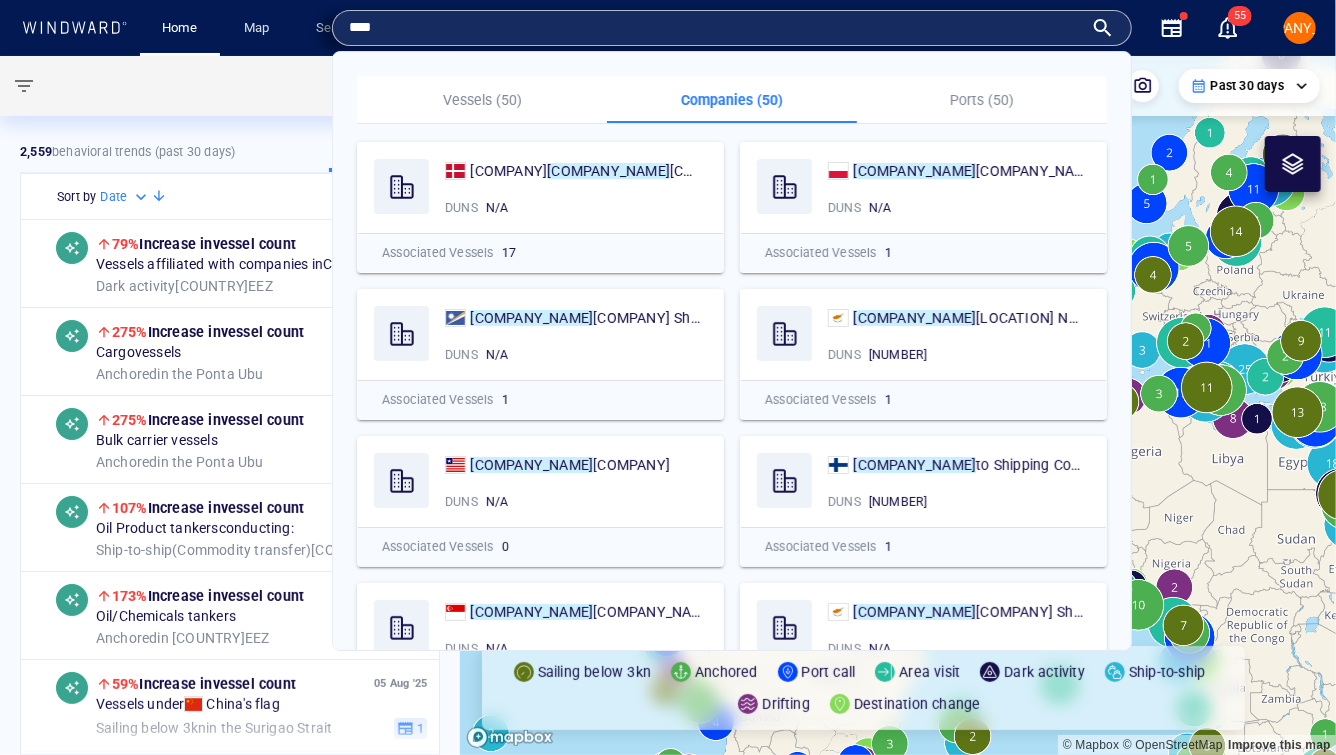 click on "Companies (50)" at bounding box center (732, 100) 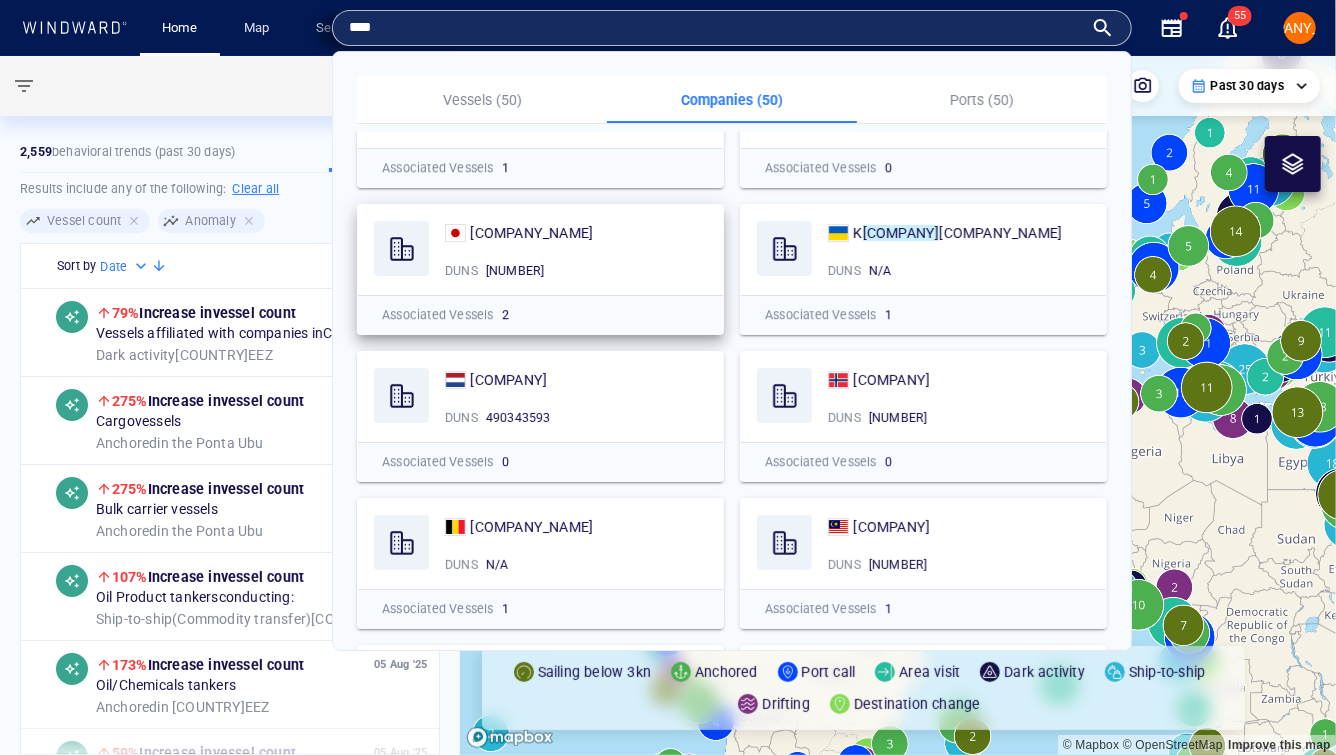 scroll, scrollTop: 3155, scrollLeft: 0, axis: vertical 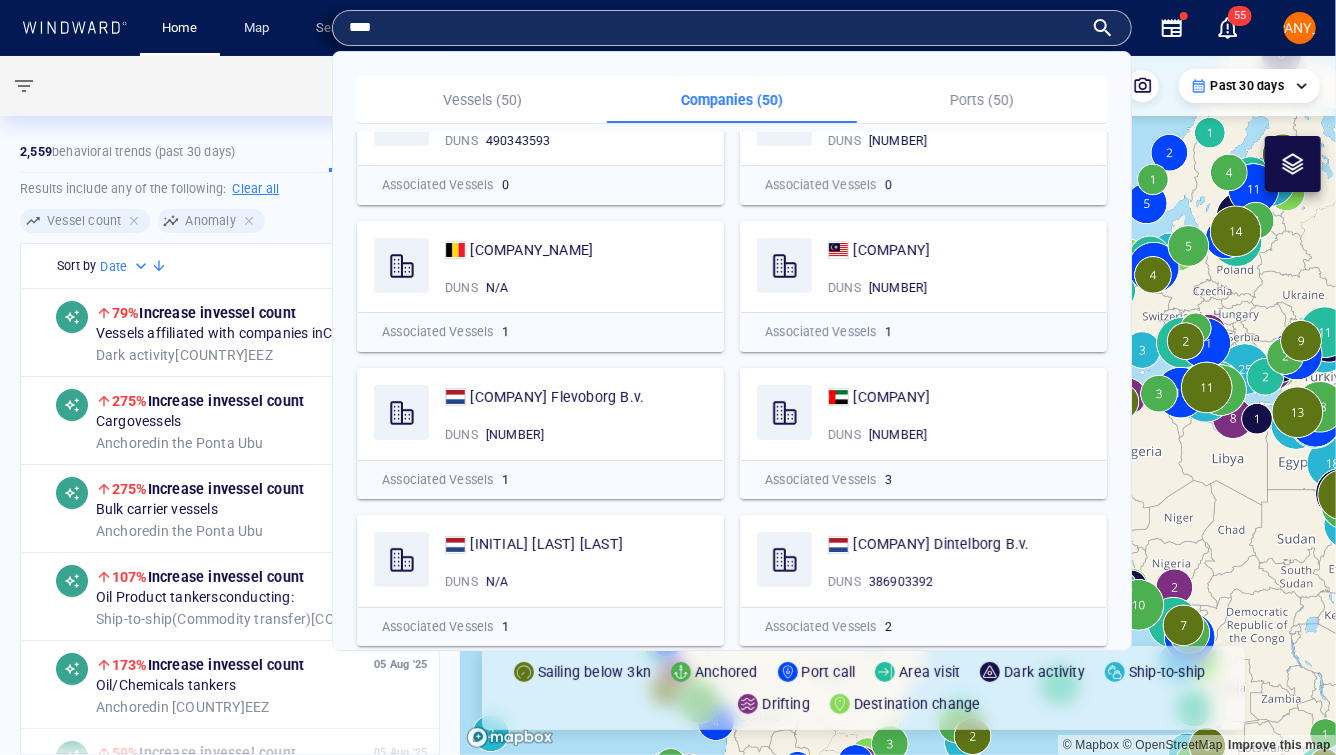 click on "***" at bounding box center [716, 28] 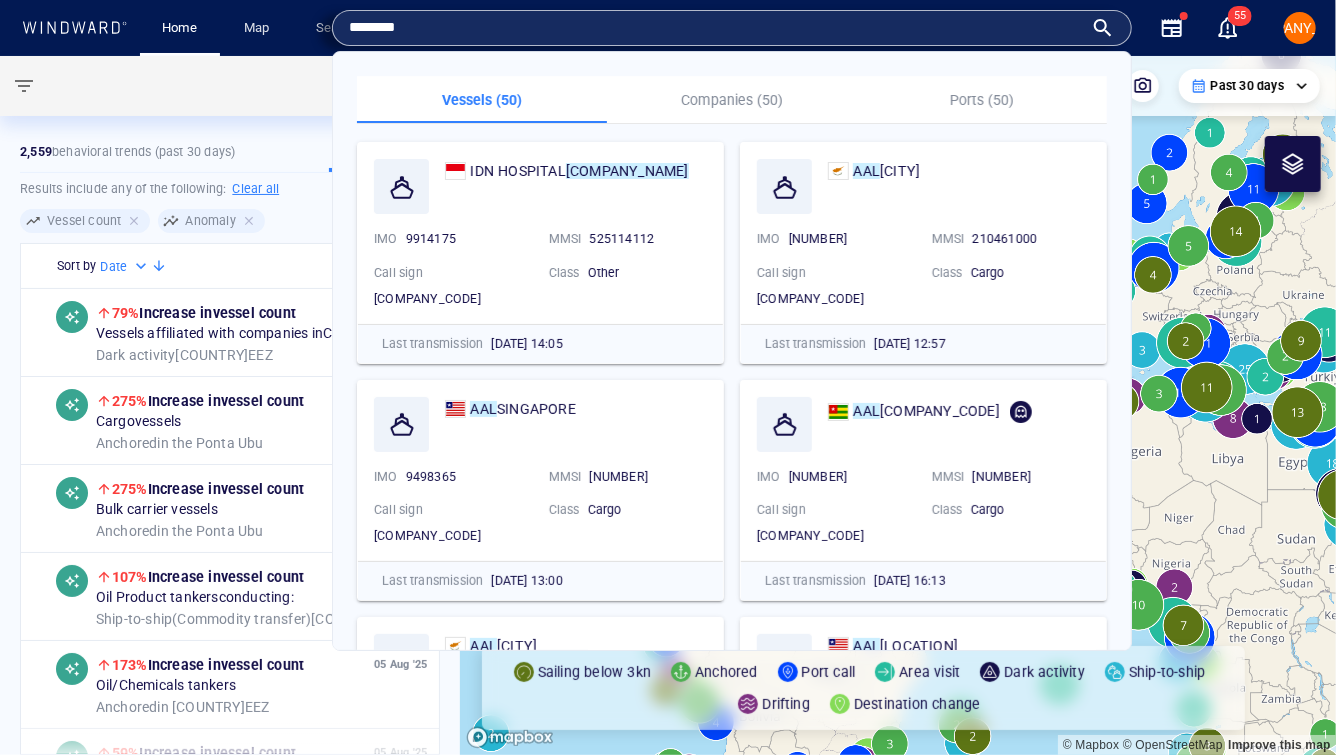 click on "Companies (50)" at bounding box center (732, 100) 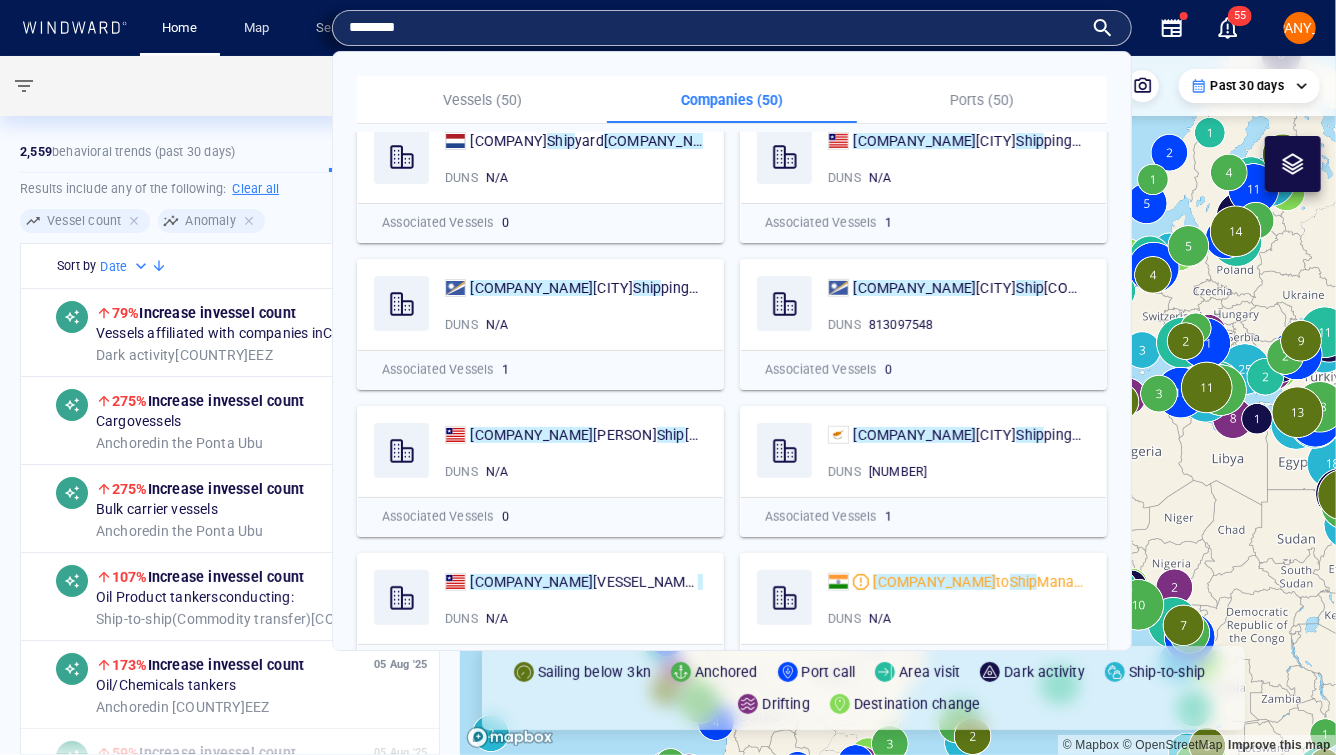 scroll, scrollTop: 877, scrollLeft: 0, axis: vertical 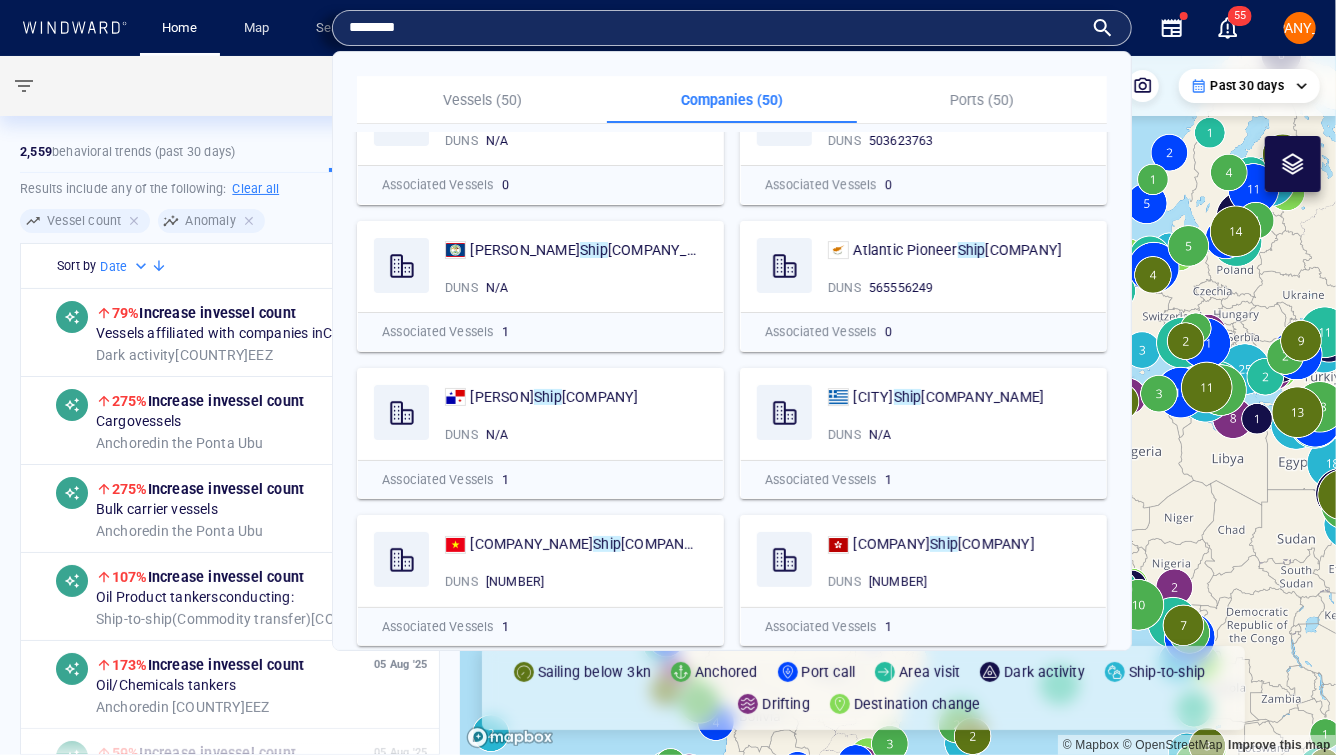 click on "********" at bounding box center (716, 28) 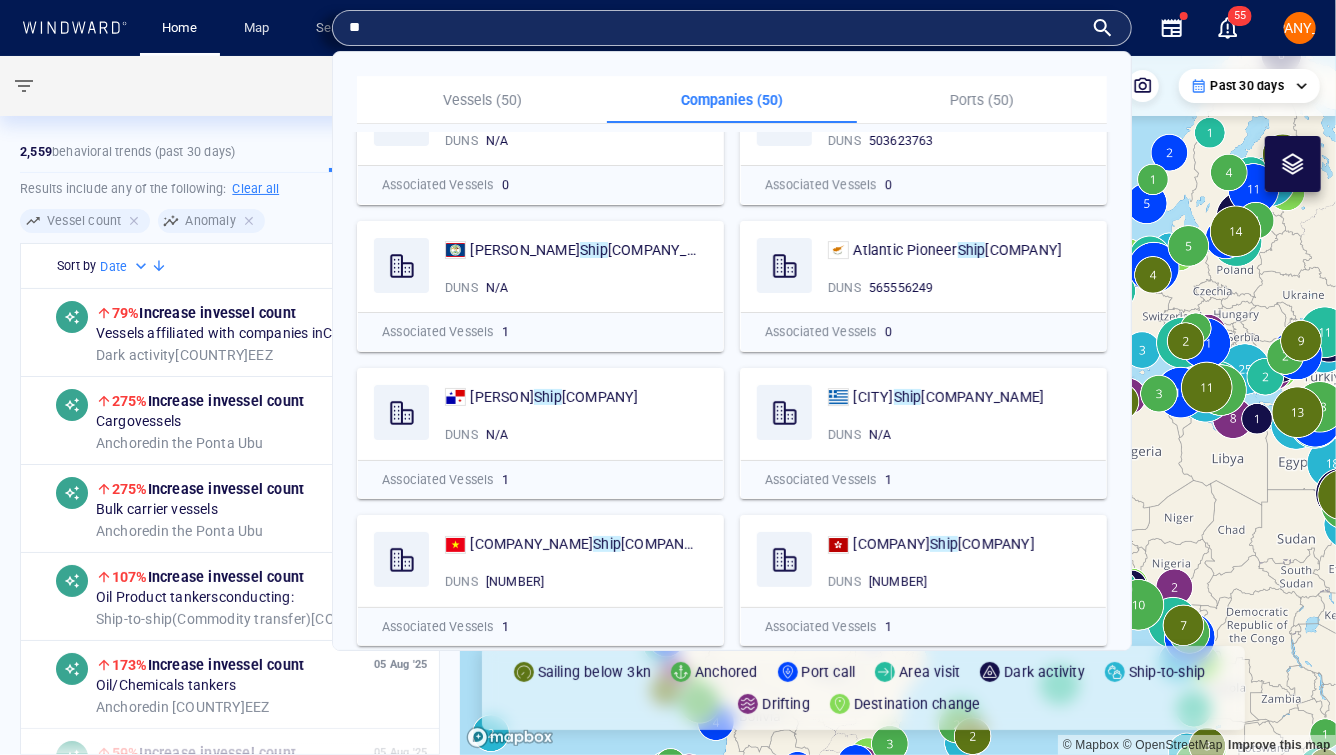 type on "*" 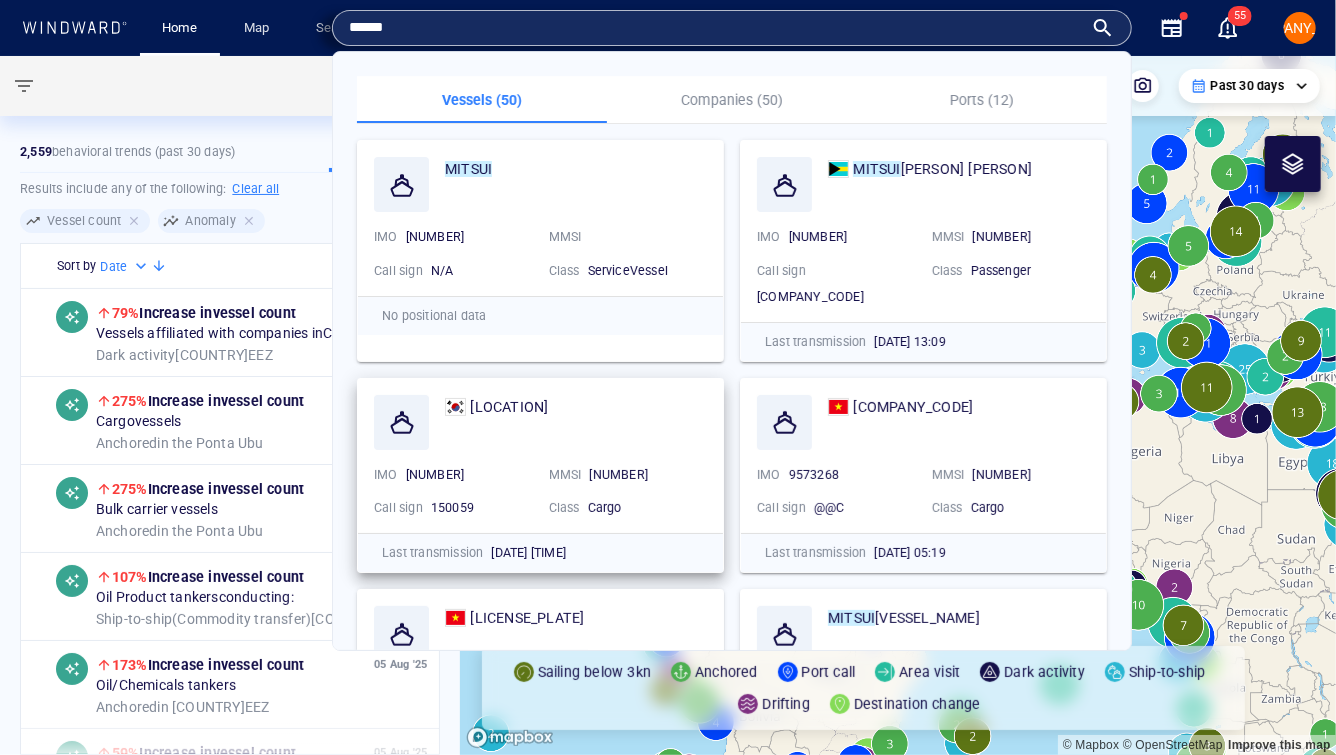 scroll, scrollTop: 3, scrollLeft: 0, axis: vertical 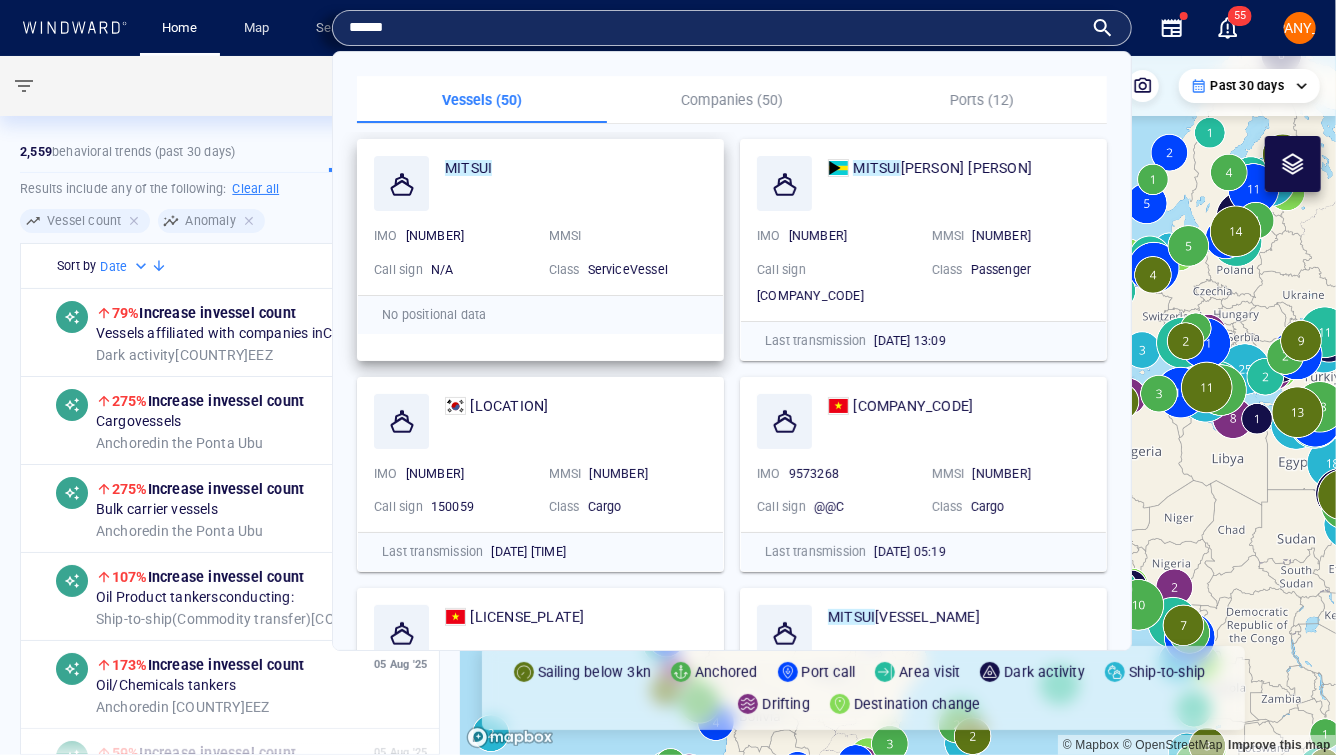 type on "******" 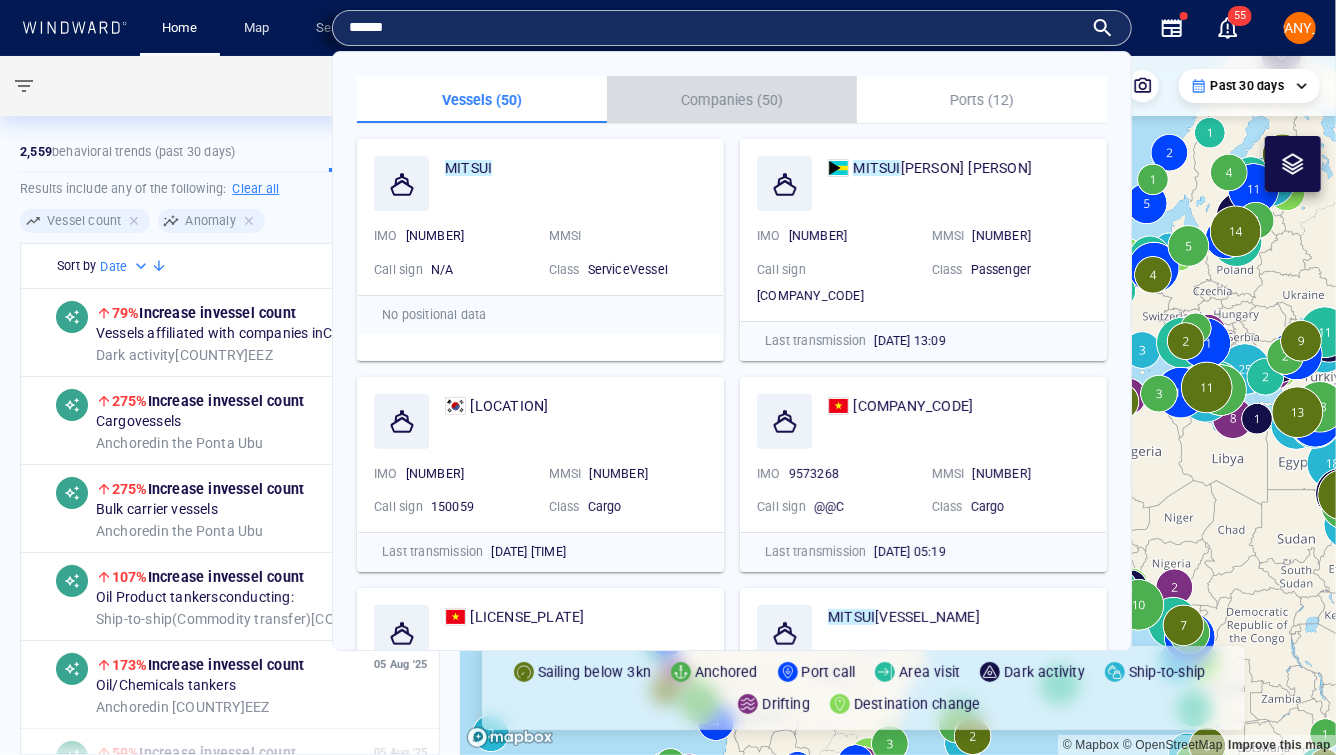click on "Companies (50)" at bounding box center [732, 100] 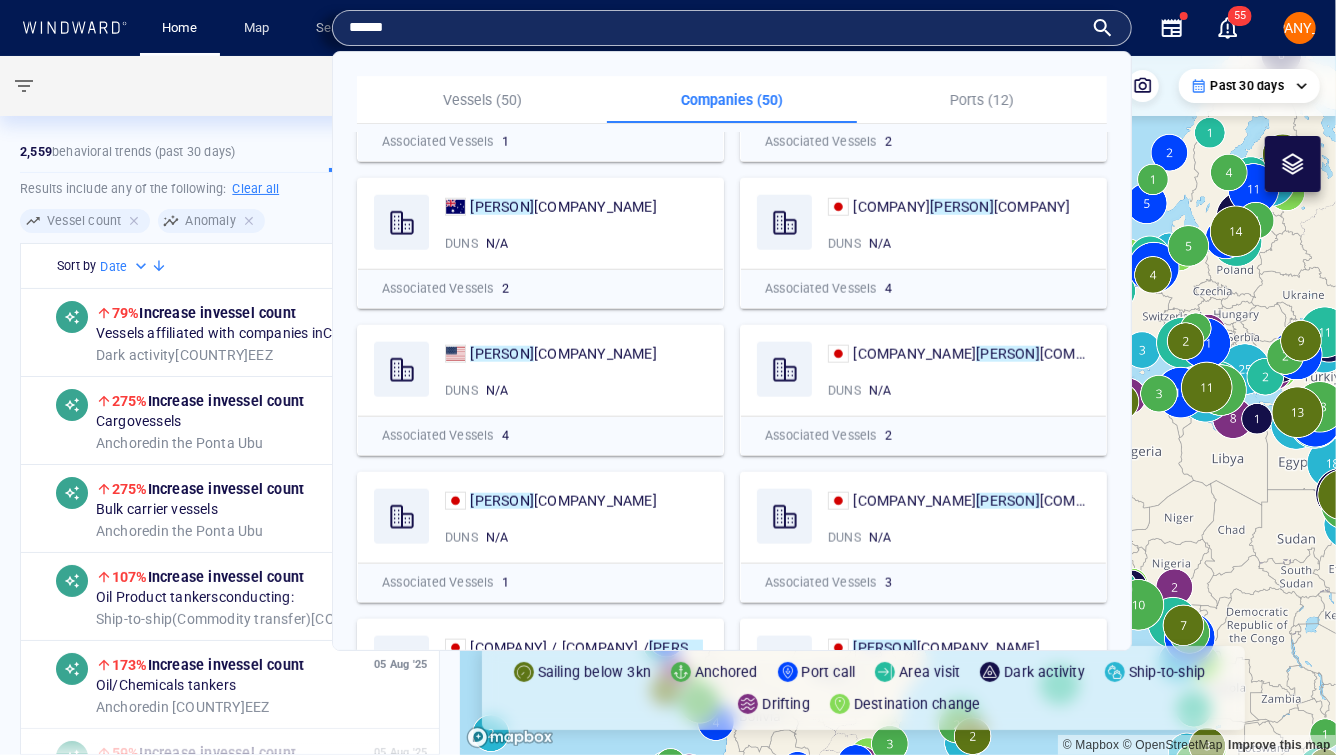 scroll, scrollTop: 0, scrollLeft: 0, axis: both 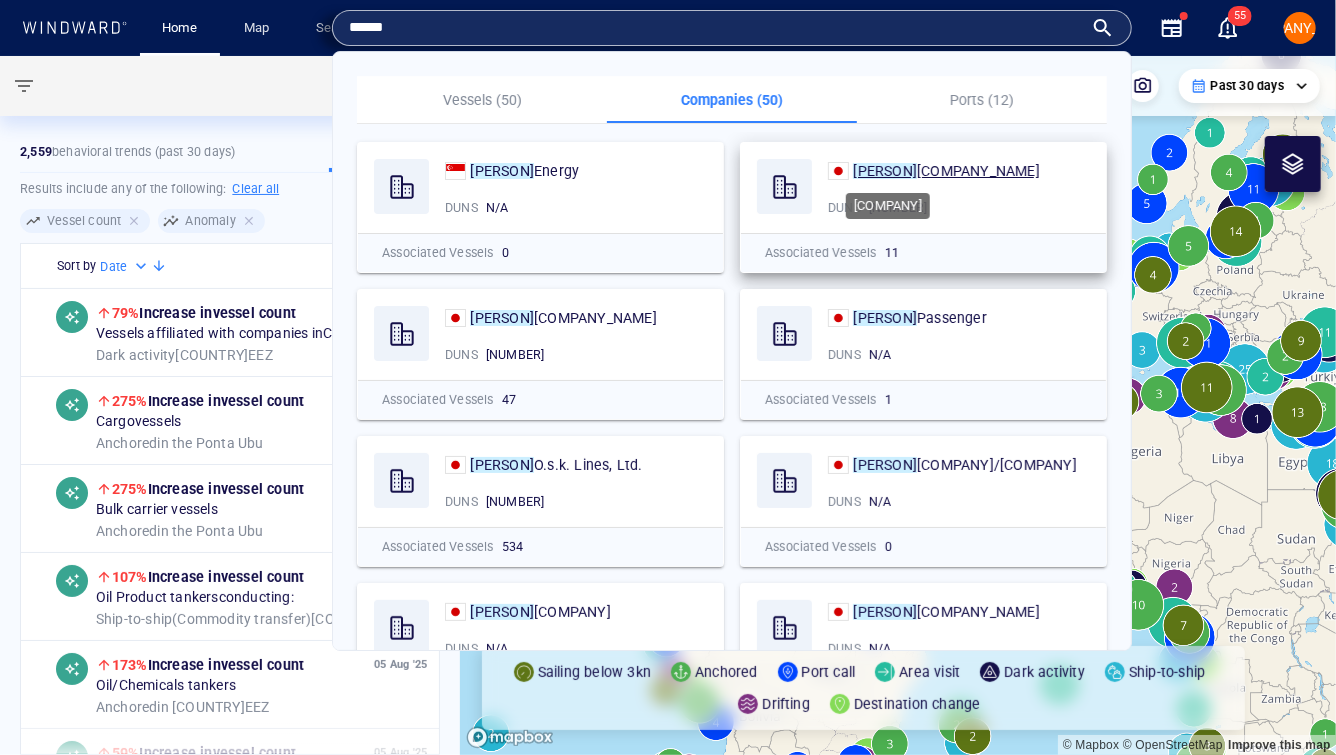 click on "Mitsui" at bounding box center (885, 171) 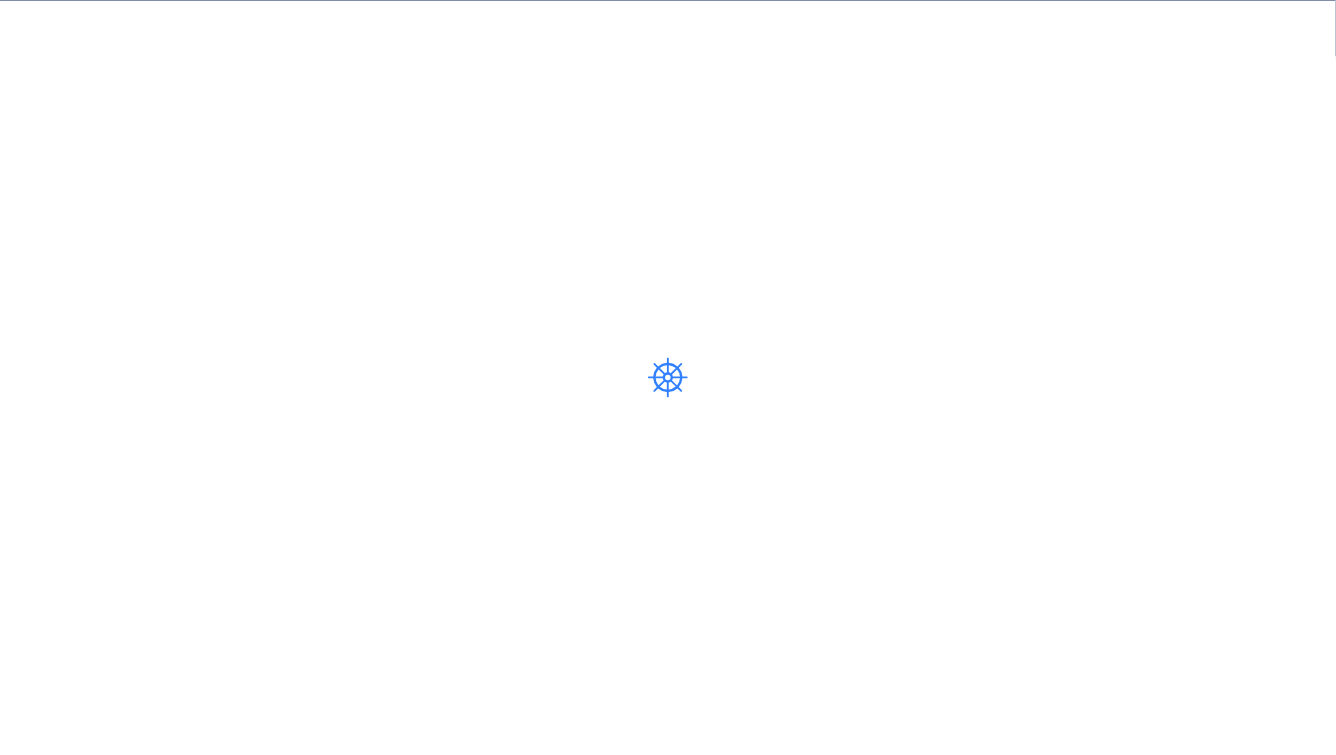 scroll, scrollTop: 0, scrollLeft: 0, axis: both 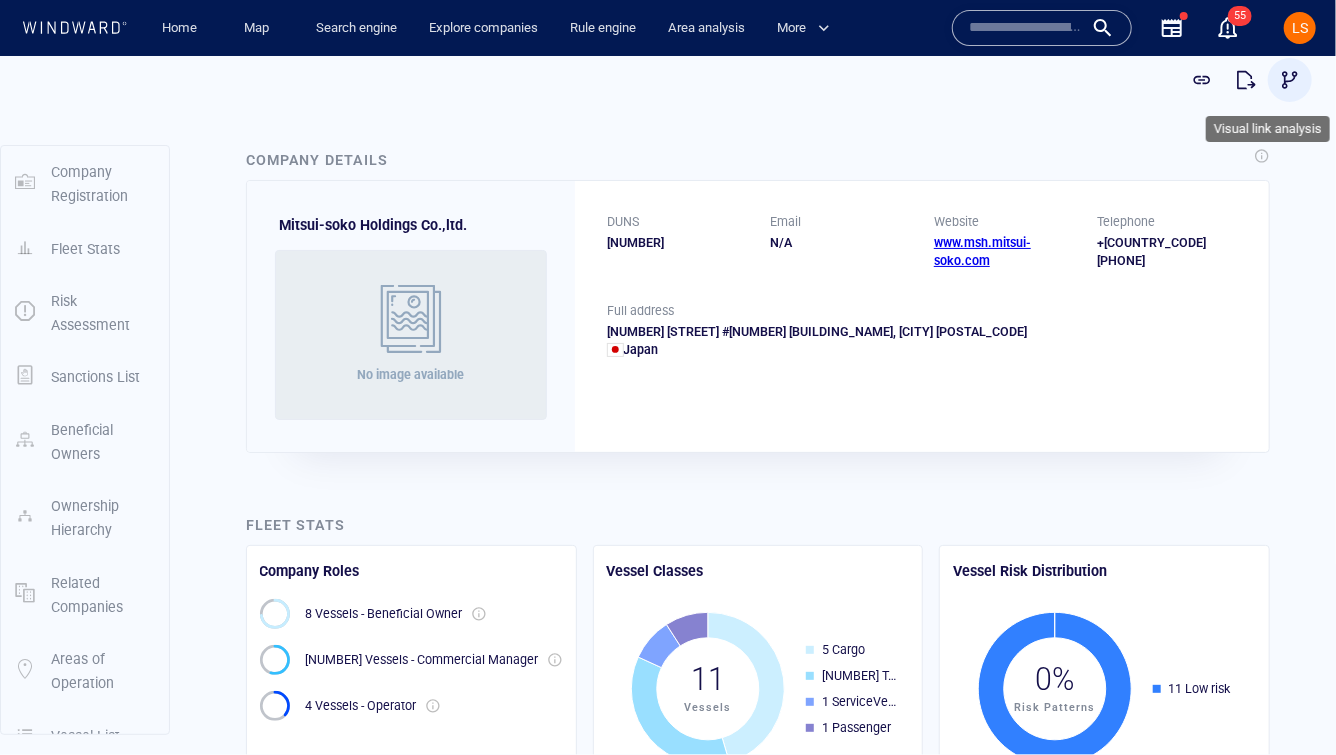 click at bounding box center [1290, 79] 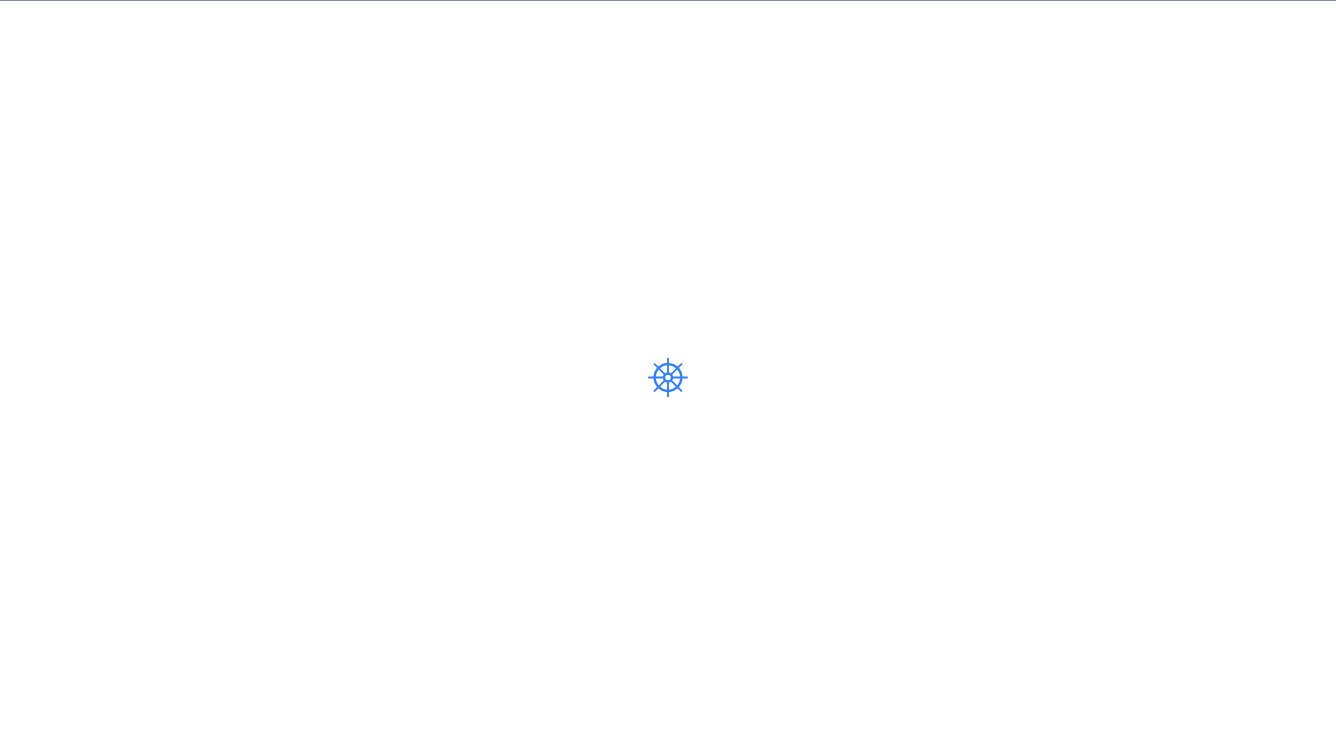 scroll, scrollTop: 0, scrollLeft: 0, axis: both 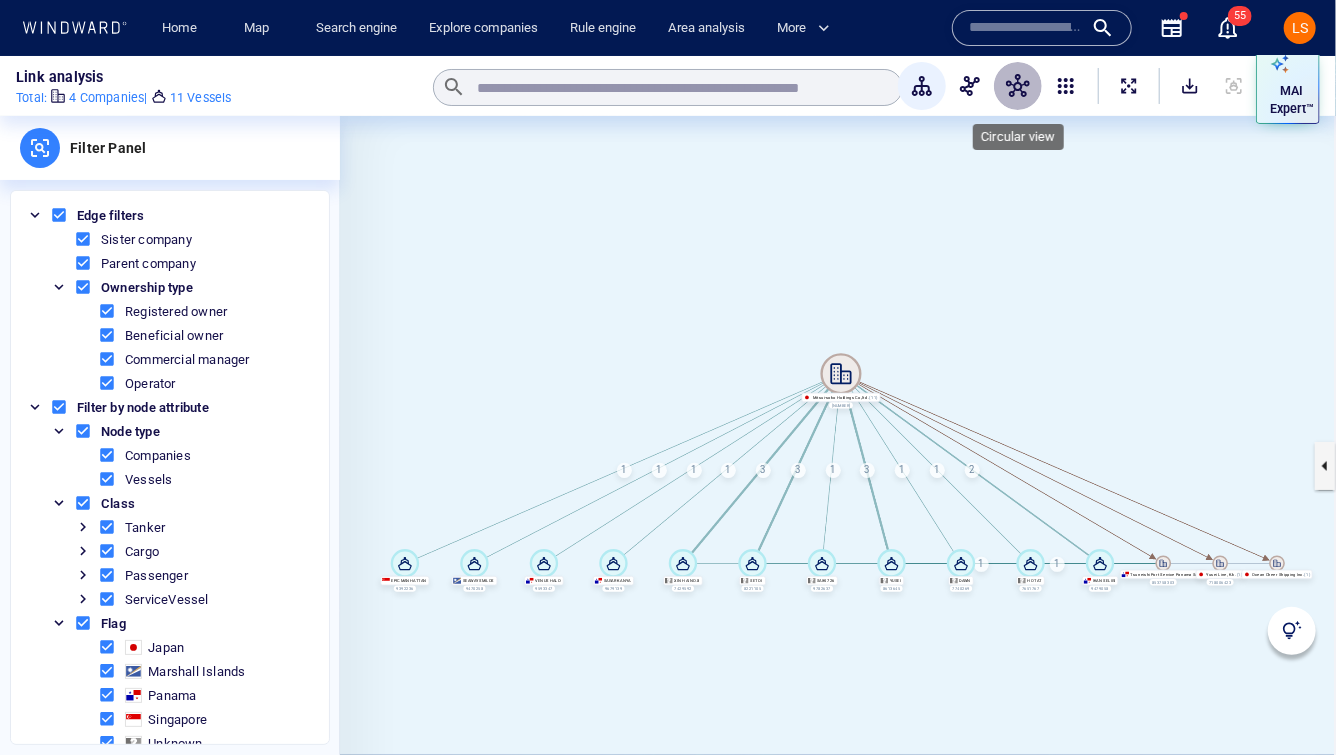 click at bounding box center (1018, 86) 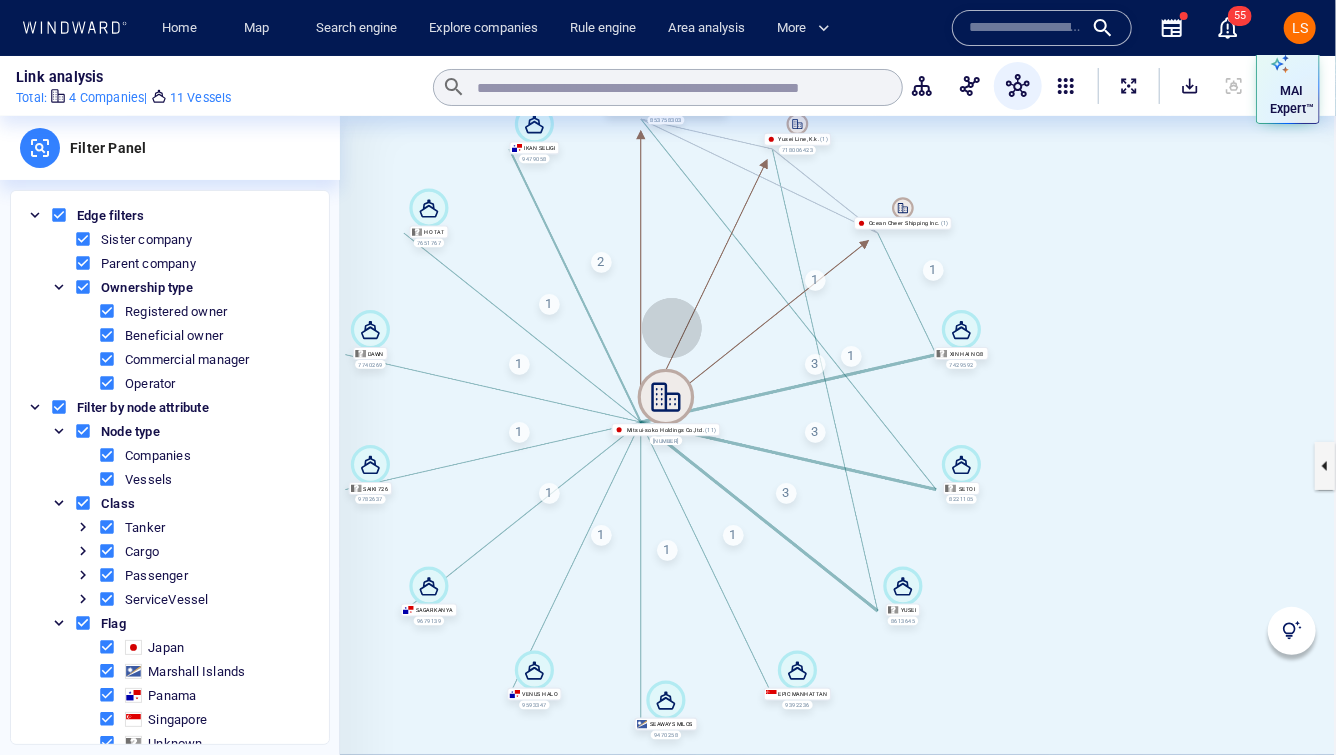 drag, startPoint x: 903, startPoint y: 370, endPoint x: 731, endPoint y: 306, distance: 183.52112 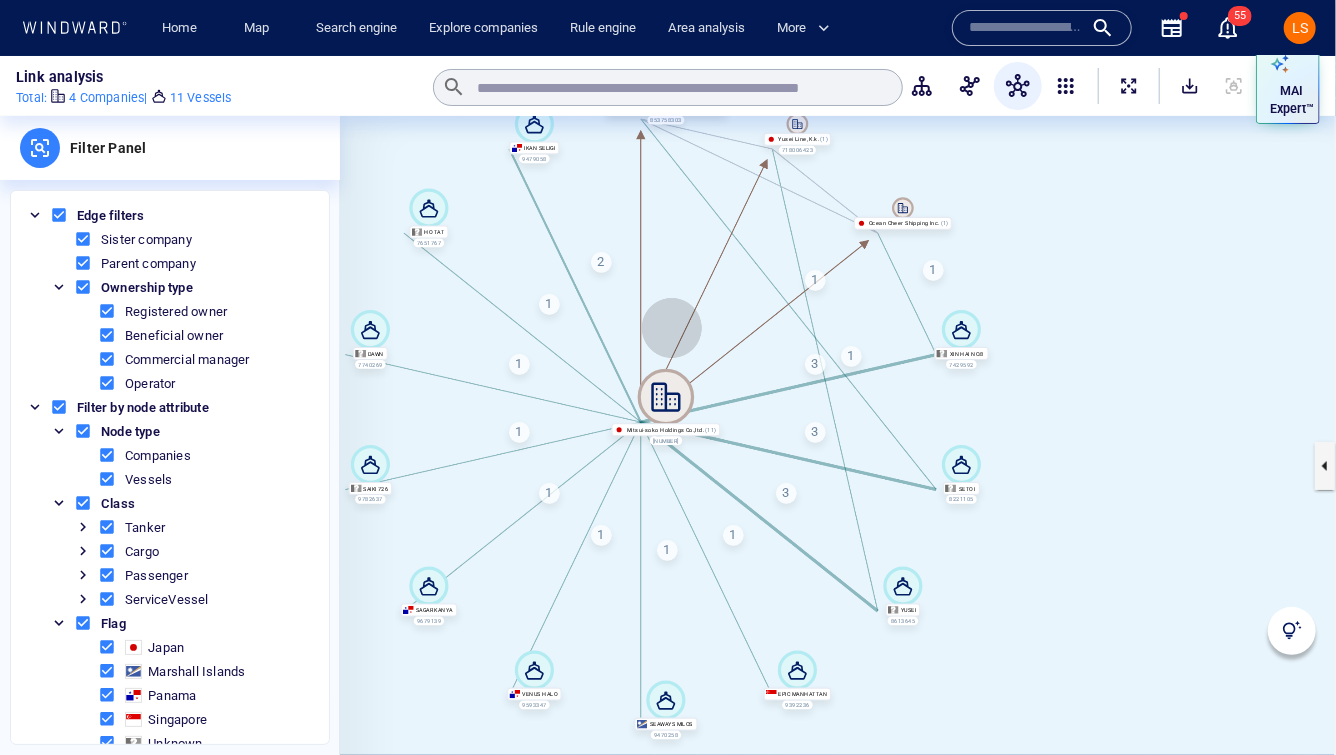click at bounding box center (838, 465) 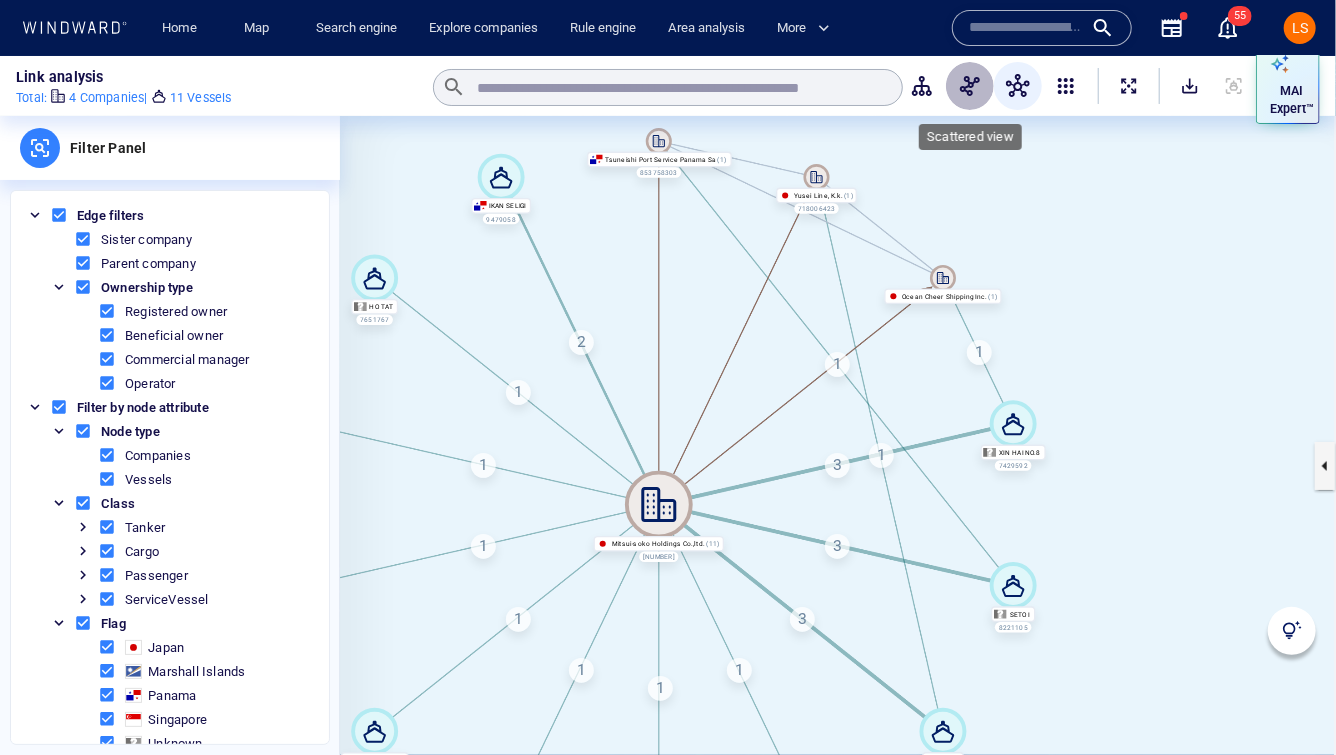 click at bounding box center [970, 86] 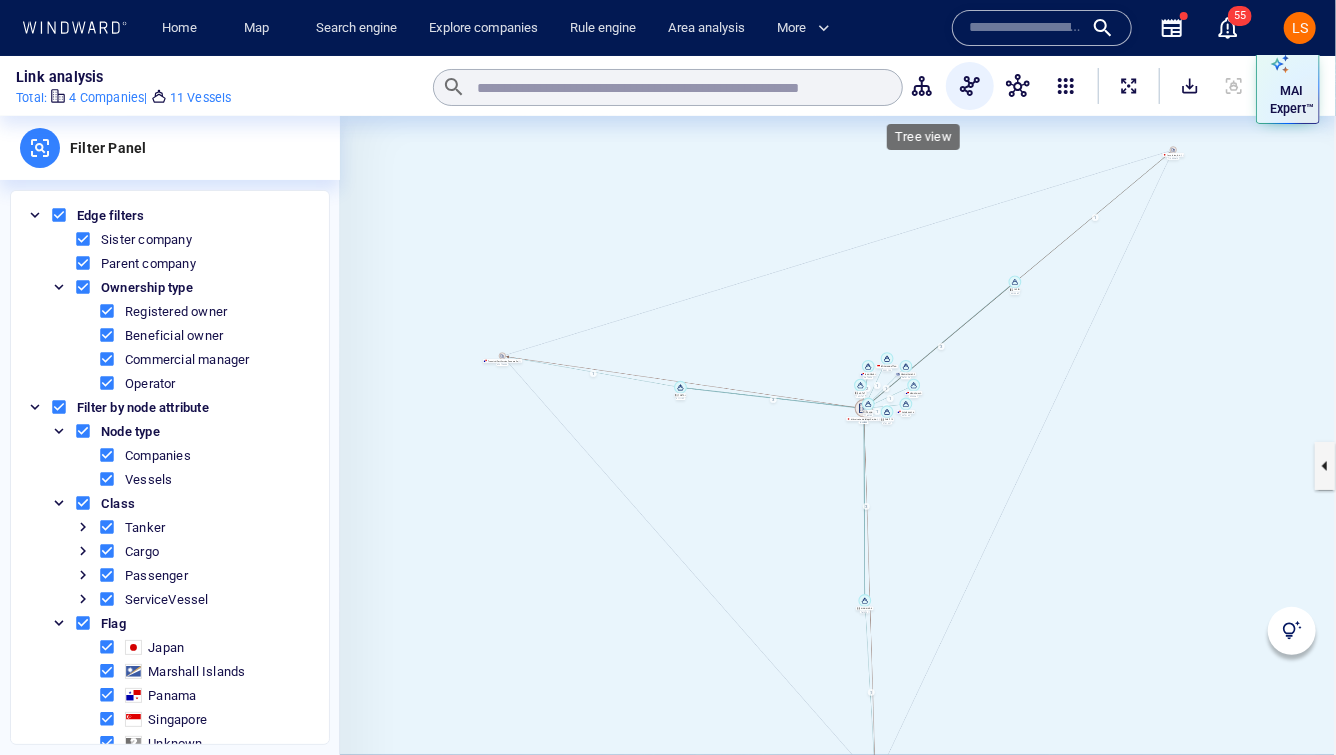 click at bounding box center (922, 86) 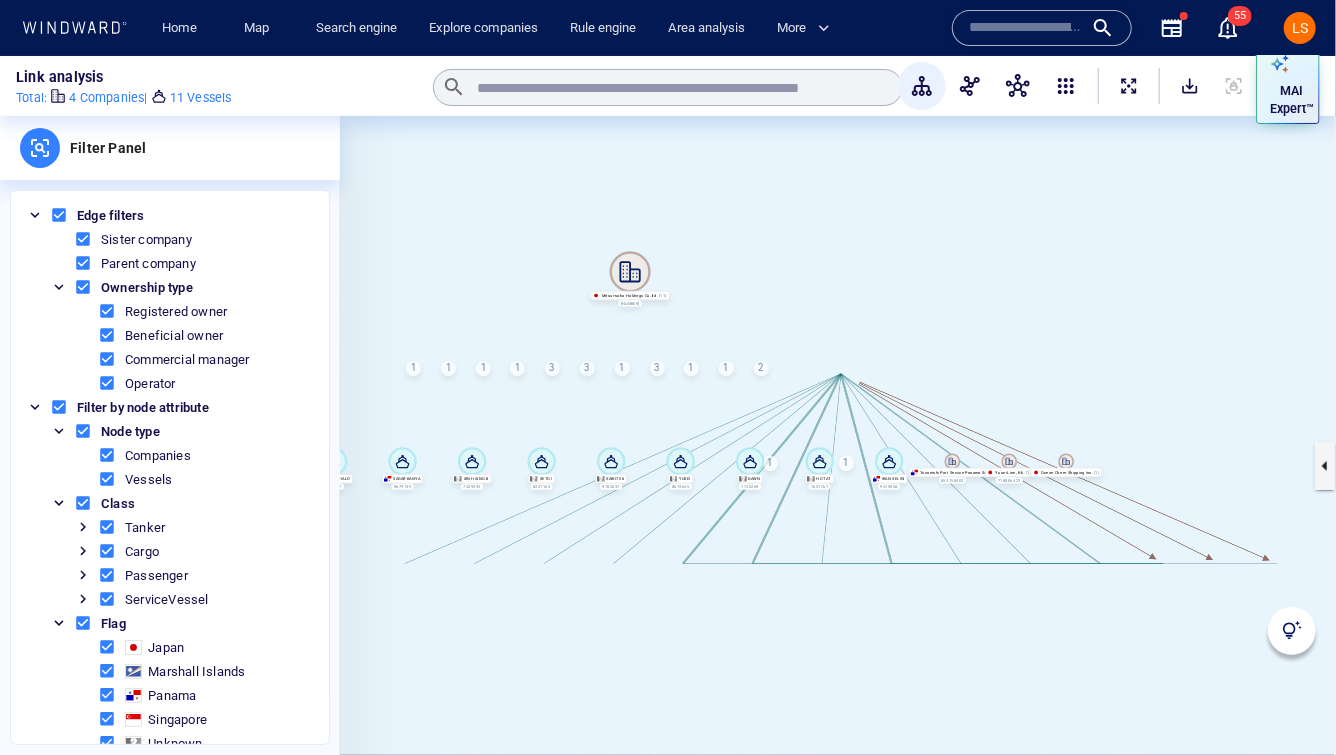 drag, startPoint x: 968, startPoint y: 283, endPoint x: 757, endPoint y: 181, distance: 234.36084 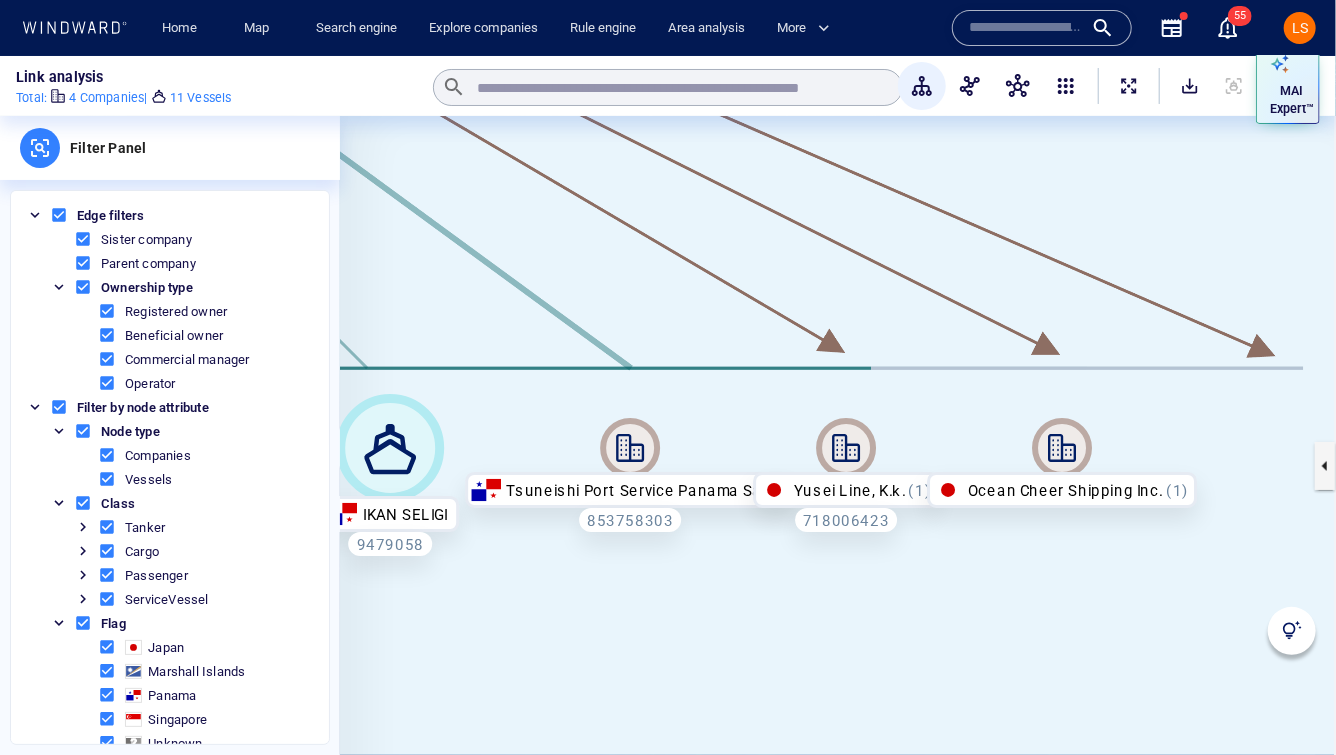 drag, startPoint x: 1134, startPoint y: 540, endPoint x: 890, endPoint y: 613, distance: 254.68608 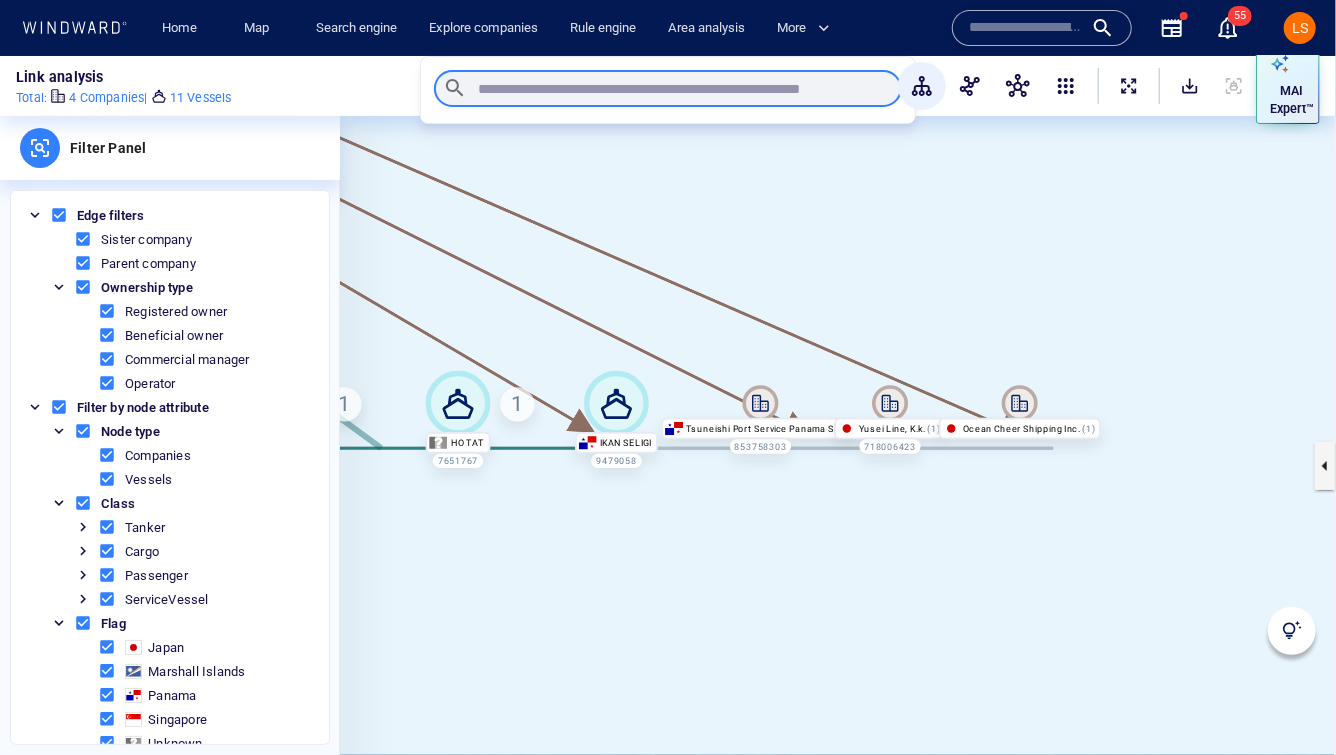 click at bounding box center [679, 89] 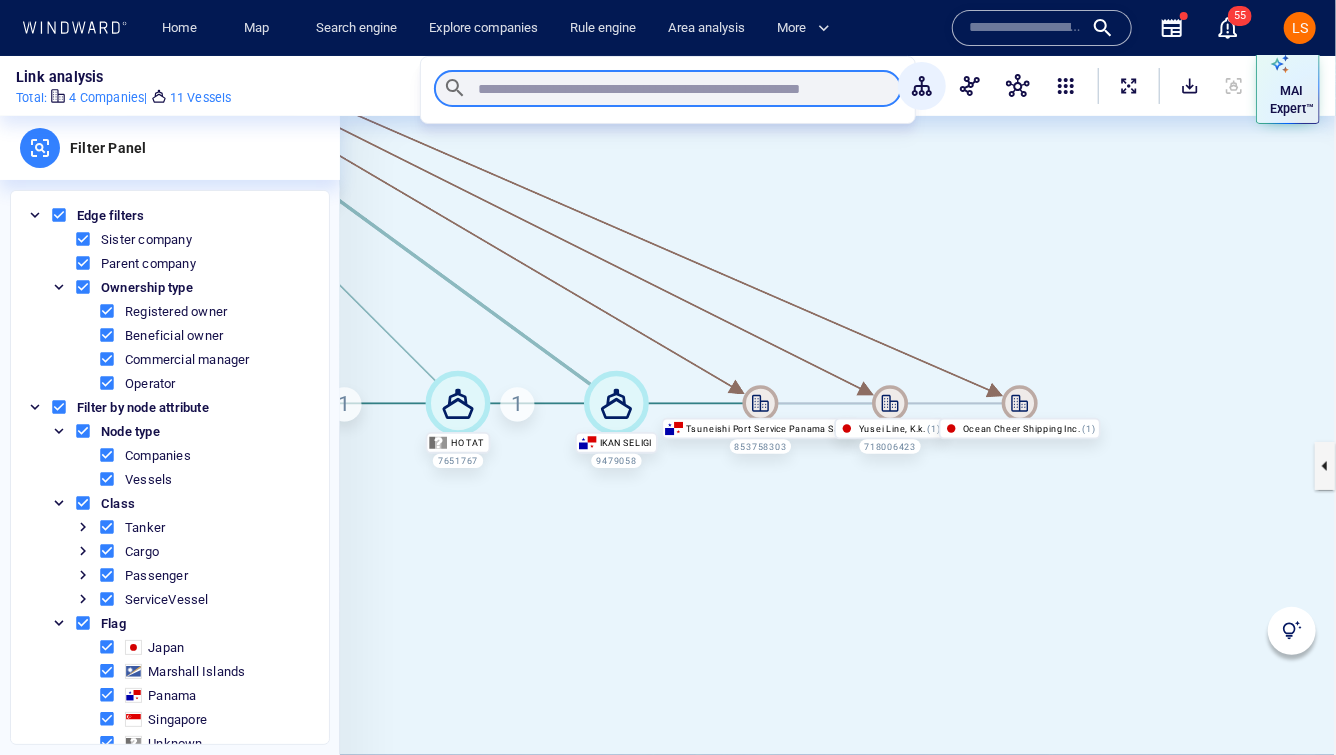 click at bounding box center (679, 89) 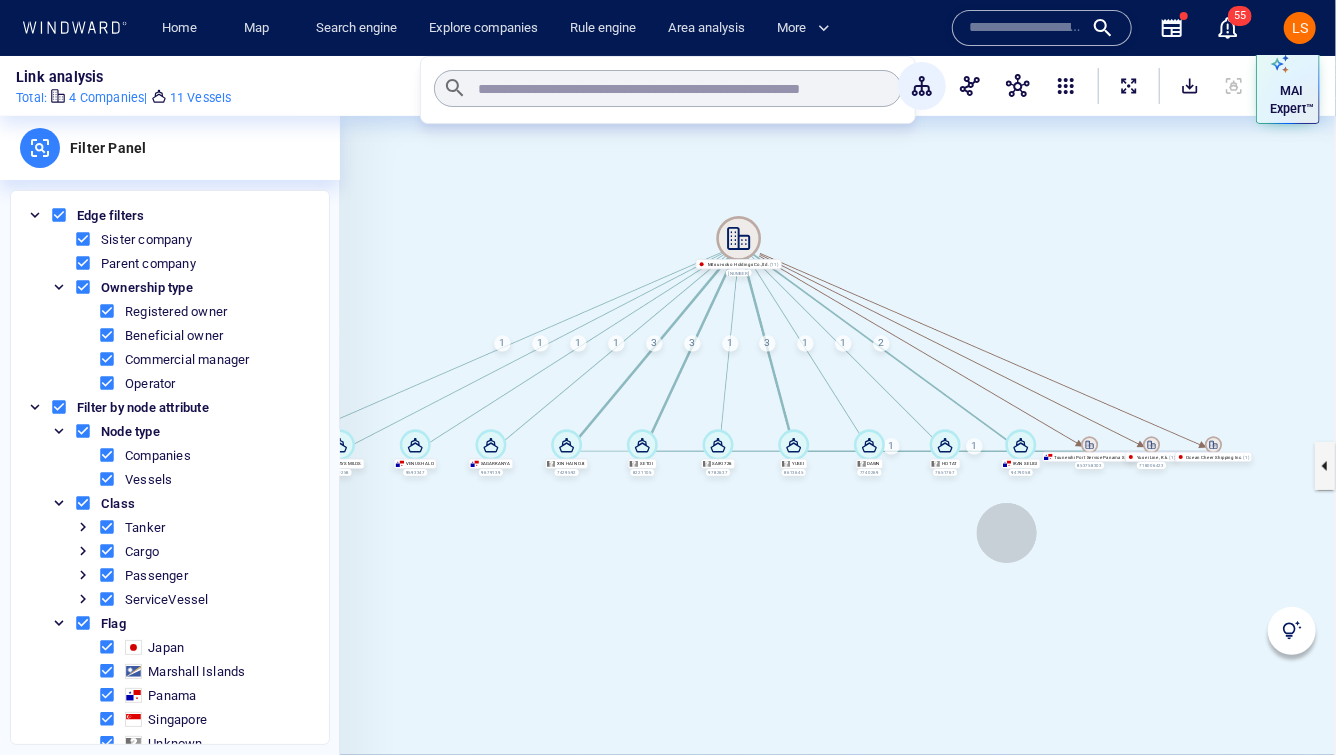 drag, startPoint x: 653, startPoint y: 556, endPoint x: 1007, endPoint y: 532, distance: 354.81262 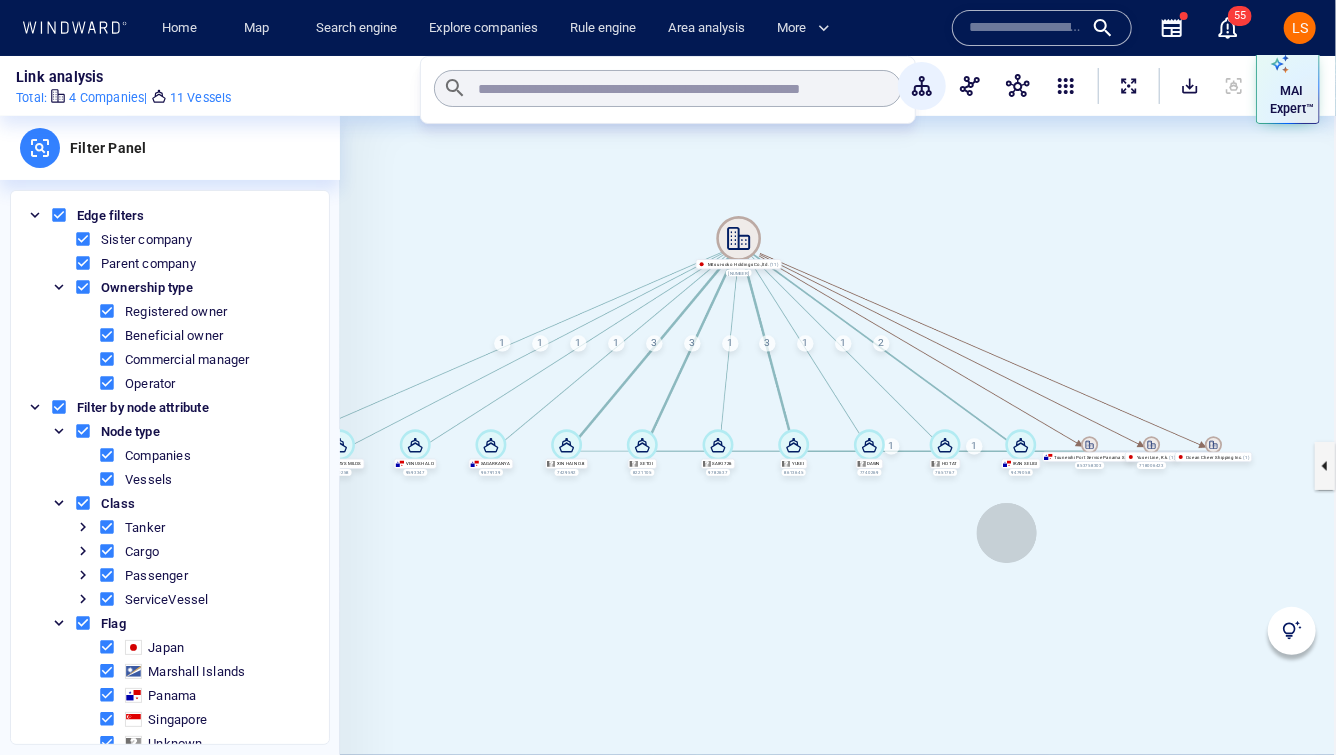click at bounding box center [838, 465] 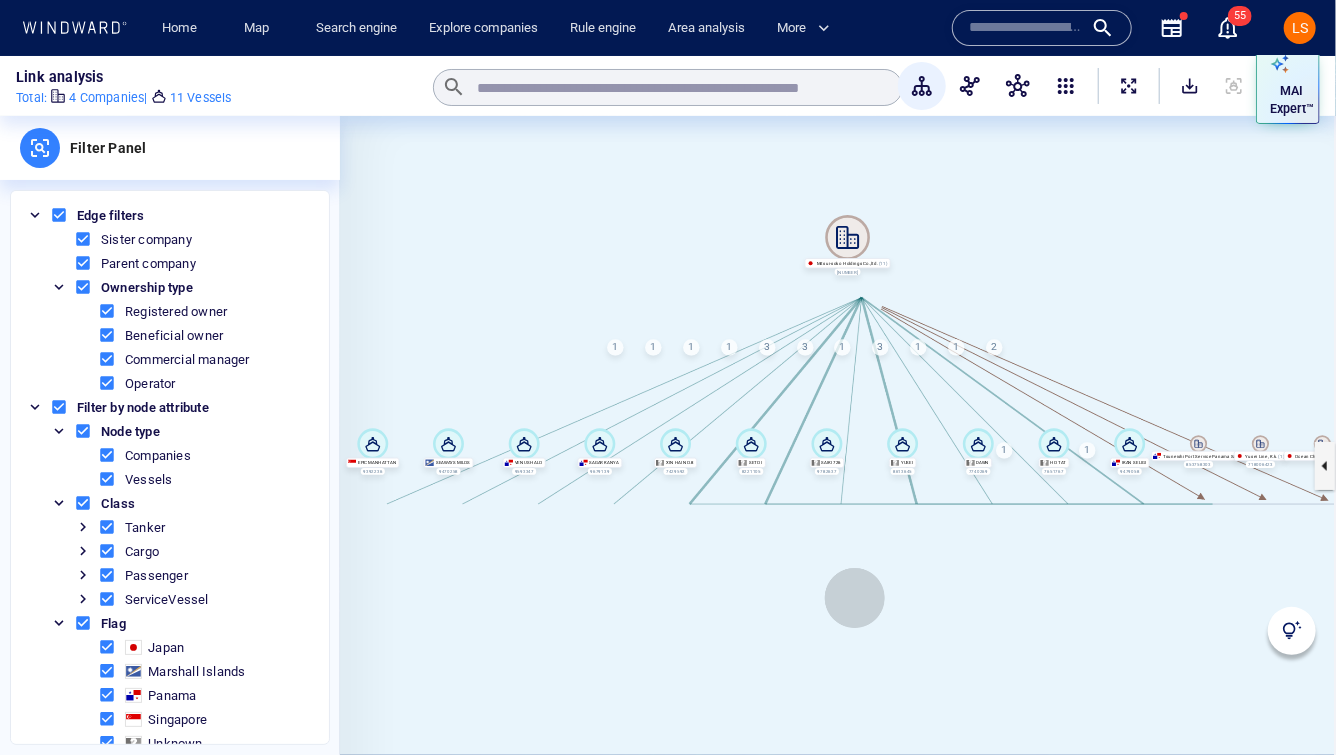 drag, startPoint x: 733, startPoint y: 539, endPoint x: 836, endPoint y: 532, distance: 103.23759 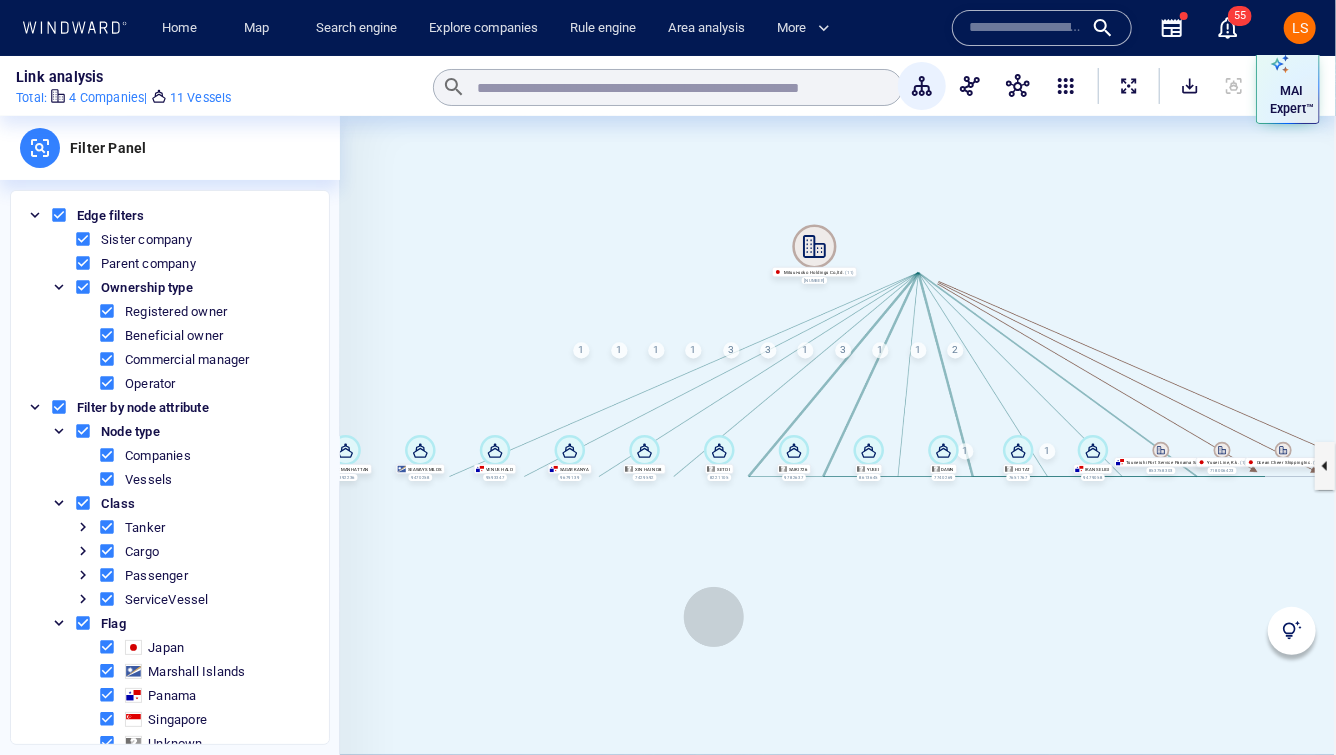 drag, startPoint x: 649, startPoint y: 585, endPoint x: 672, endPoint y: 611, distance: 34.713108 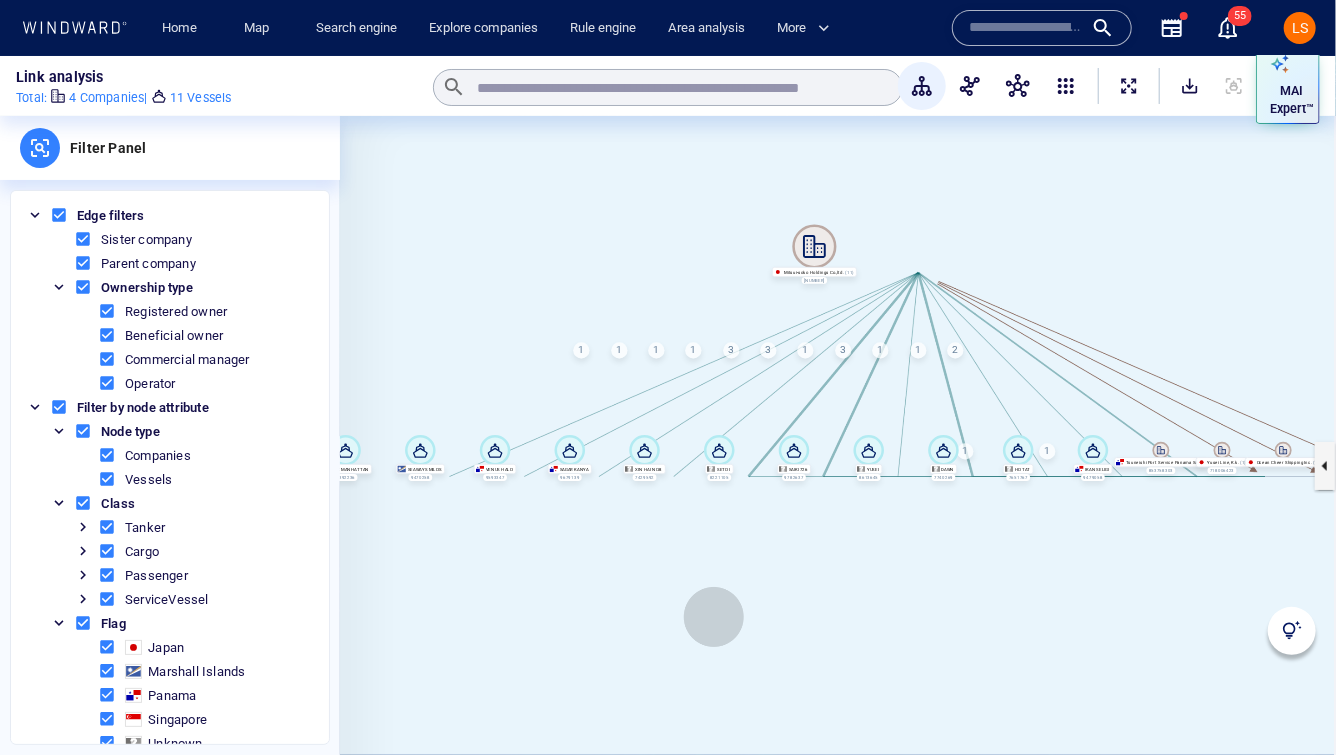click at bounding box center (838, 465) 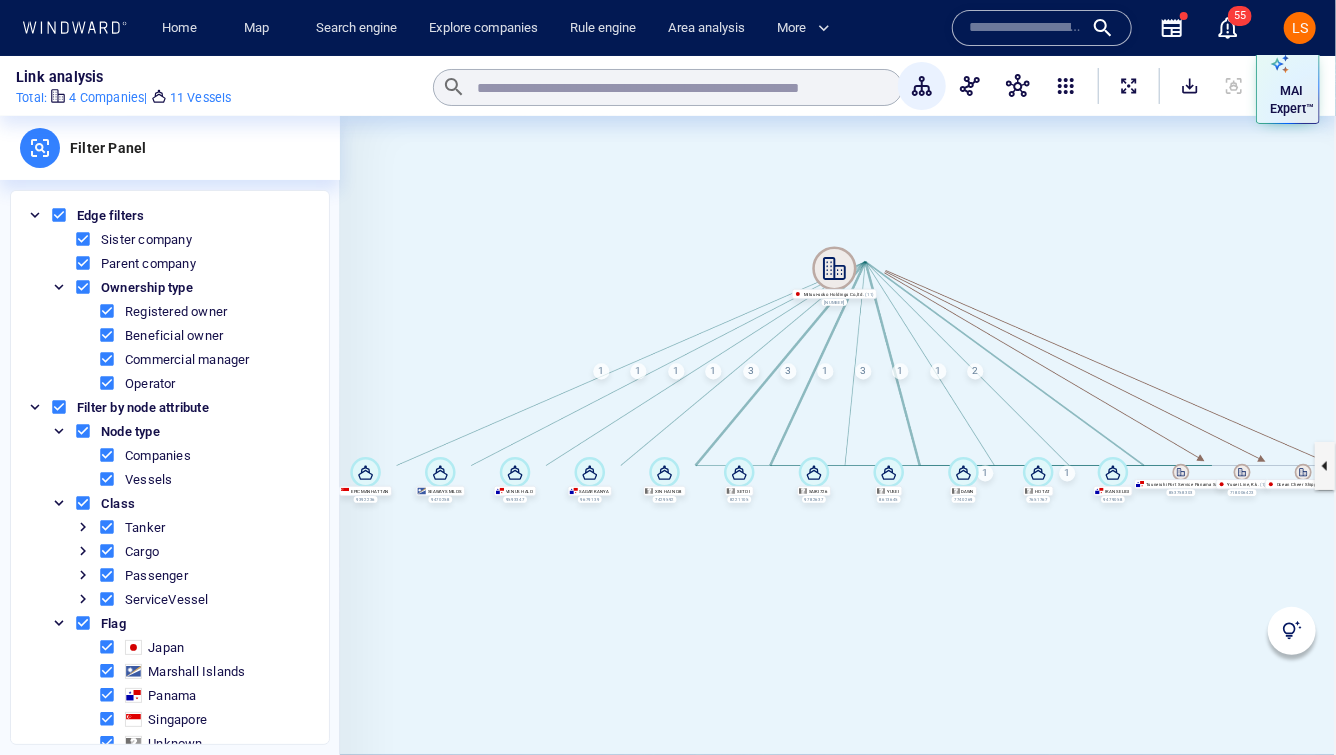 drag, startPoint x: 1123, startPoint y: 230, endPoint x: 1072, endPoint y: 244, distance: 52.886673 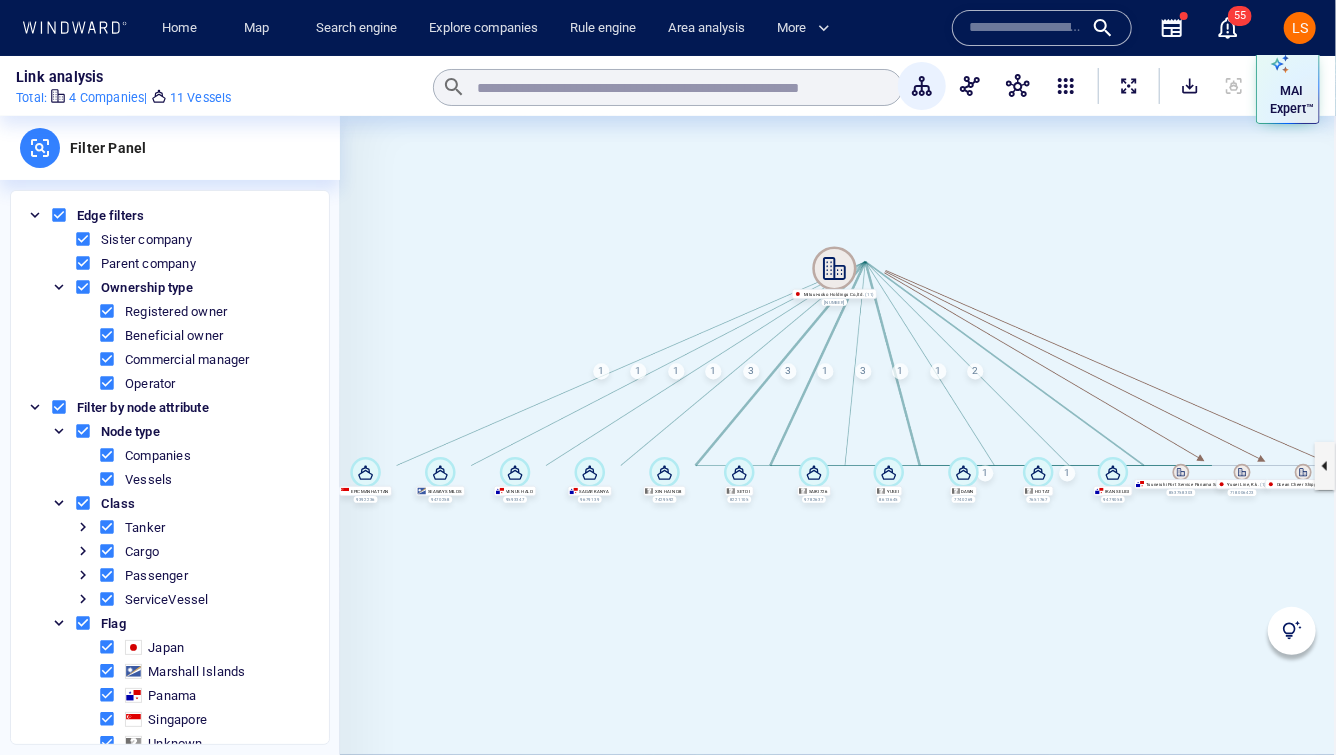 click at bounding box center (838, 465) 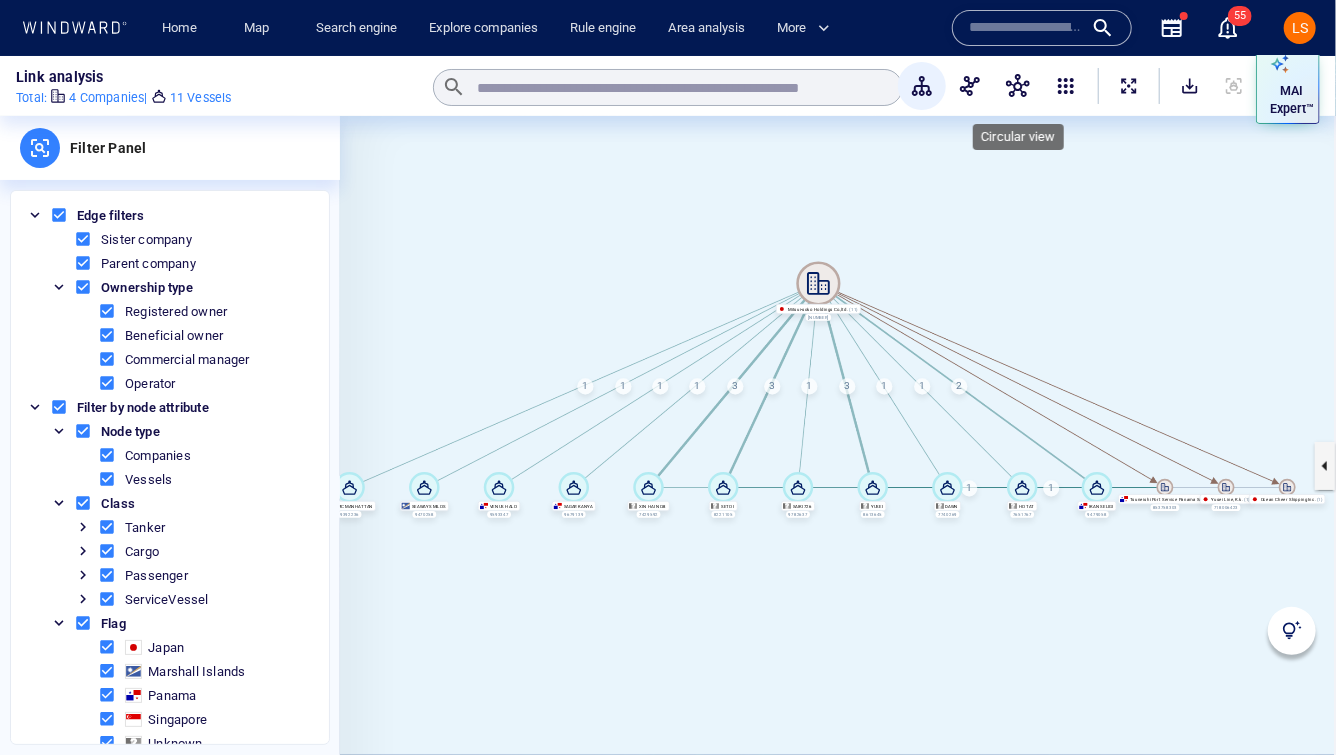 click at bounding box center (1018, 86) 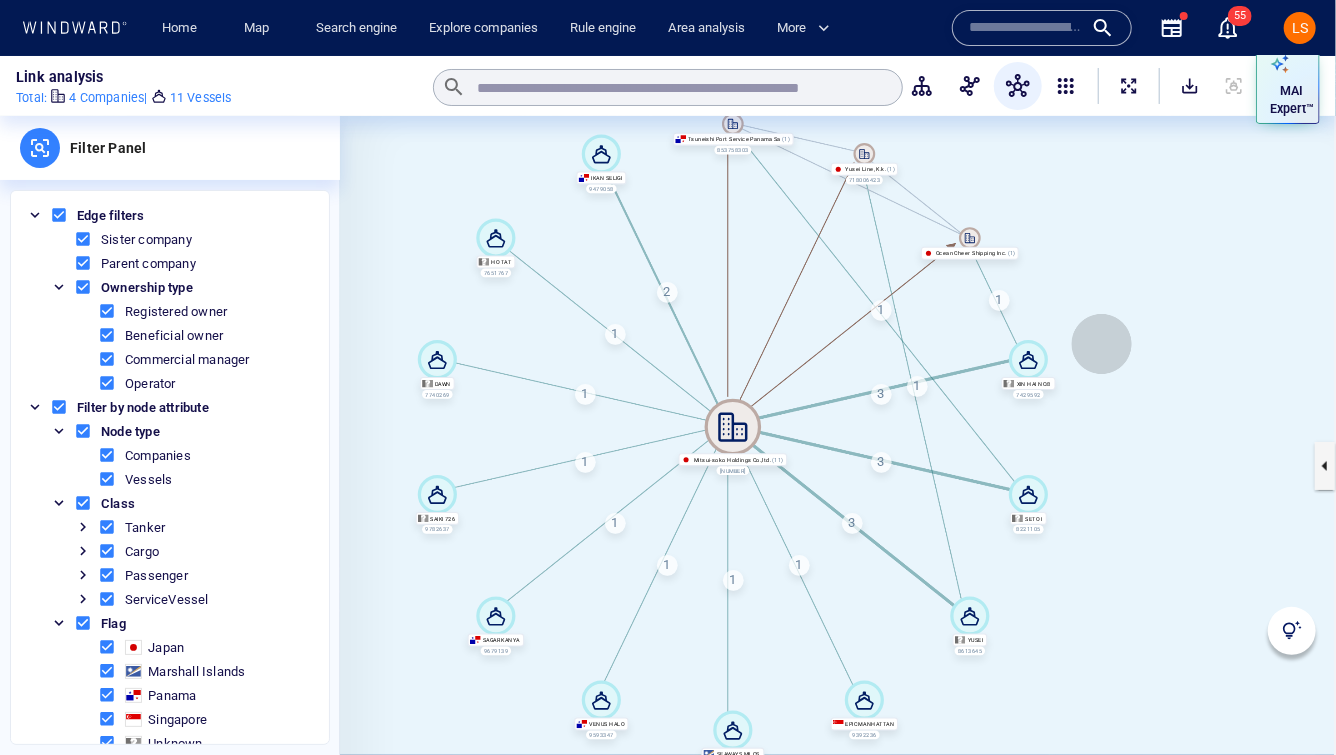 drag, startPoint x: 1212, startPoint y: 380, endPoint x: 1112, endPoint y: 353, distance: 103.58089 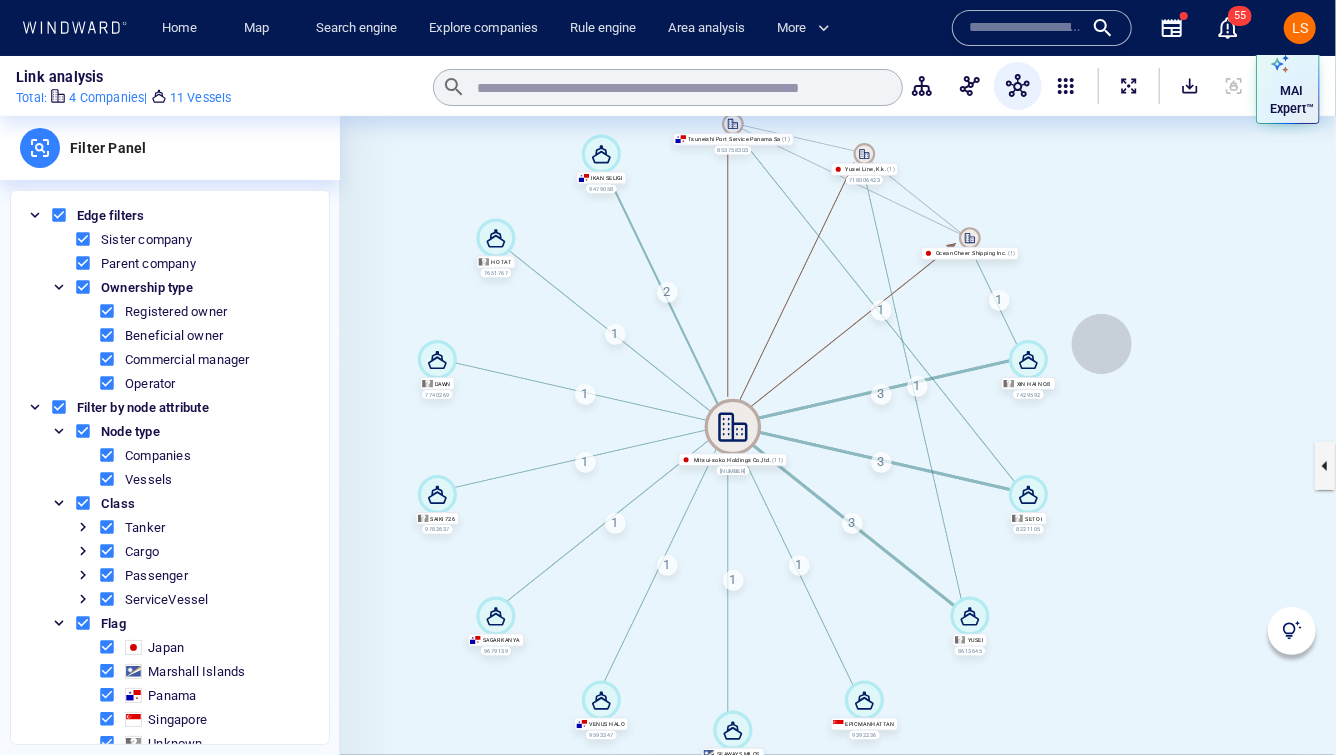 click at bounding box center (838, 465) 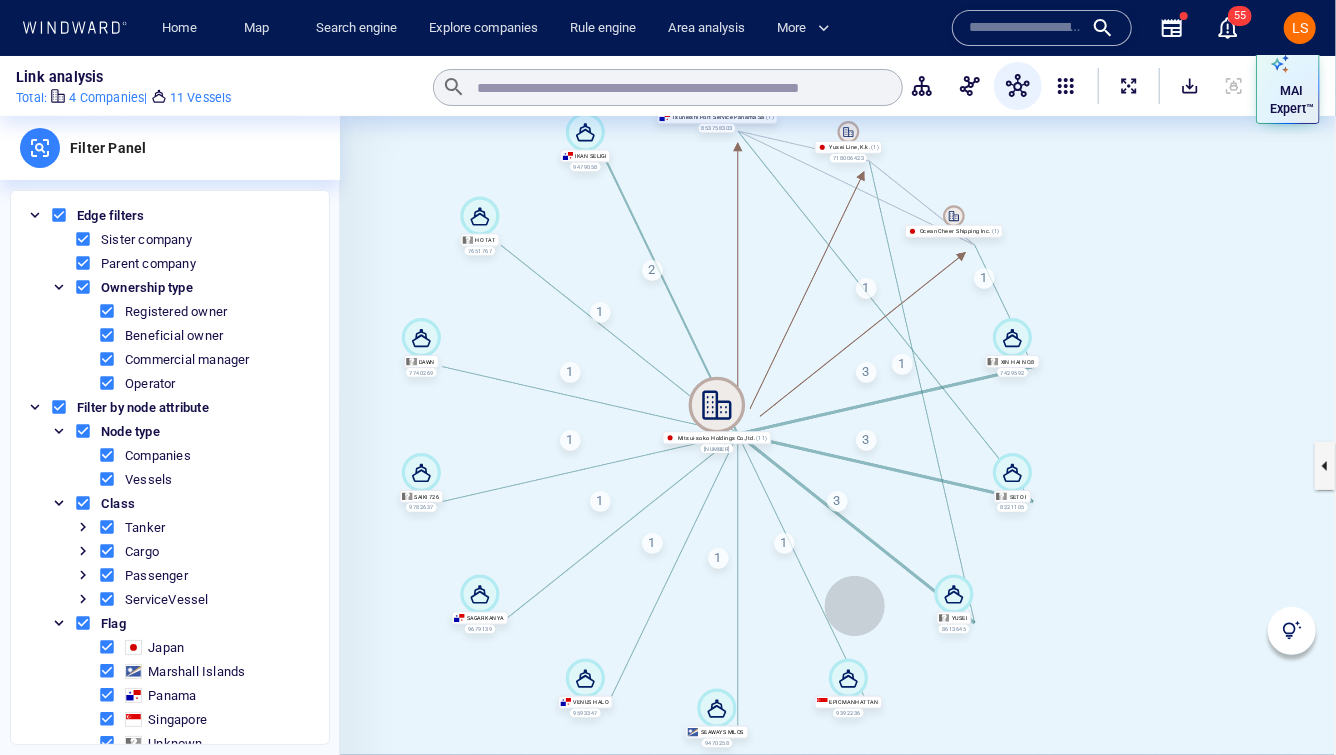 drag, startPoint x: 855, startPoint y: 606, endPoint x: 832, endPoint y: 576, distance: 37.802116 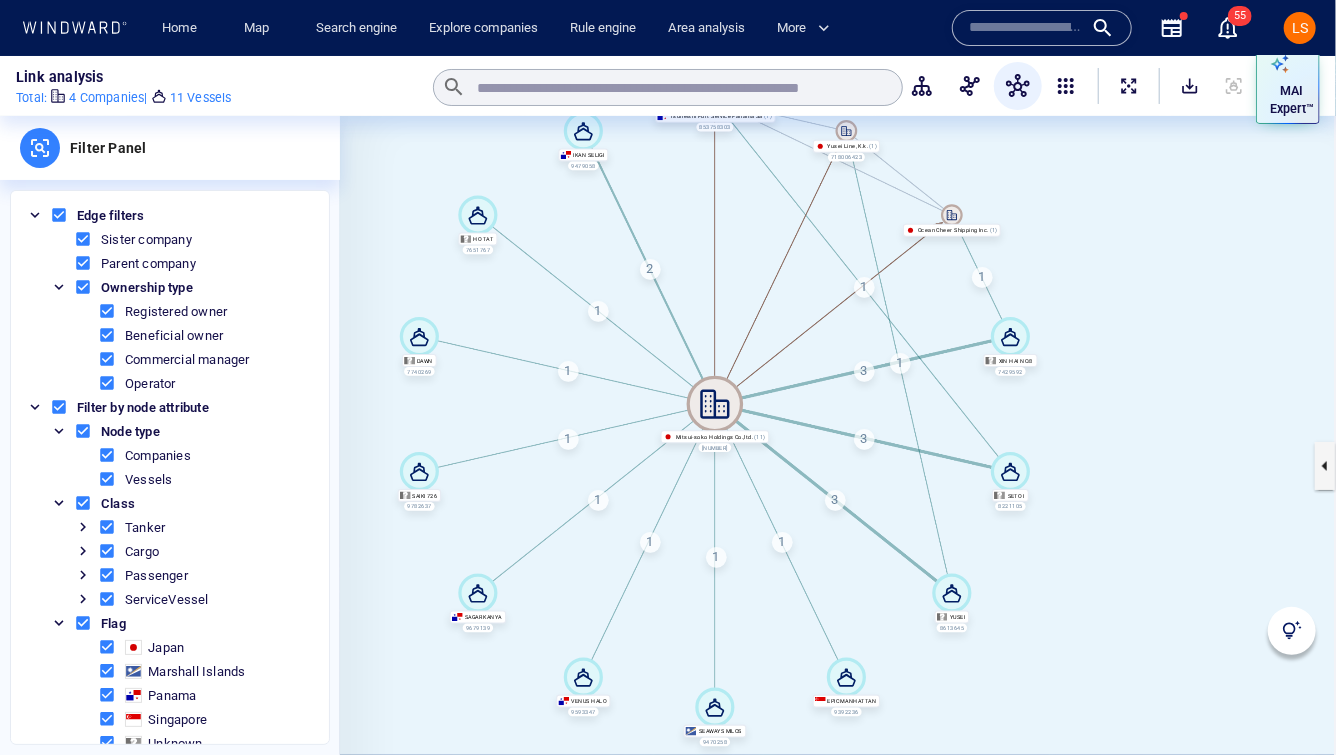 click on "1" at bounding box center (568, 439) 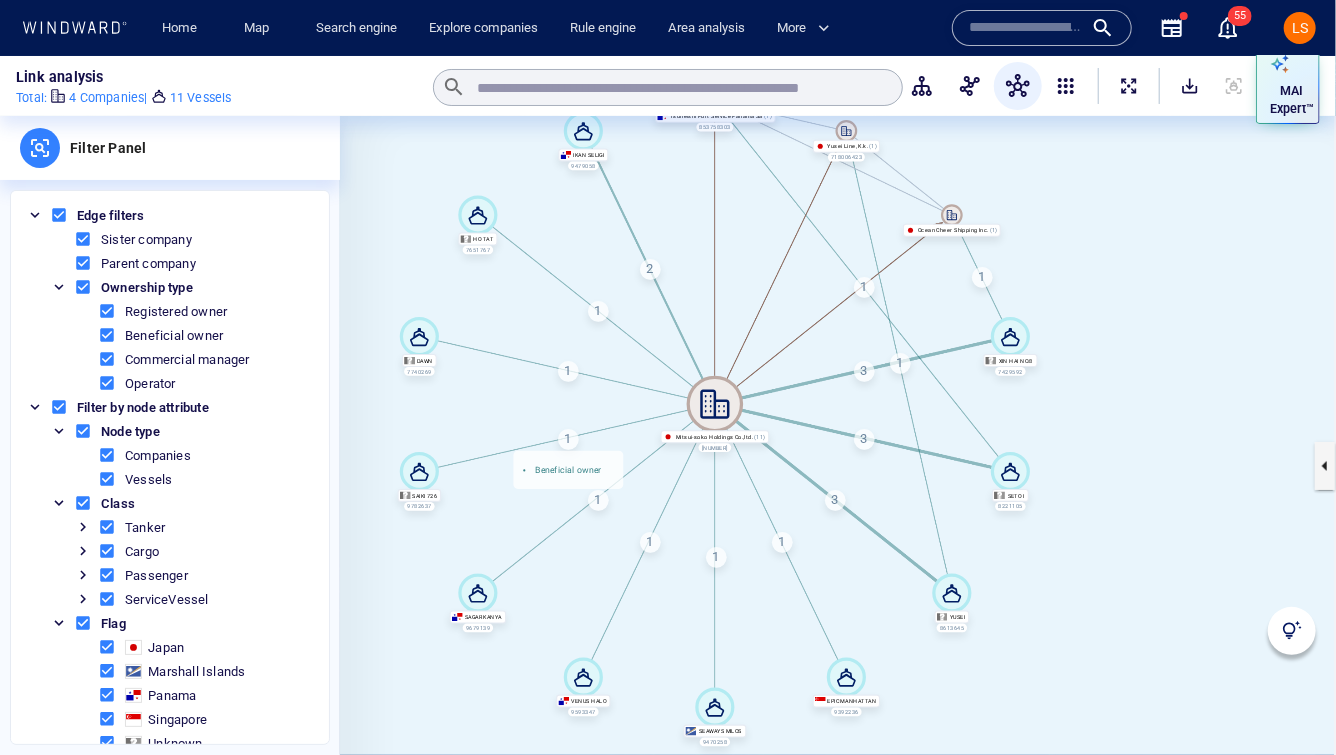 click on "1" at bounding box center [568, 372] 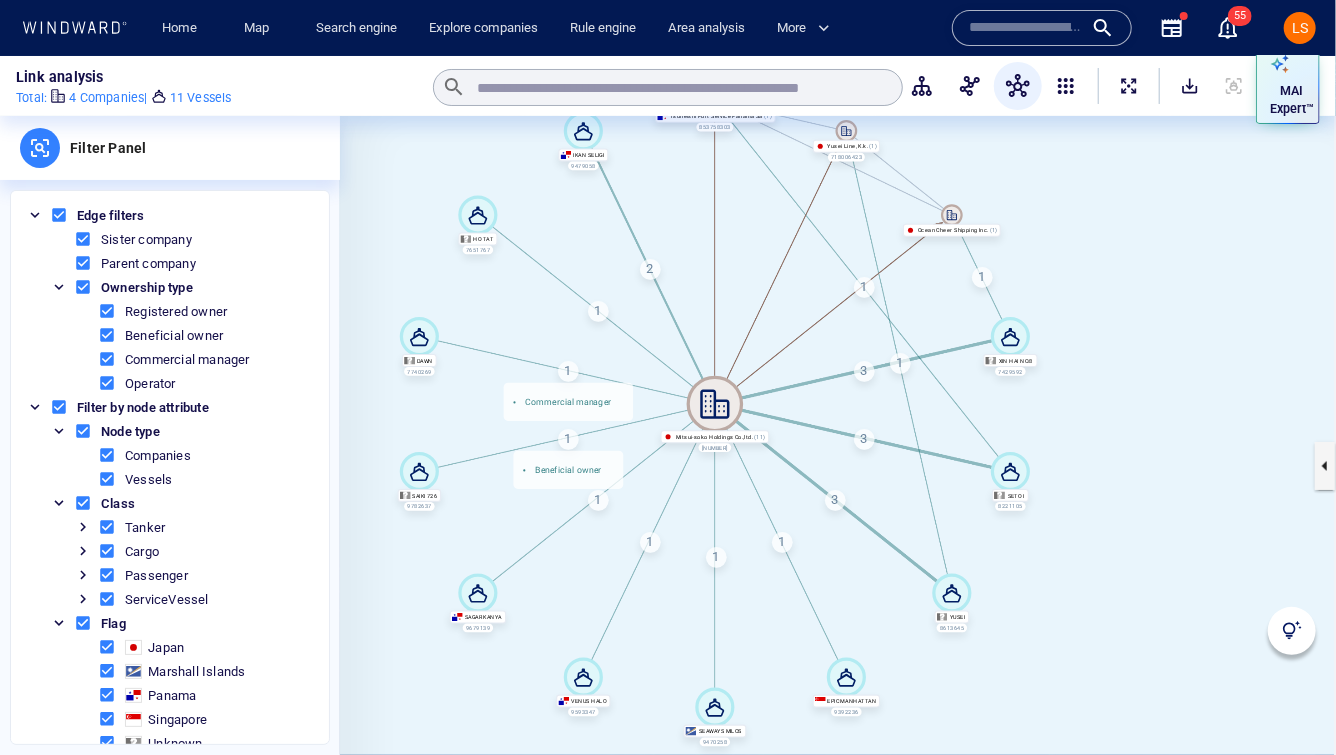 click on "1" at bounding box center (598, 311) 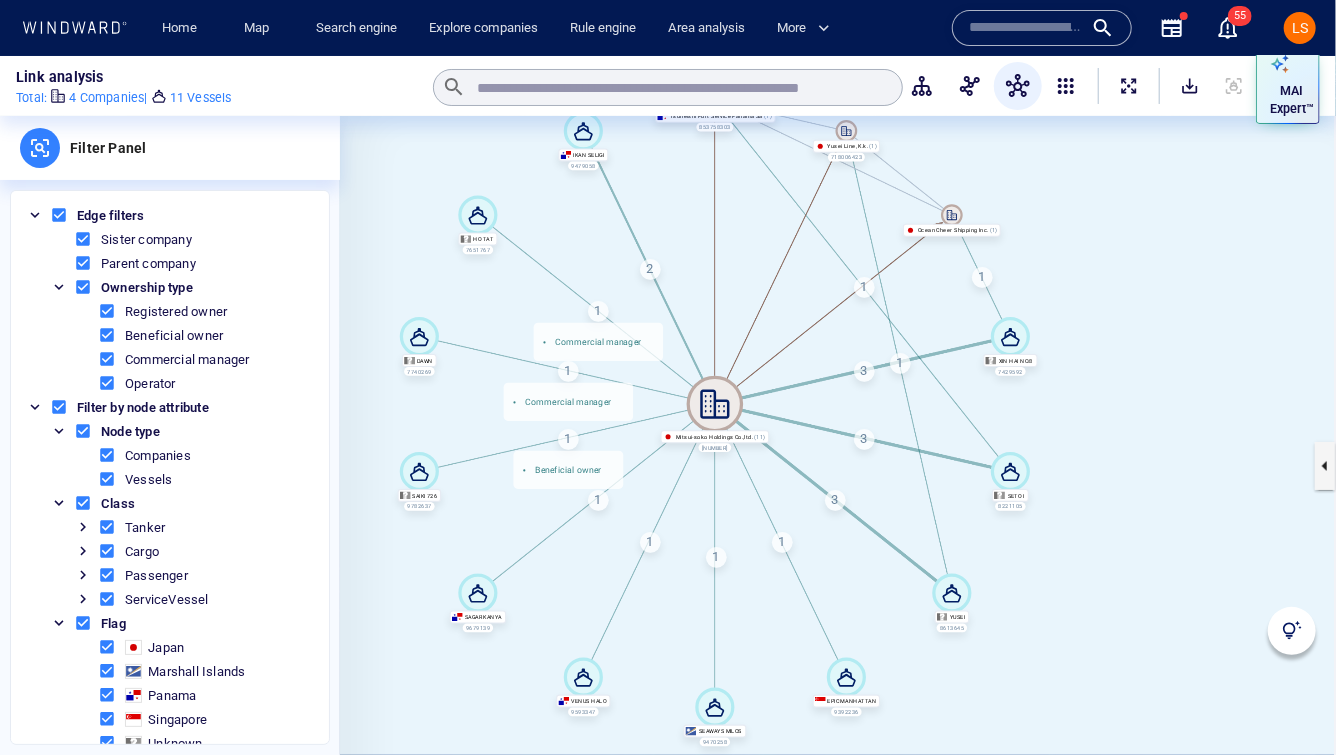 click on "2" at bounding box center [650, 269] 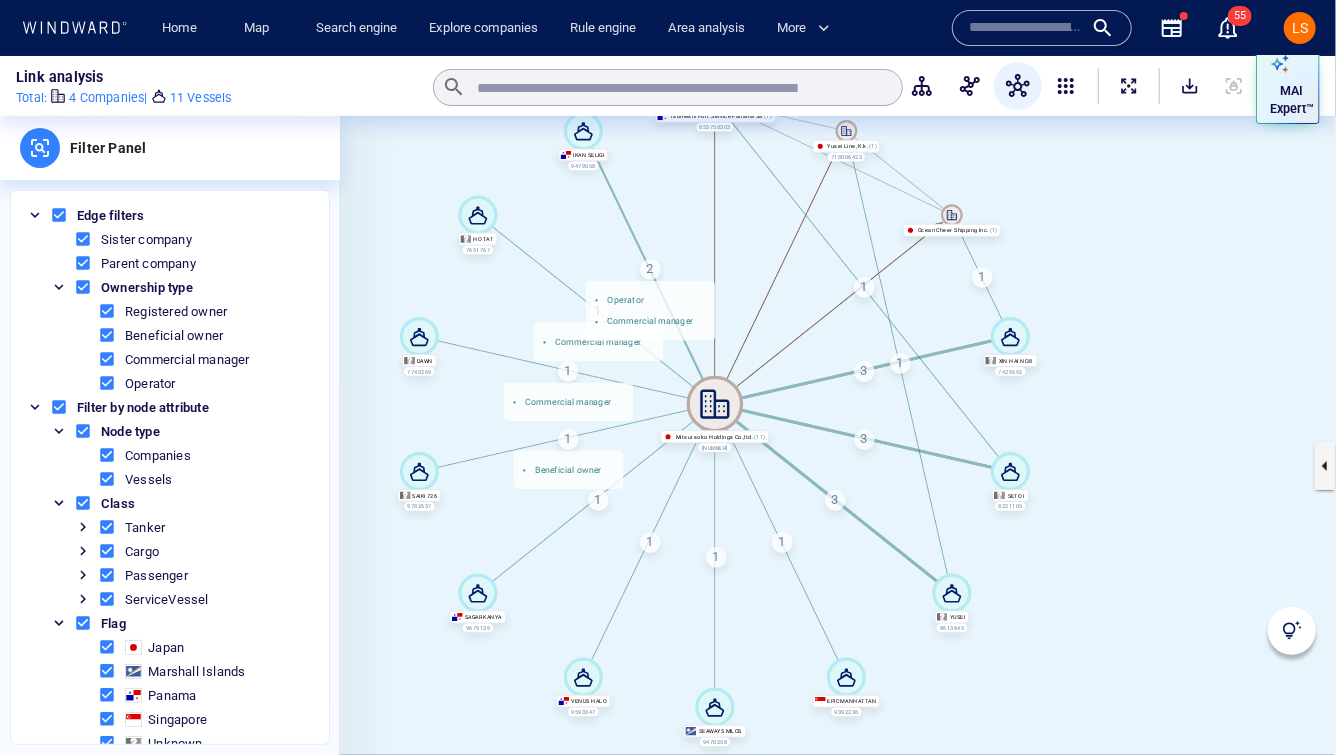 click on "3" at bounding box center [864, 439] 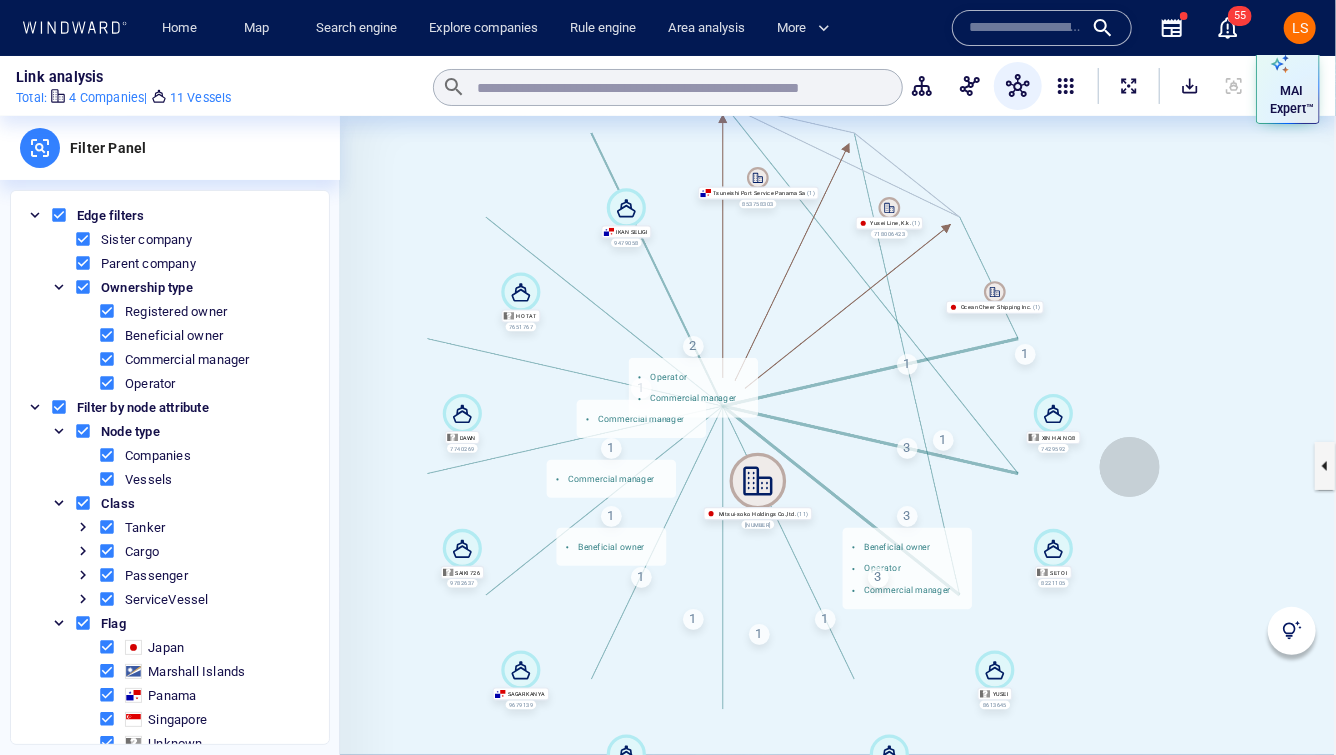 click at bounding box center (838, 465) 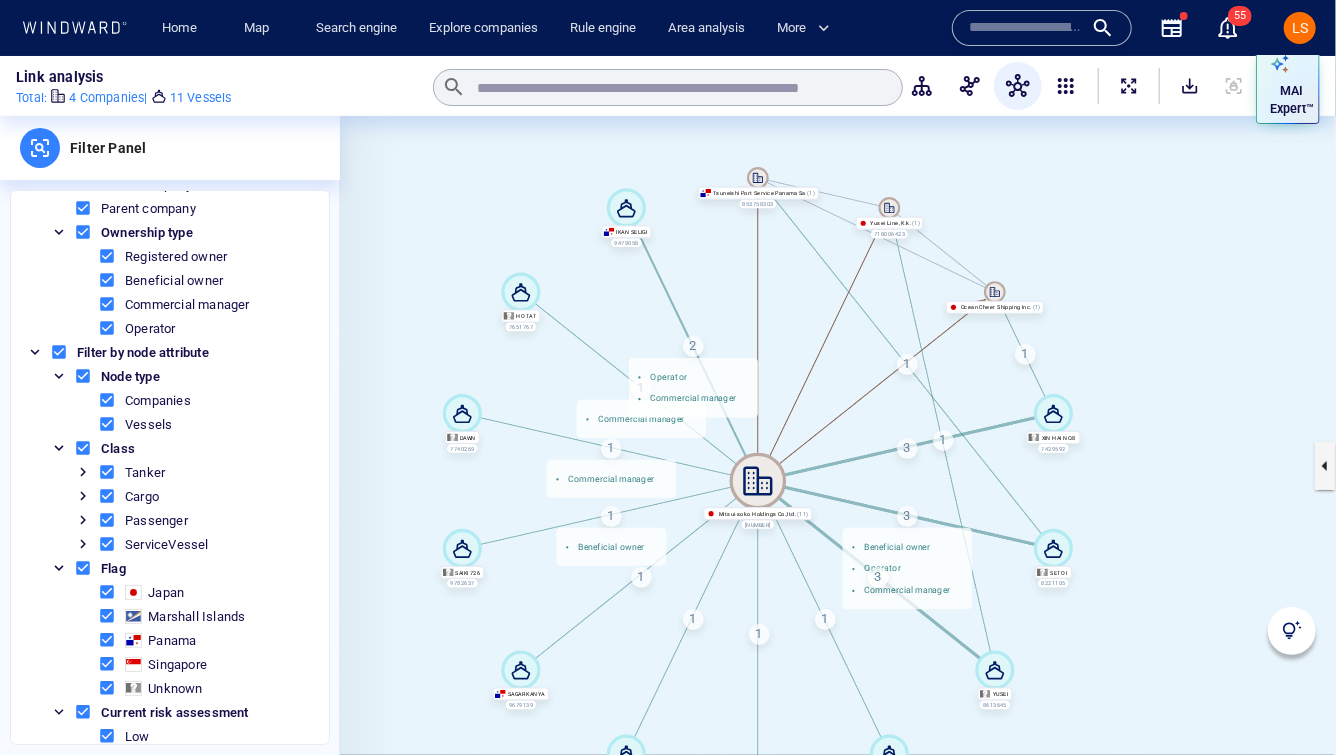 scroll, scrollTop: 165, scrollLeft: 0, axis: vertical 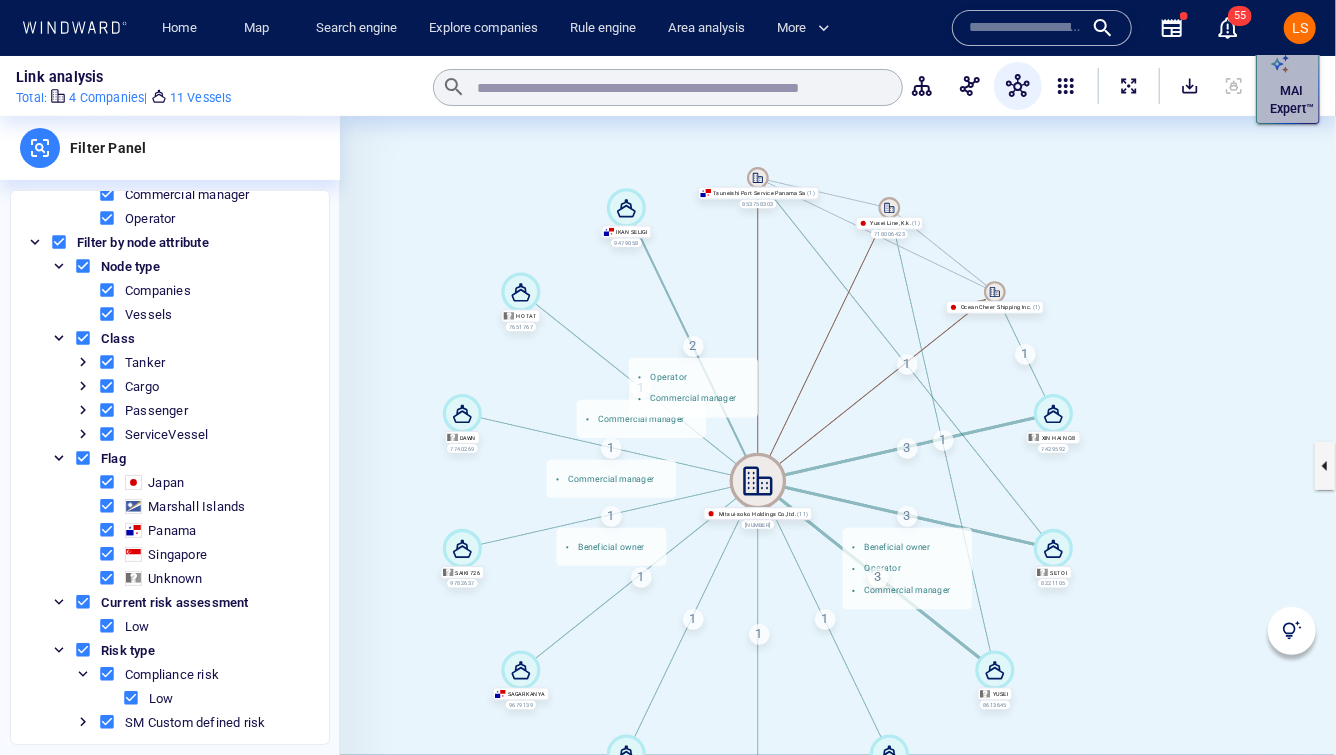 click on "MAI Expert™" at bounding box center (1292, 100) 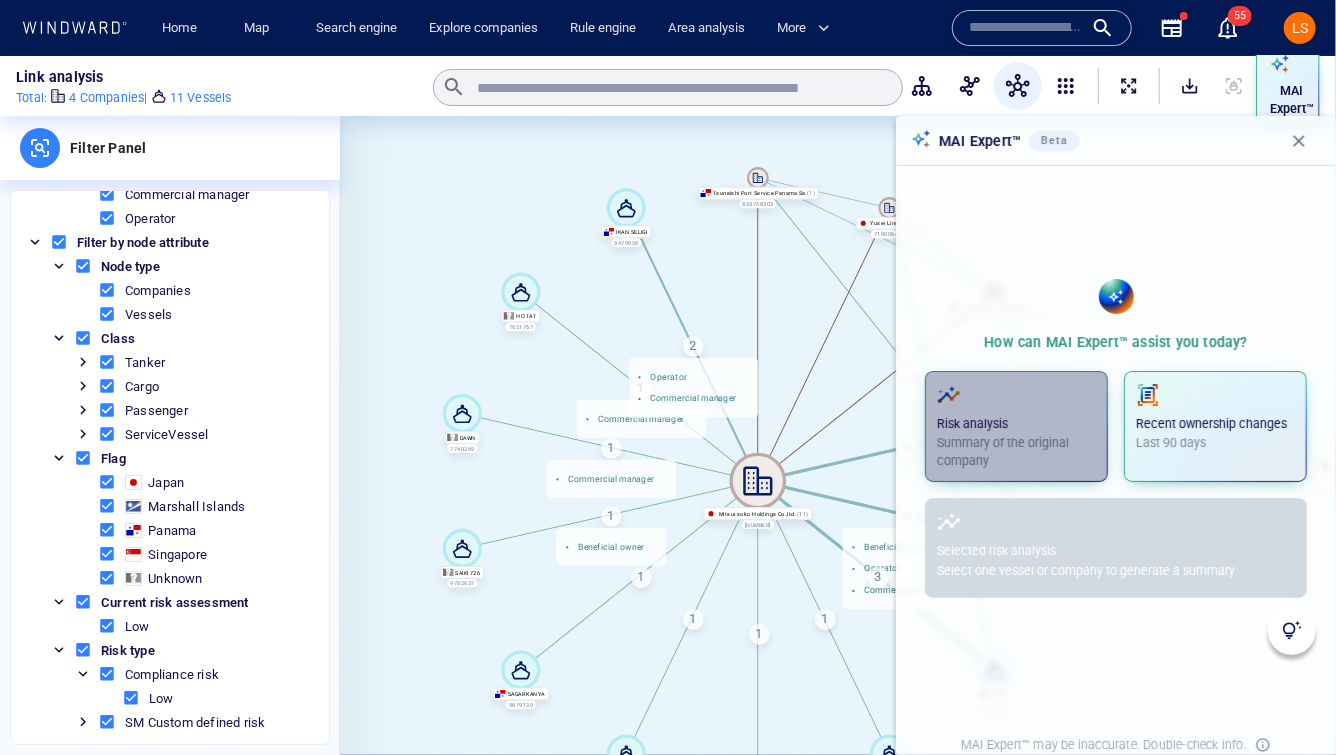 click on "Risk analysis" at bounding box center [1016, 424] 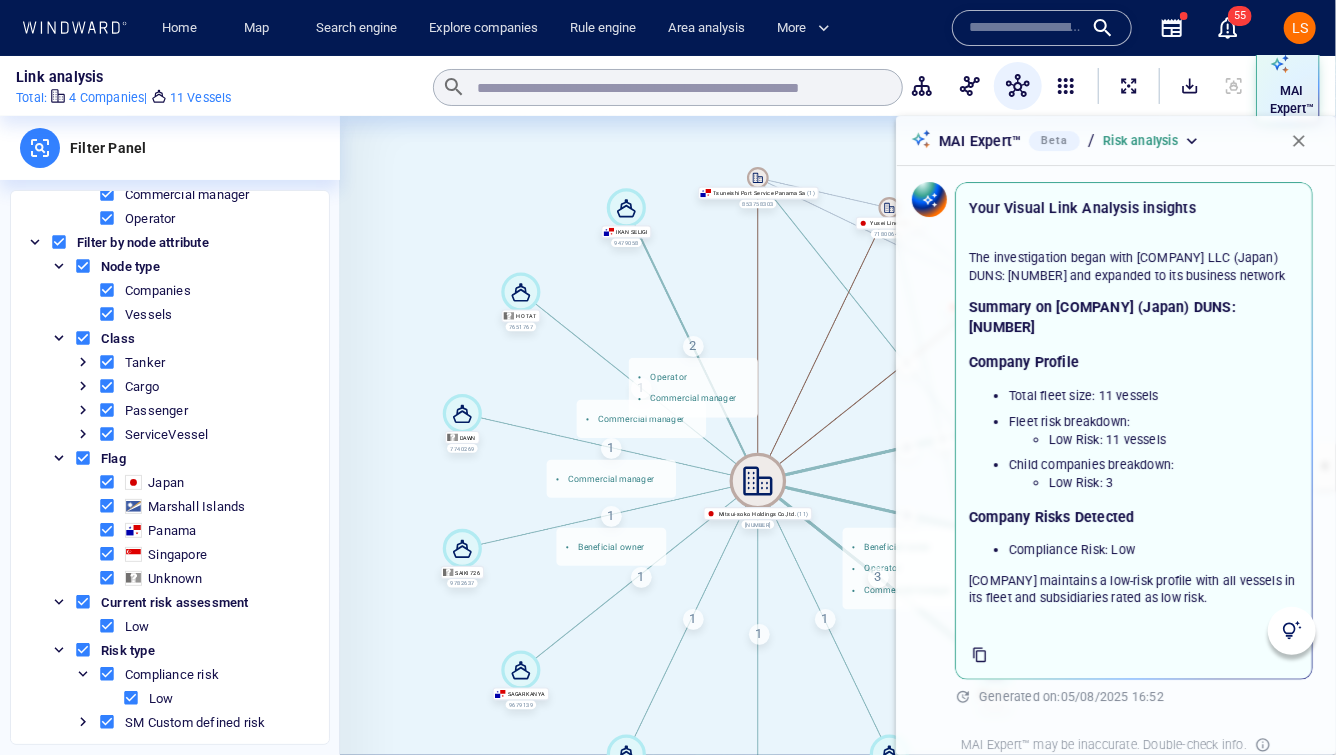 scroll, scrollTop: 0, scrollLeft: 0, axis: both 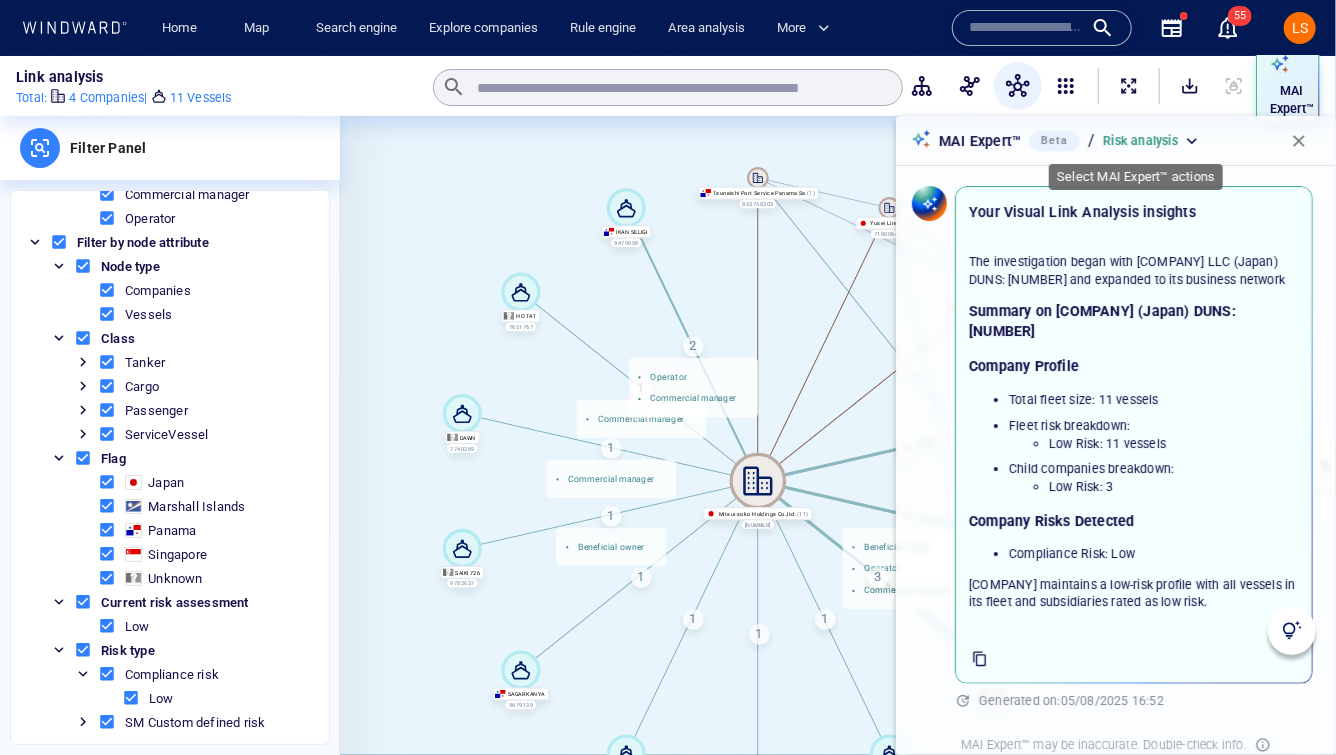 click on "Risk analysis" at bounding box center [1140, 141] 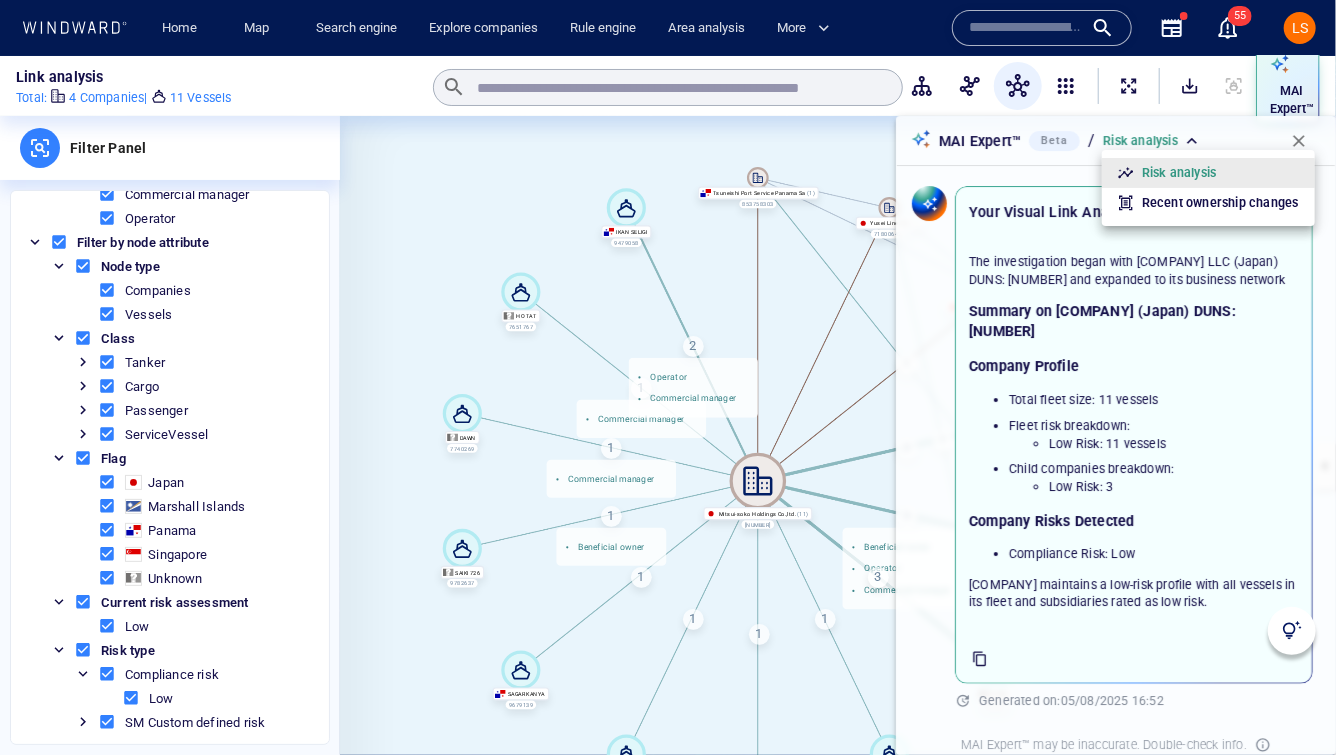 click on "Recent ownership changes" at bounding box center (1220, 203) 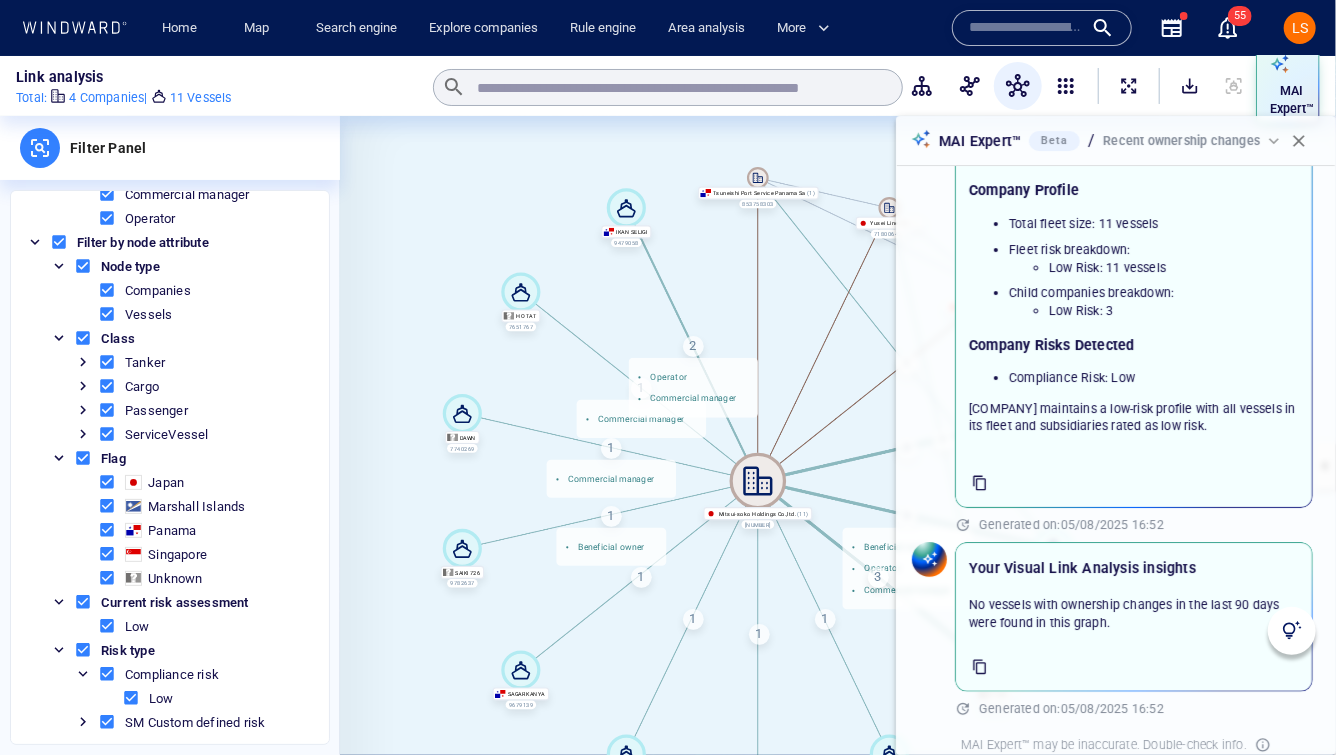 scroll, scrollTop: 222, scrollLeft: 0, axis: vertical 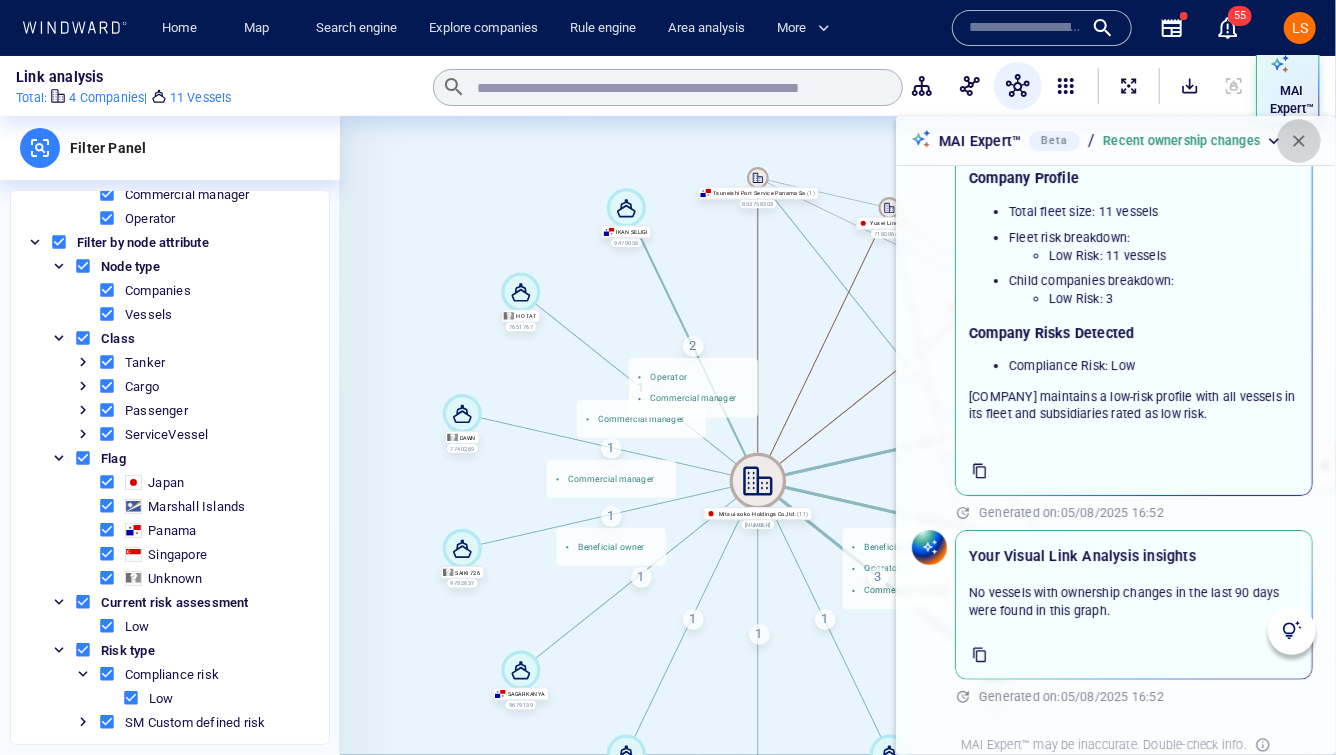 click at bounding box center (1299, 141) 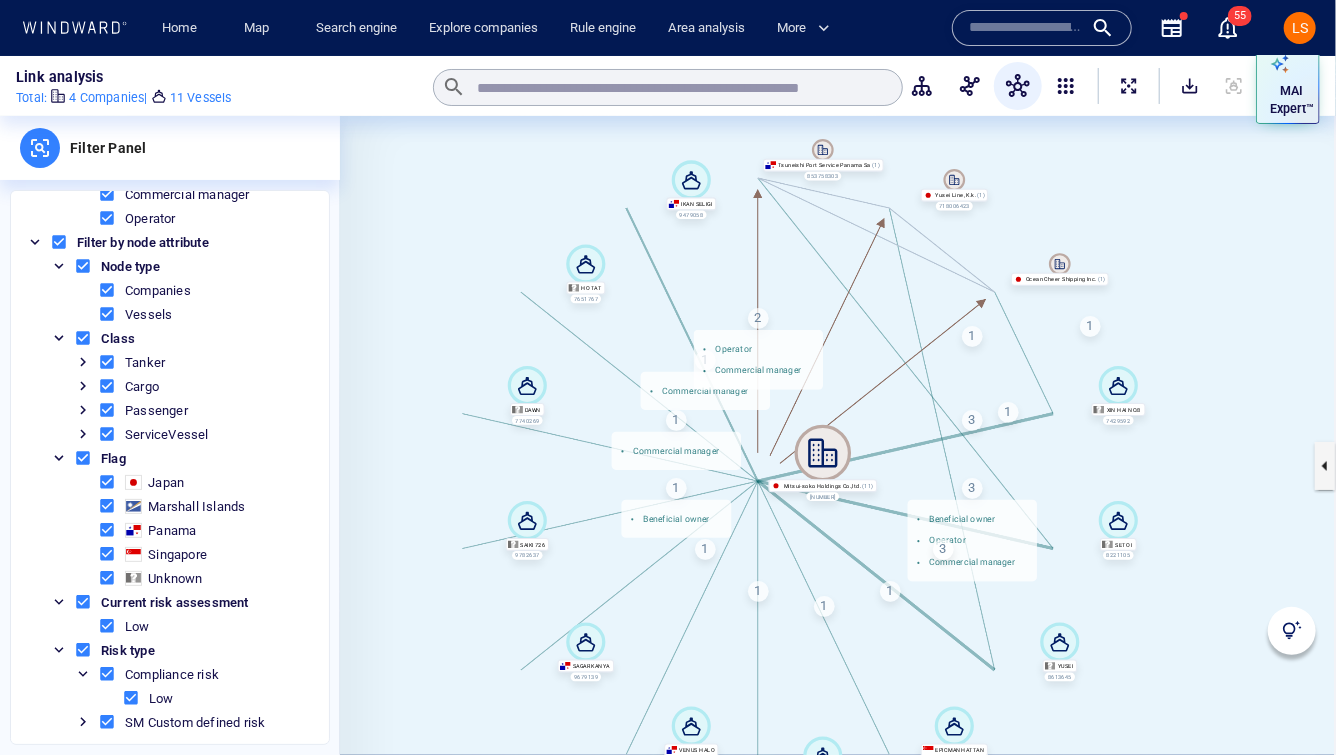 drag, startPoint x: 1136, startPoint y: 287, endPoint x: 1210, endPoint y: 253, distance: 81.437096 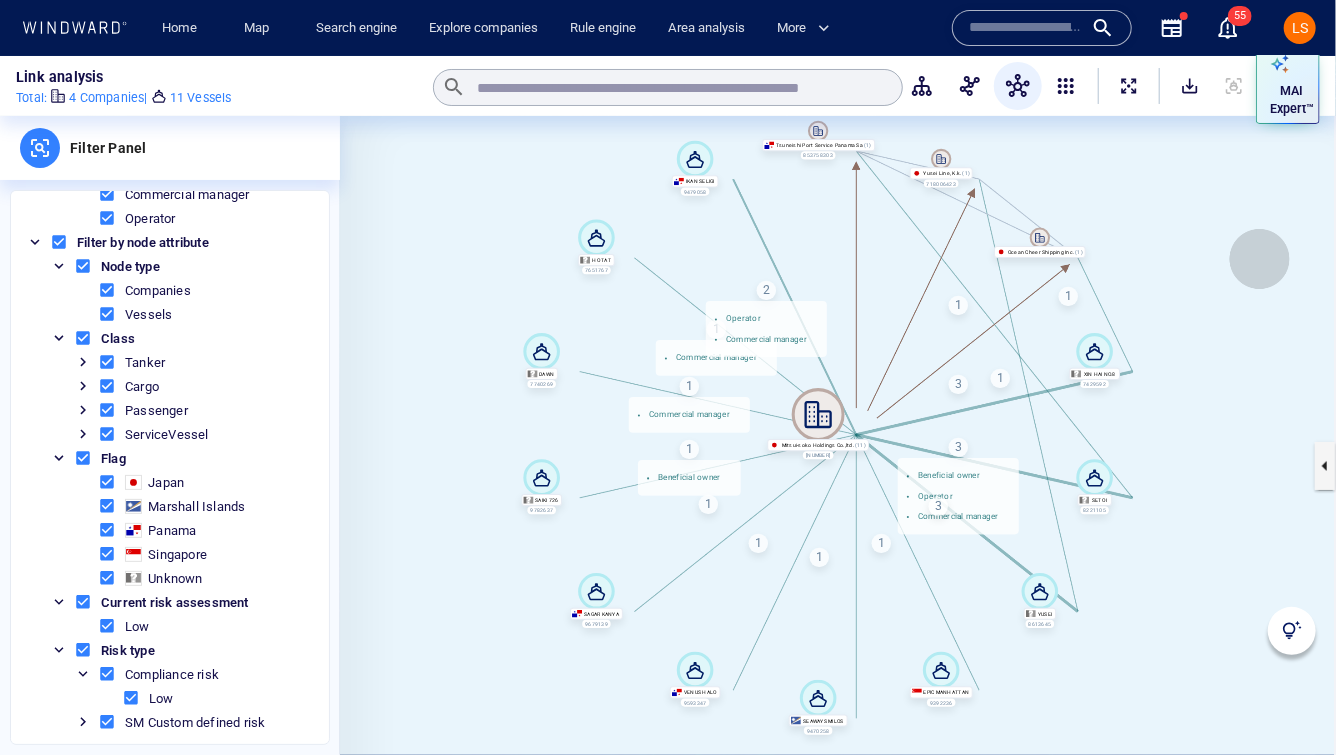 drag, startPoint x: 1260, startPoint y: 259, endPoint x: 1222, endPoint y: 239, distance: 42.941822 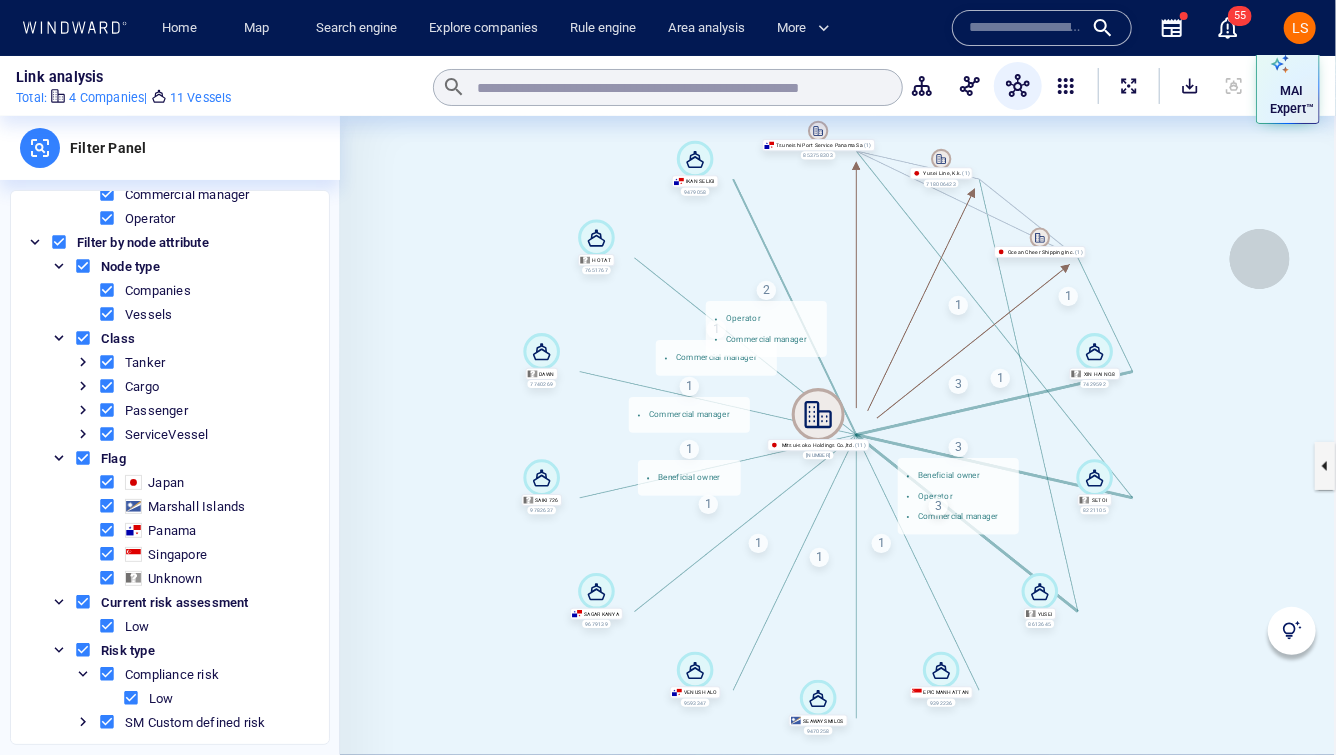 click at bounding box center (838, 465) 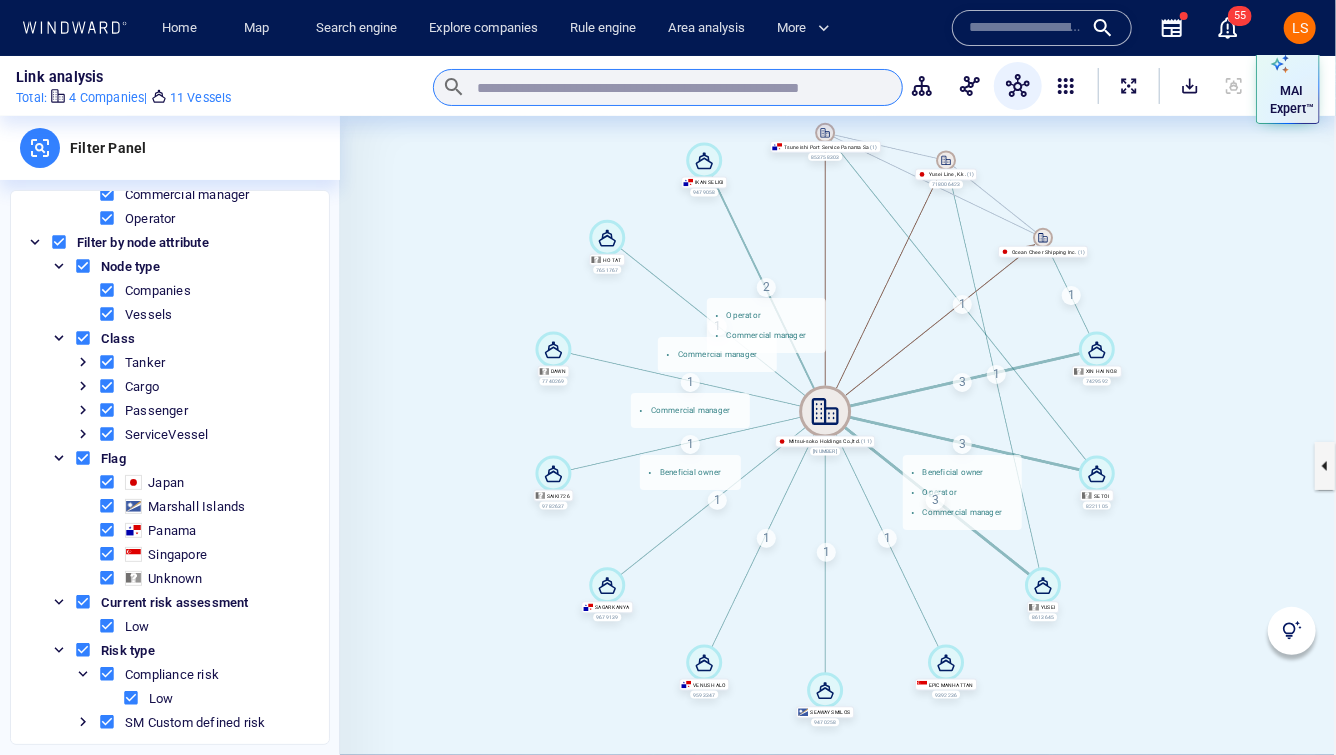 click on "​" at bounding box center (668, 87) 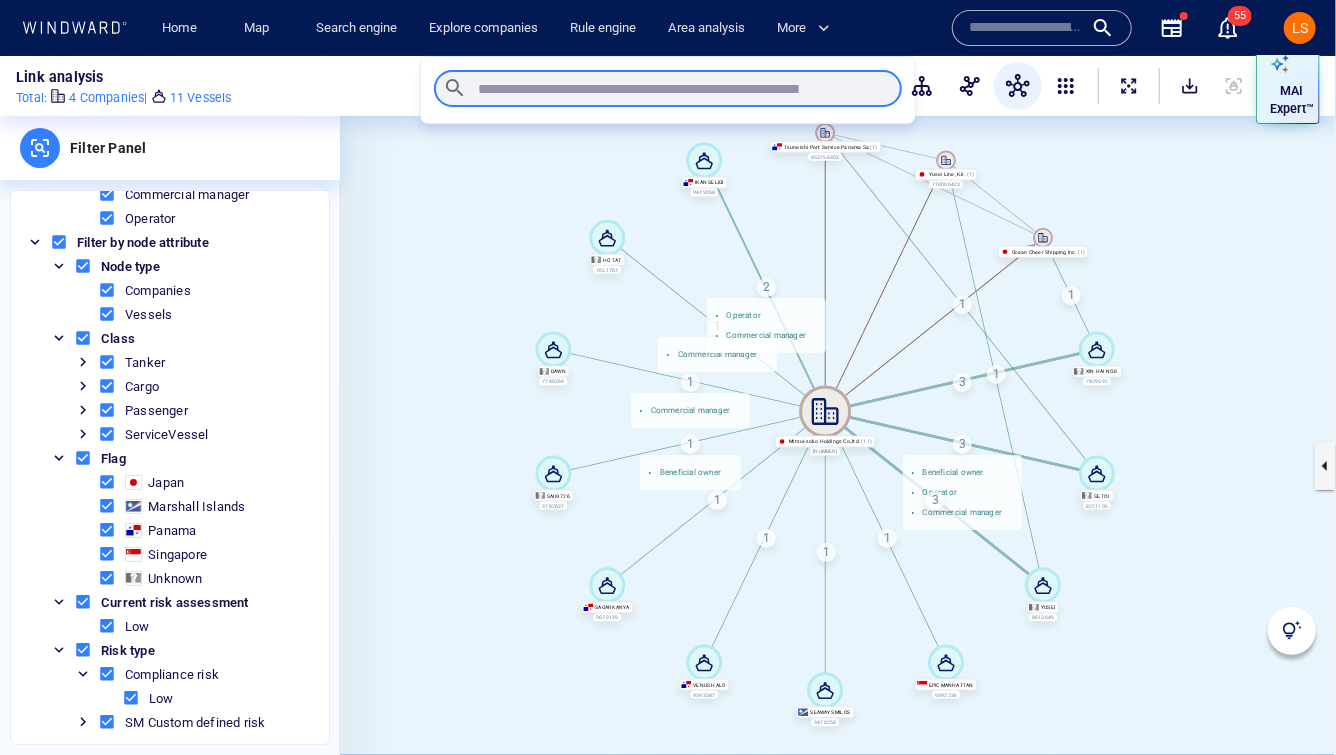 paste on "**********" 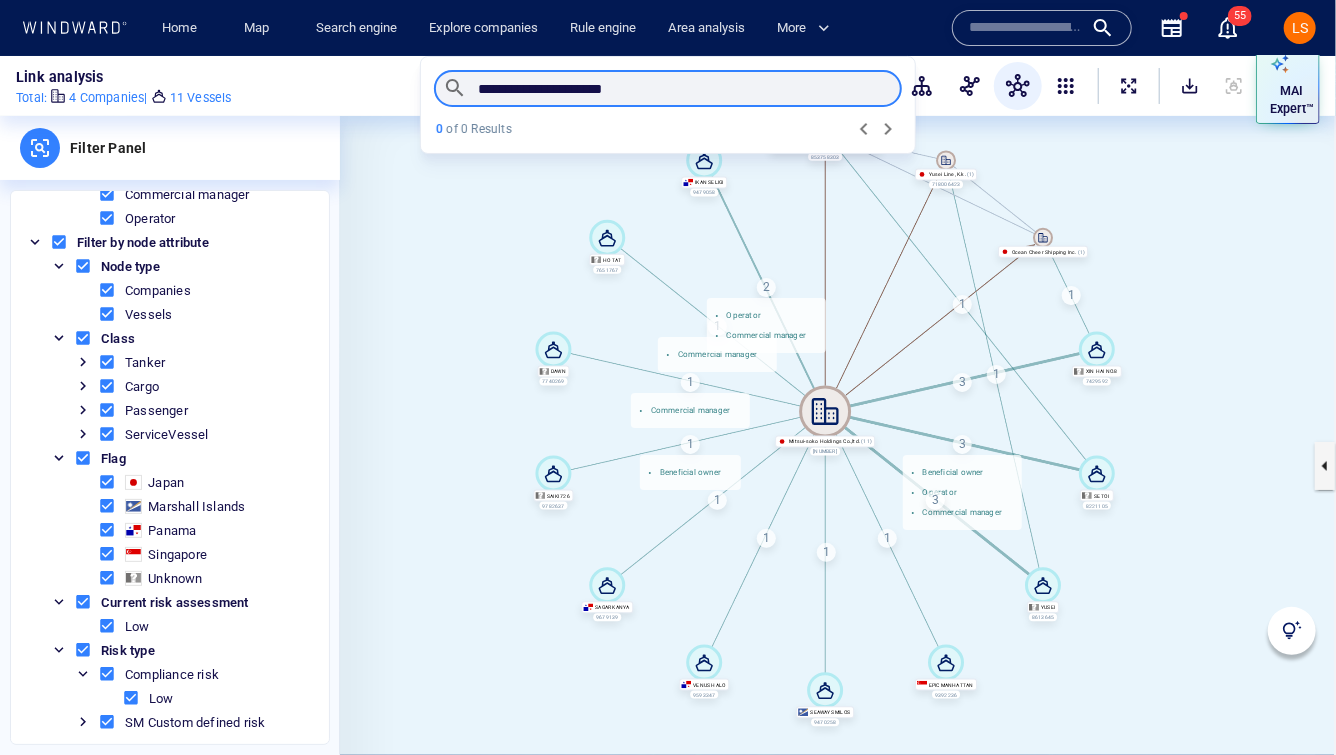 drag, startPoint x: 715, startPoint y: 94, endPoint x: 672, endPoint y: 91, distance: 43.104523 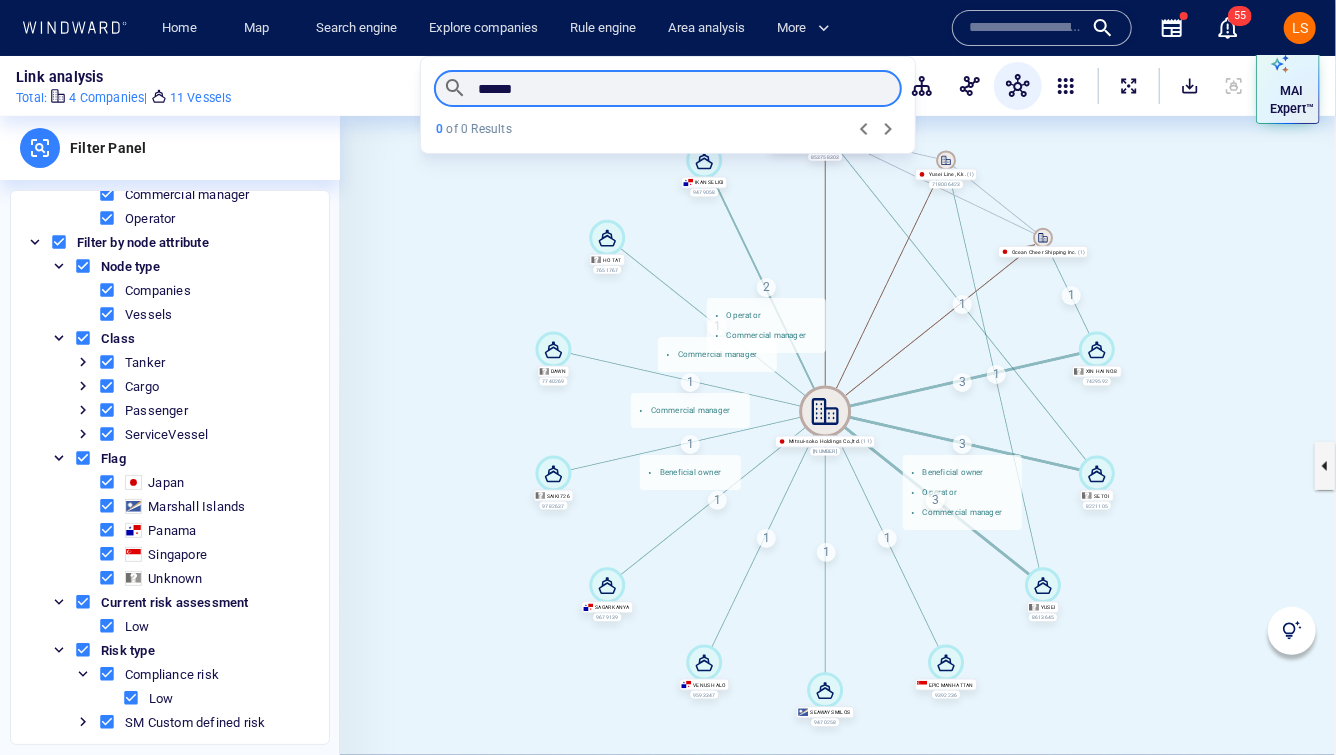 type on "******" 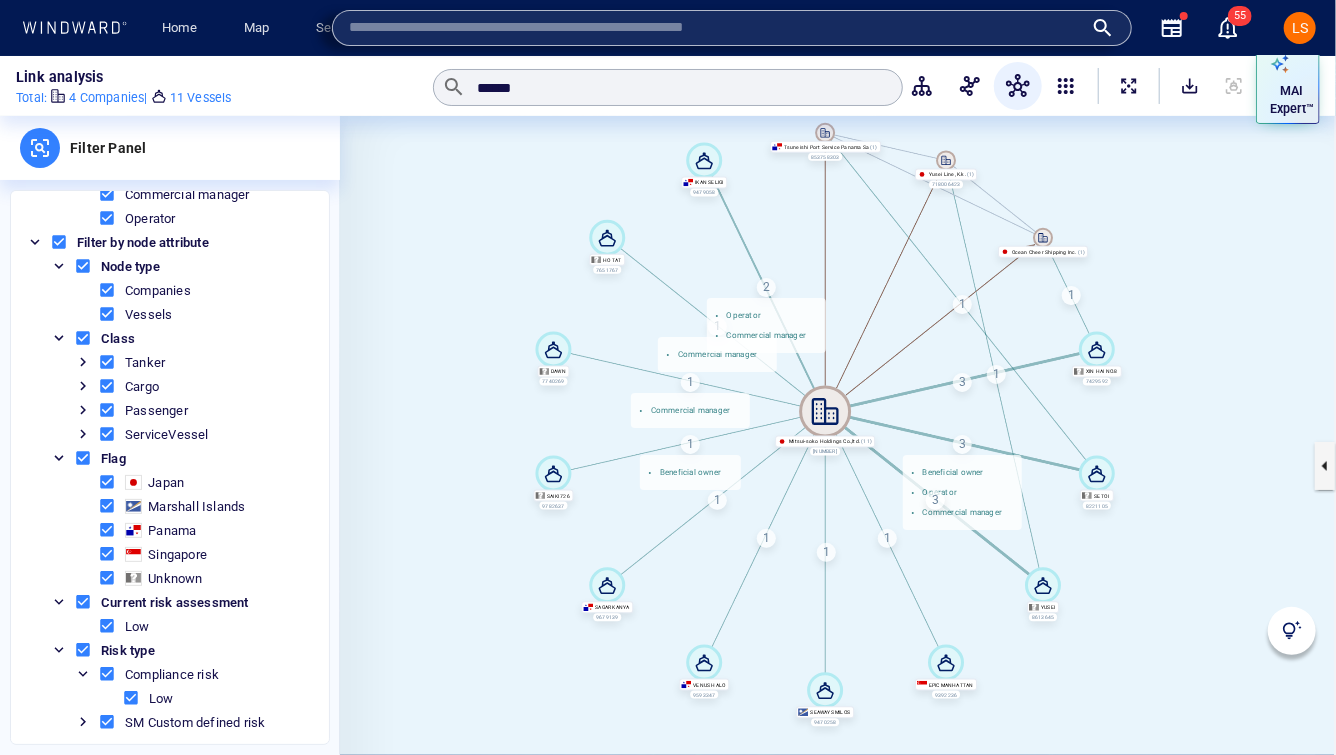 paste on "**********" 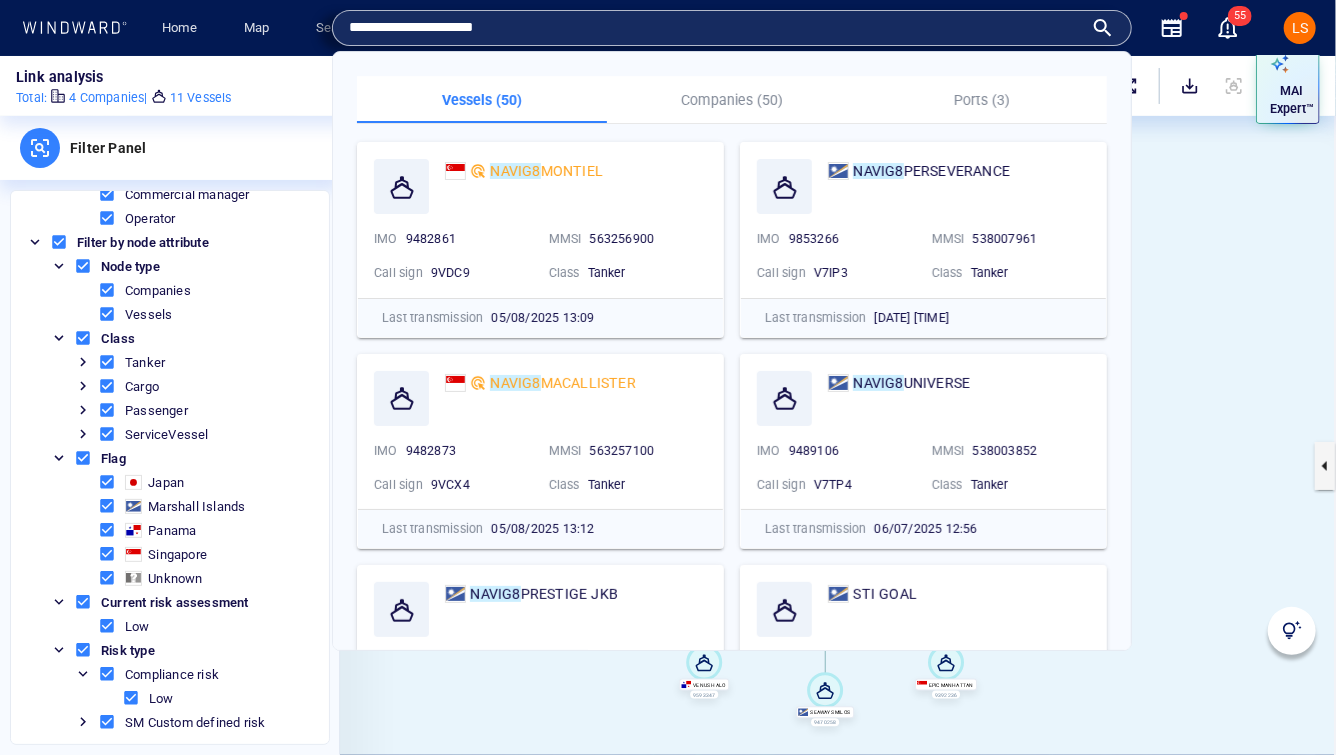 drag, startPoint x: 411, startPoint y: 27, endPoint x: 729, endPoint y: 103, distance: 326.95566 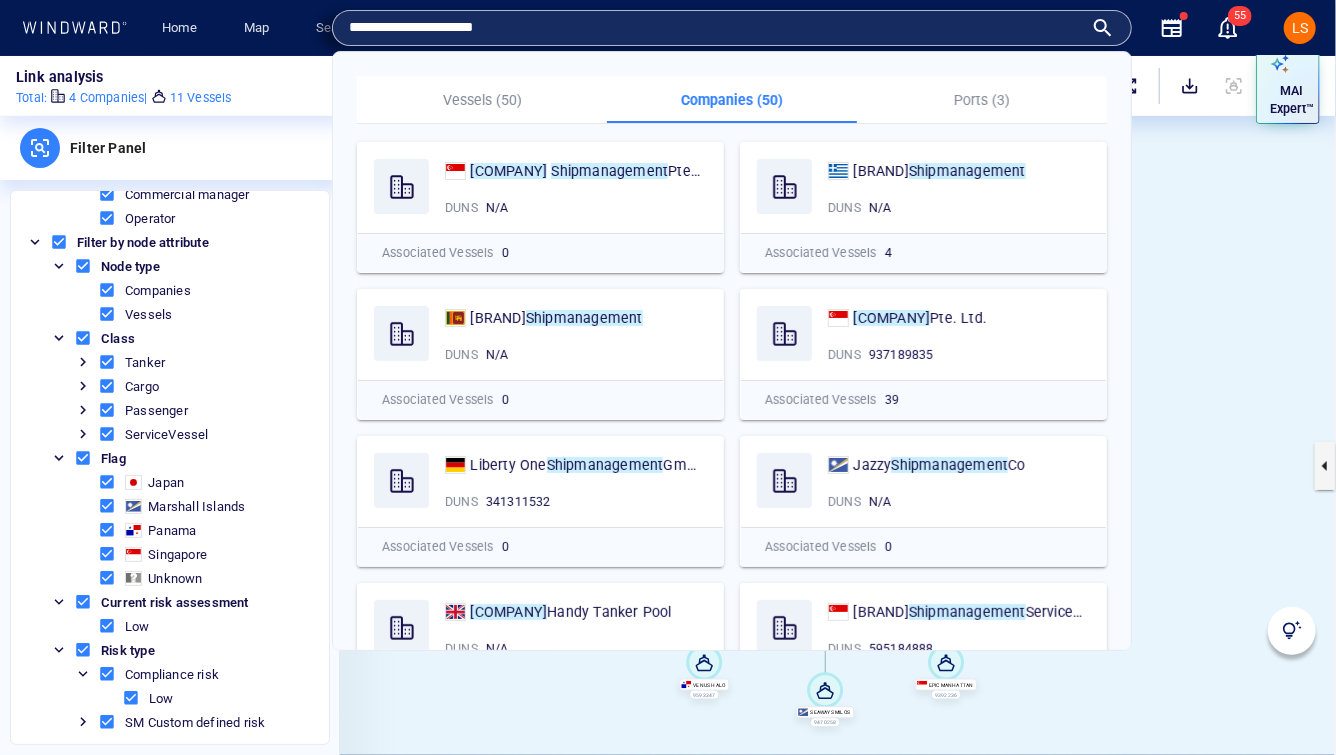 click on "Companies (50)" at bounding box center [732, 100] 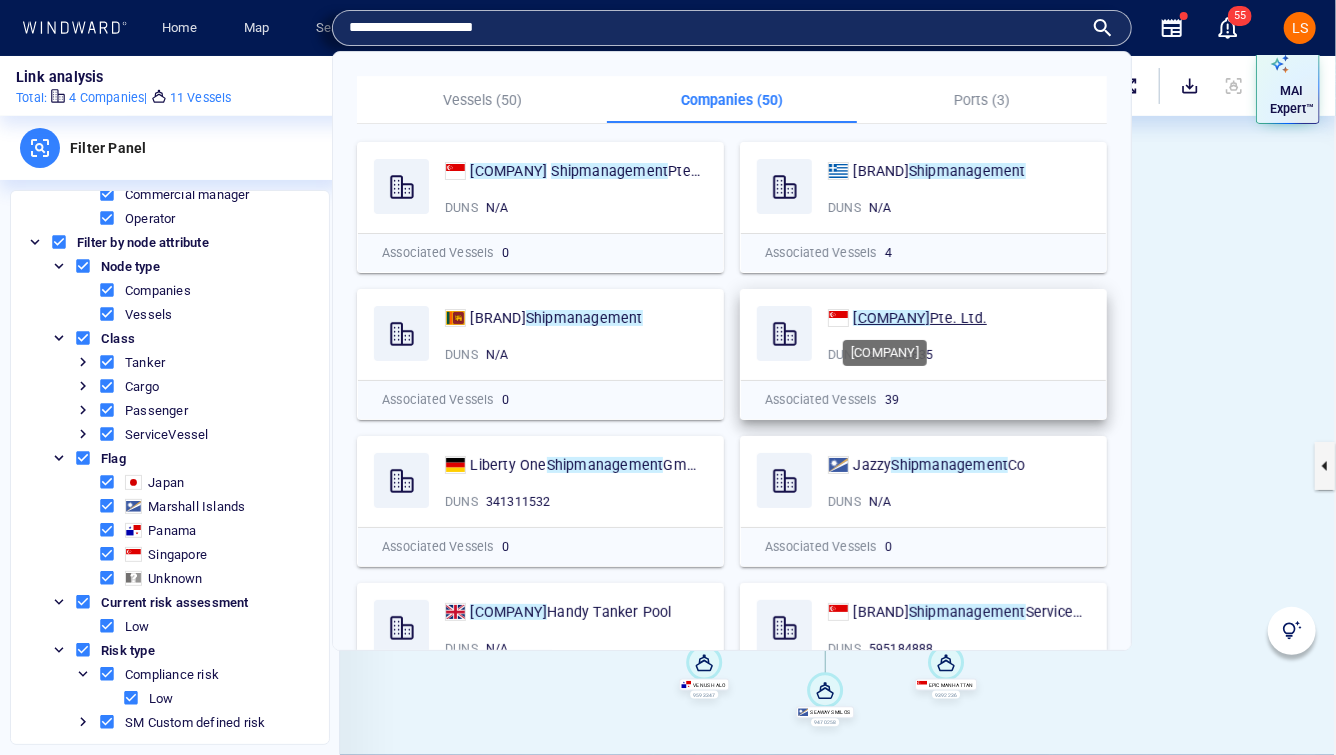 click on "Pte. Ltd." at bounding box center [958, 318] 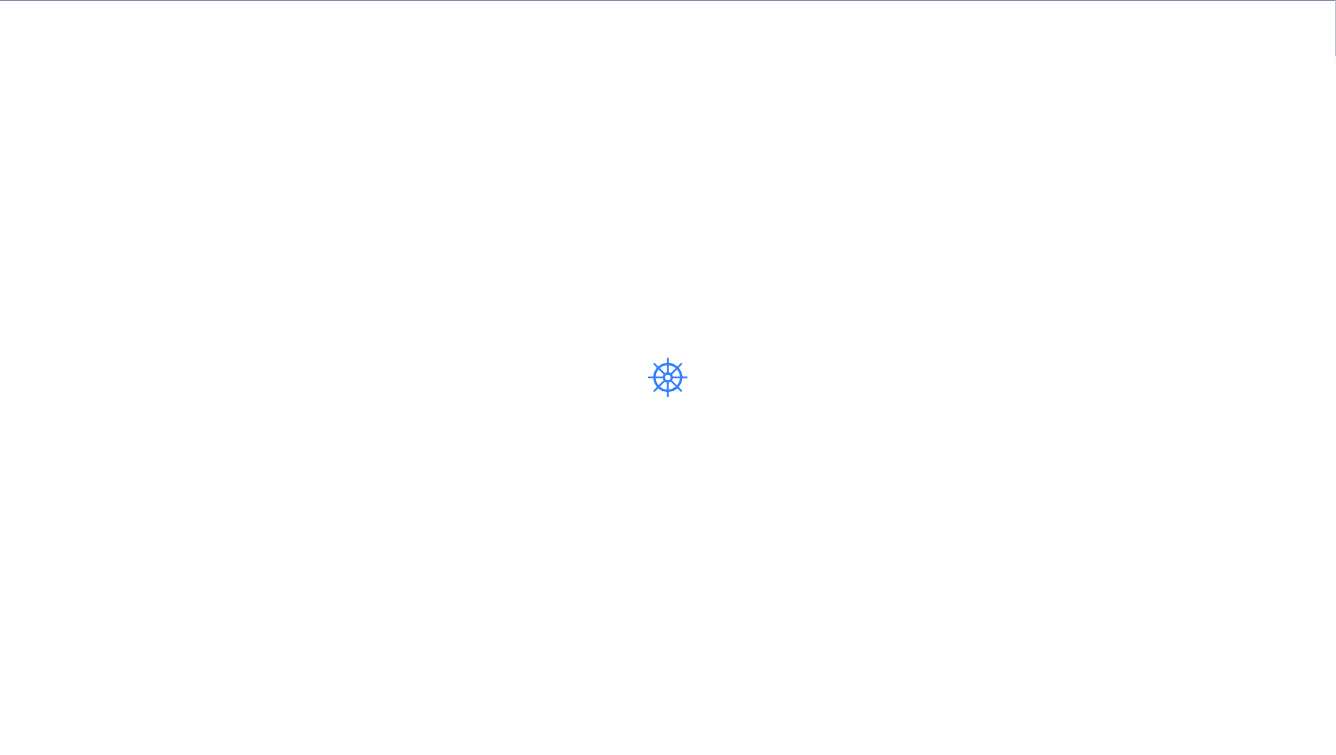 scroll, scrollTop: 0, scrollLeft: 0, axis: both 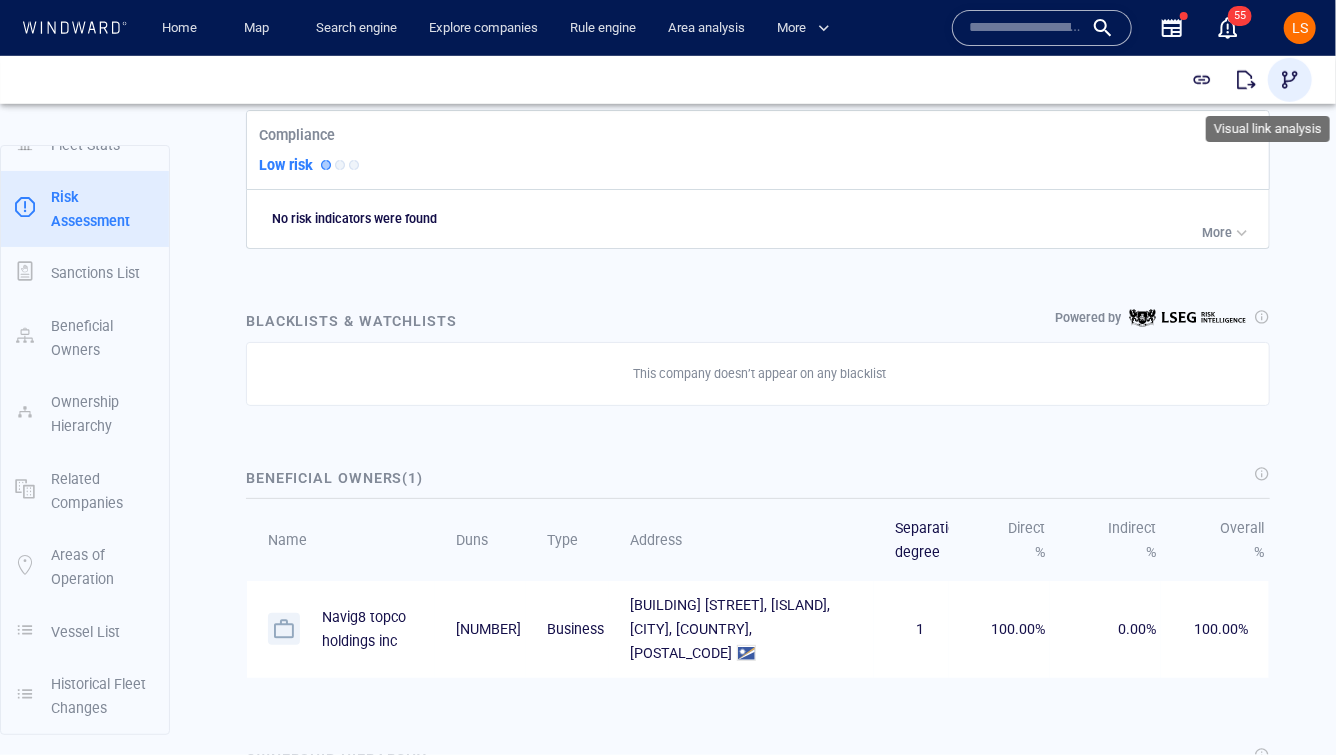 click at bounding box center [1290, 79] 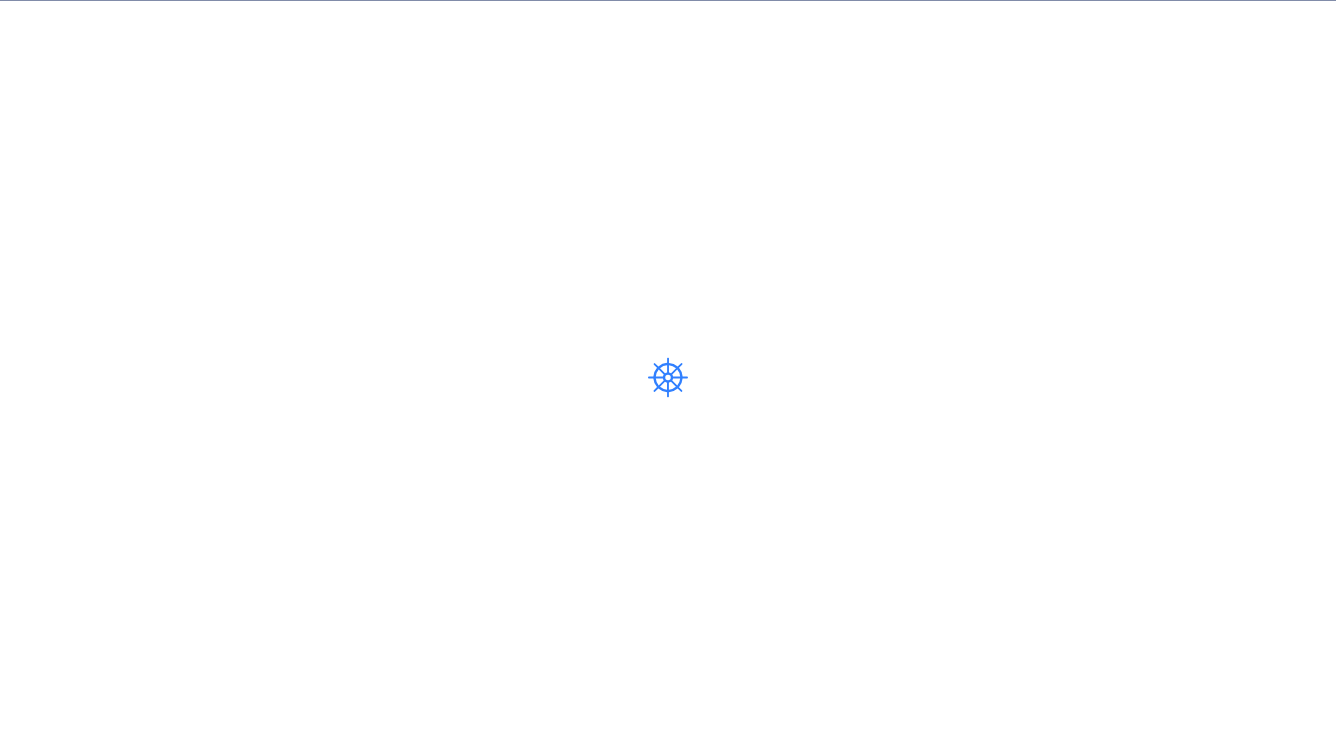 scroll, scrollTop: 0, scrollLeft: 0, axis: both 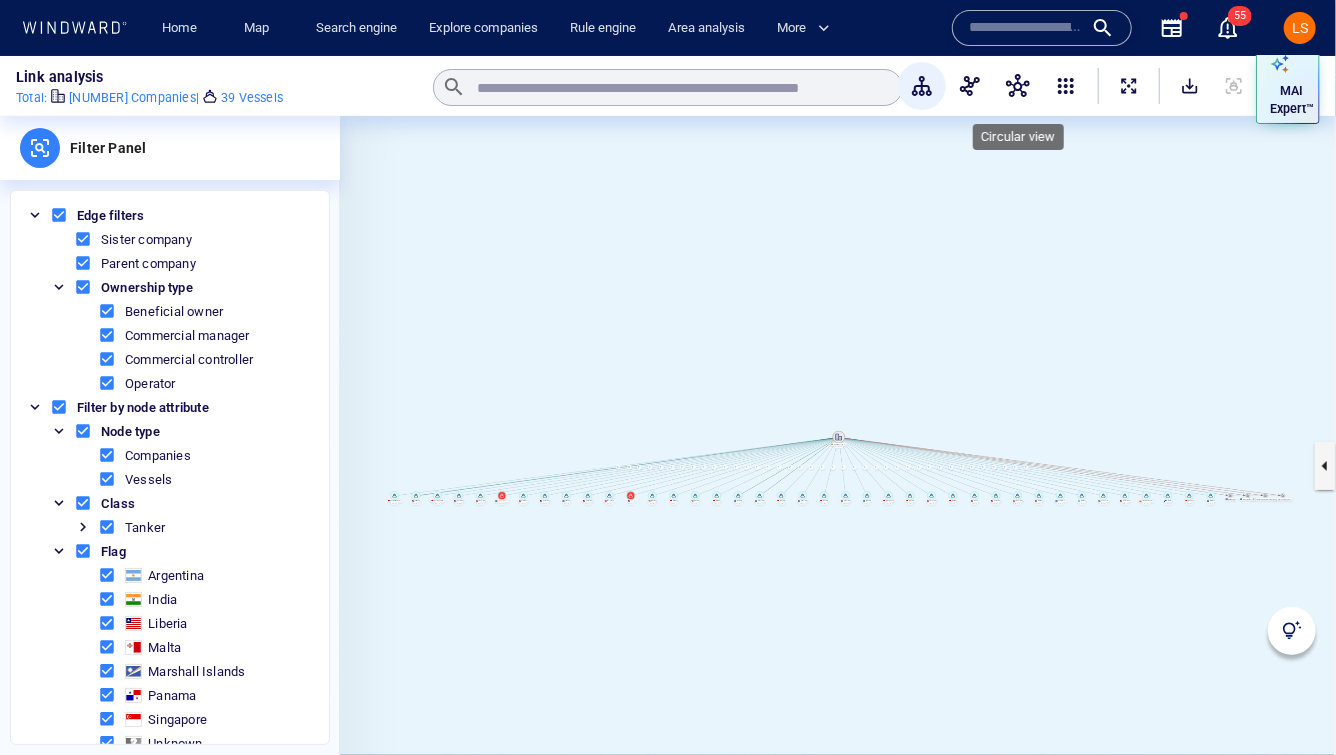 click at bounding box center (1018, 86) 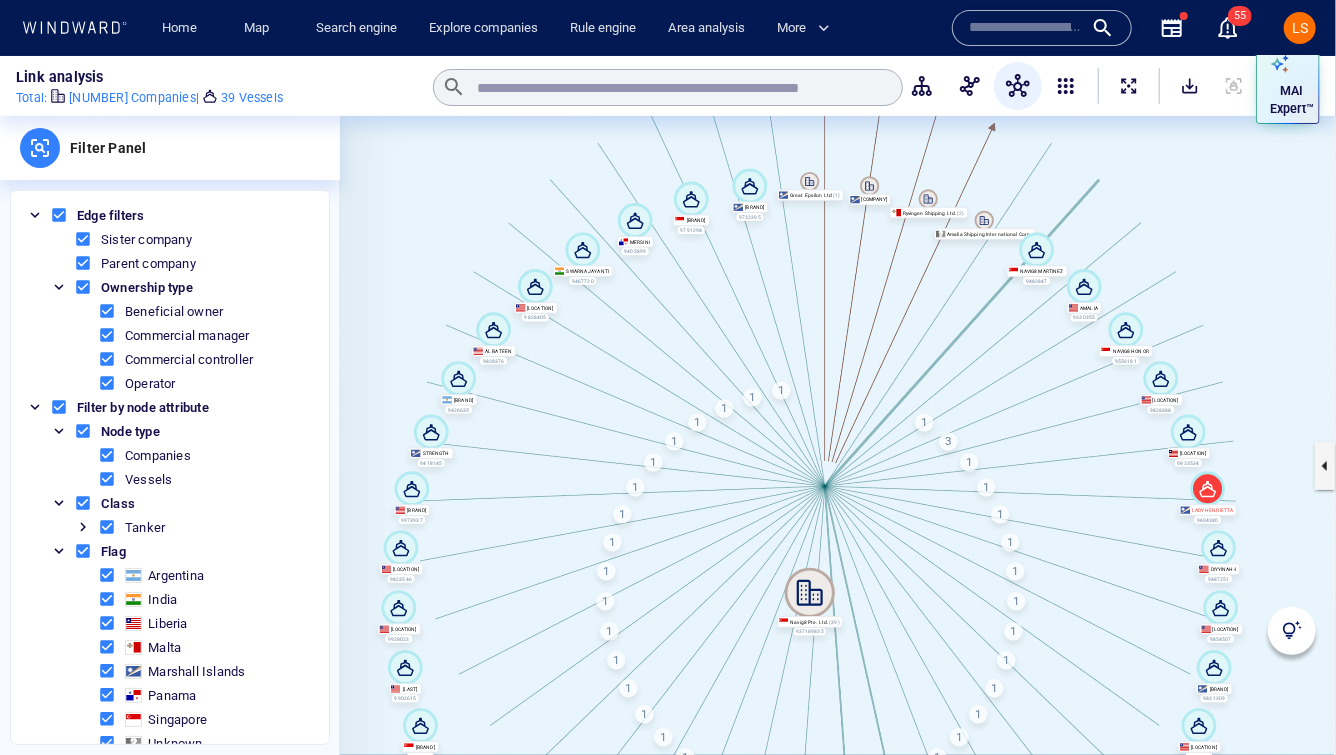drag, startPoint x: 980, startPoint y: 199, endPoint x: 965, endPoint y: 306, distance: 108.04629 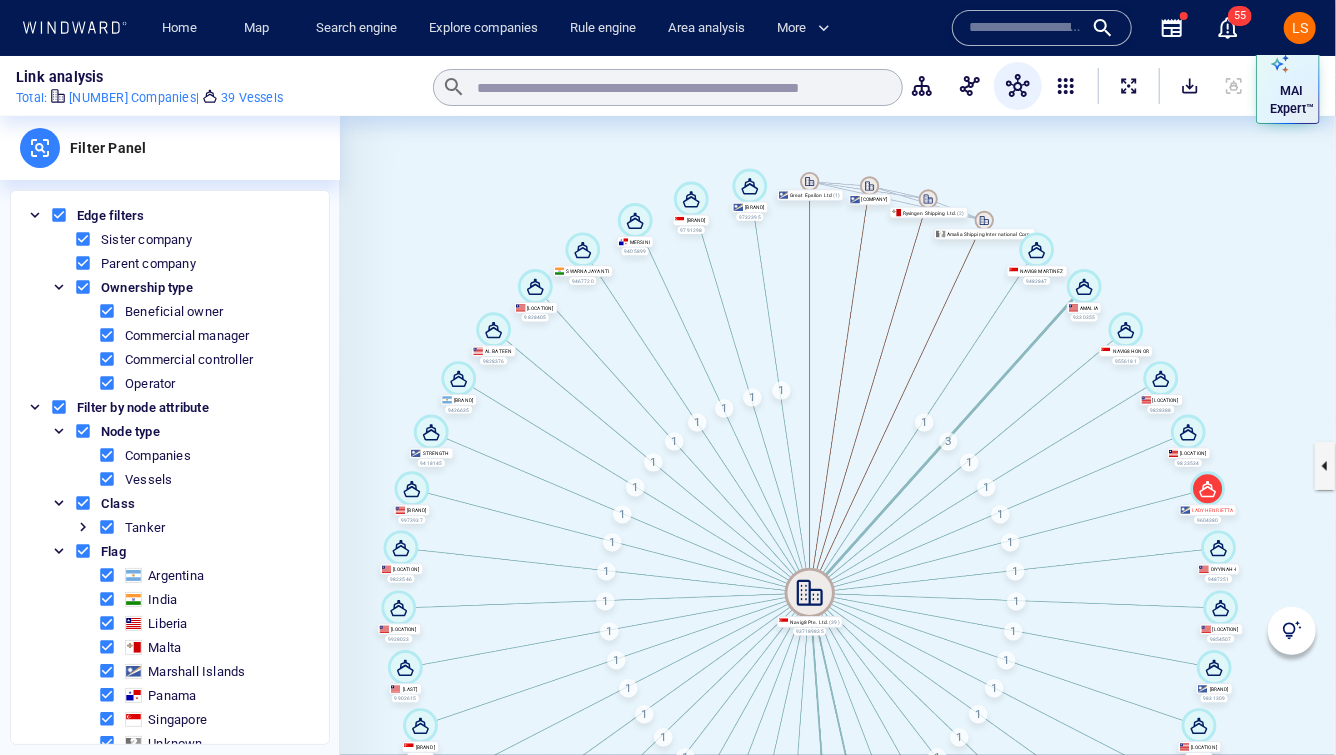 click at bounding box center [838, 465] 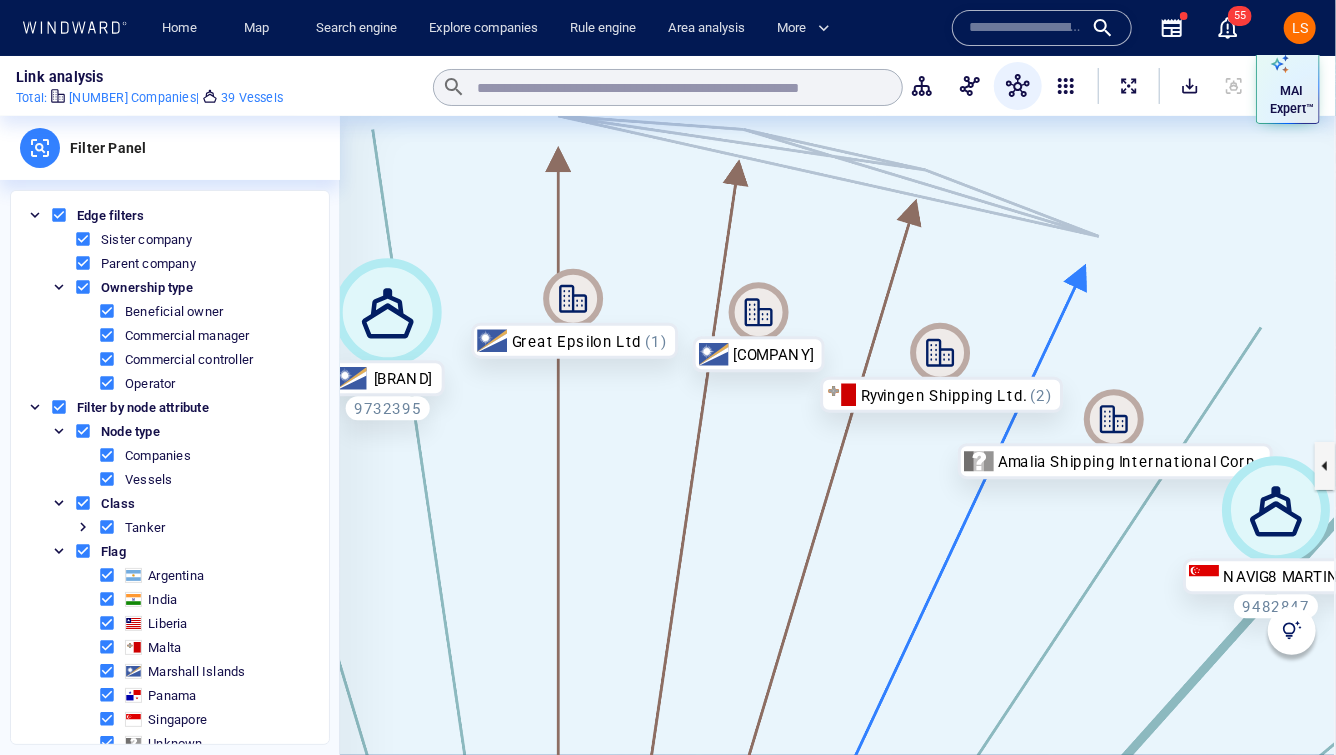 drag, startPoint x: 624, startPoint y: 237, endPoint x: 639, endPoint y: 420, distance: 183.61372 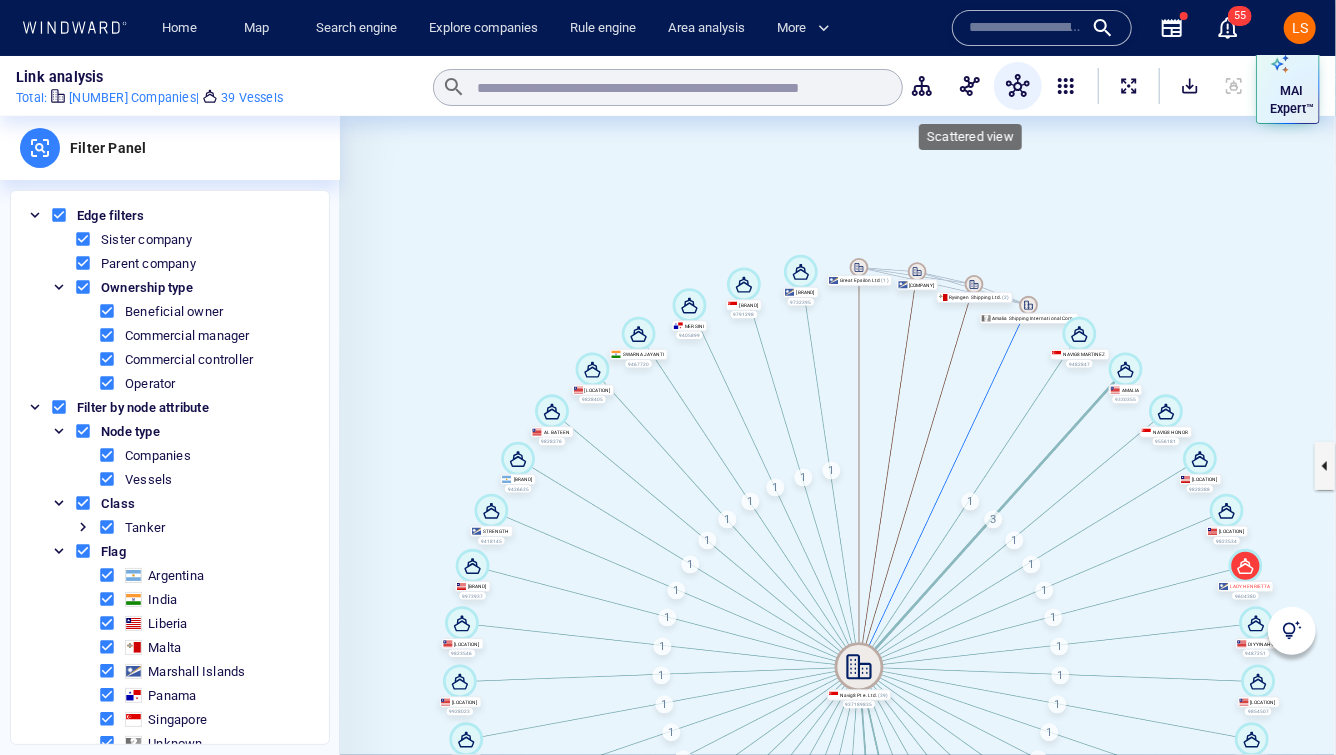 click at bounding box center (970, 86) 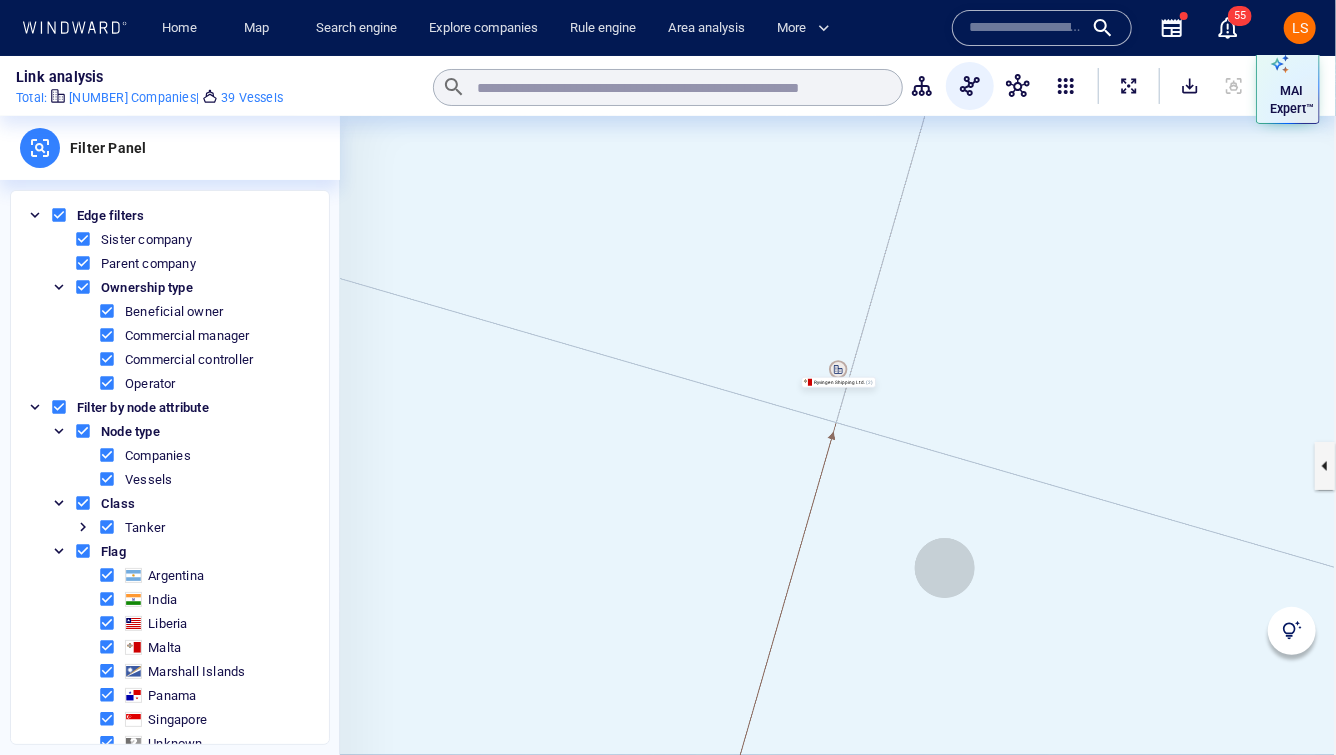 drag, startPoint x: 947, startPoint y: 515, endPoint x: 991, endPoint y: 292, distance: 227.29936 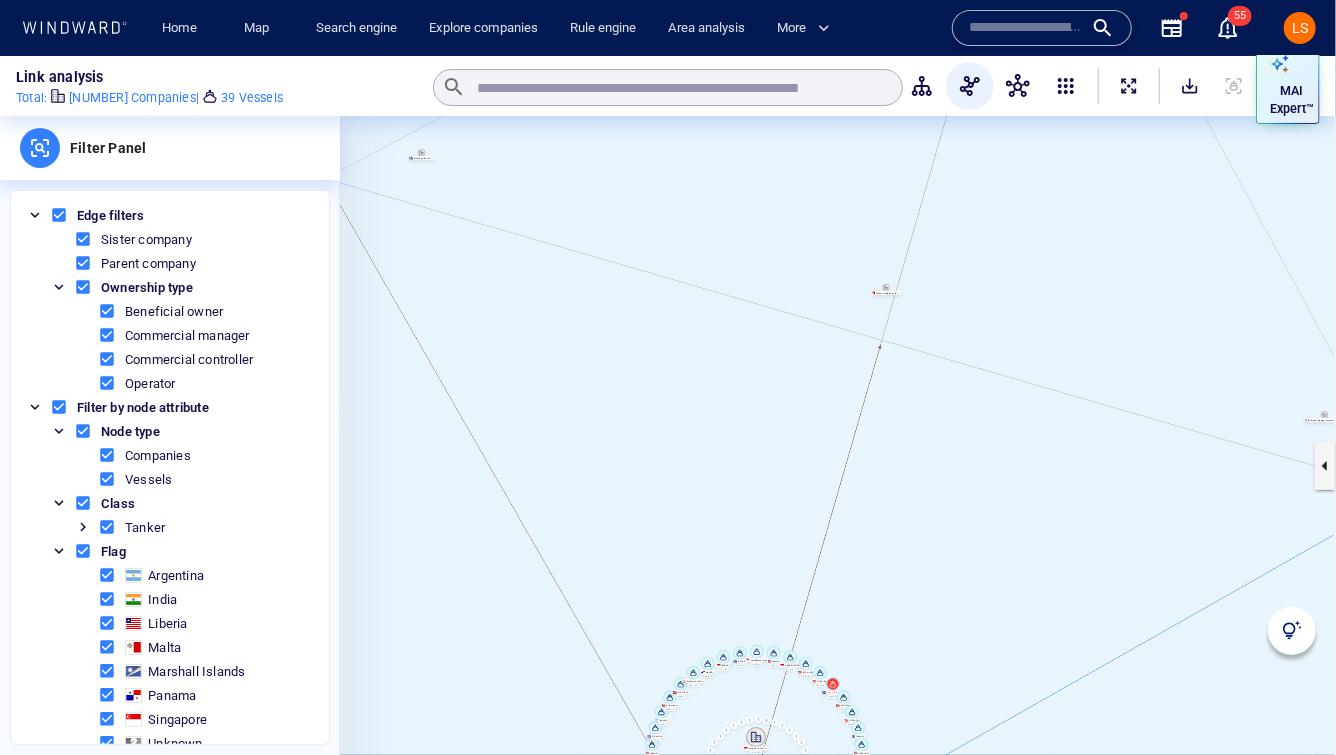 drag, startPoint x: 877, startPoint y: 580, endPoint x: 870, endPoint y: 301, distance: 279.0878 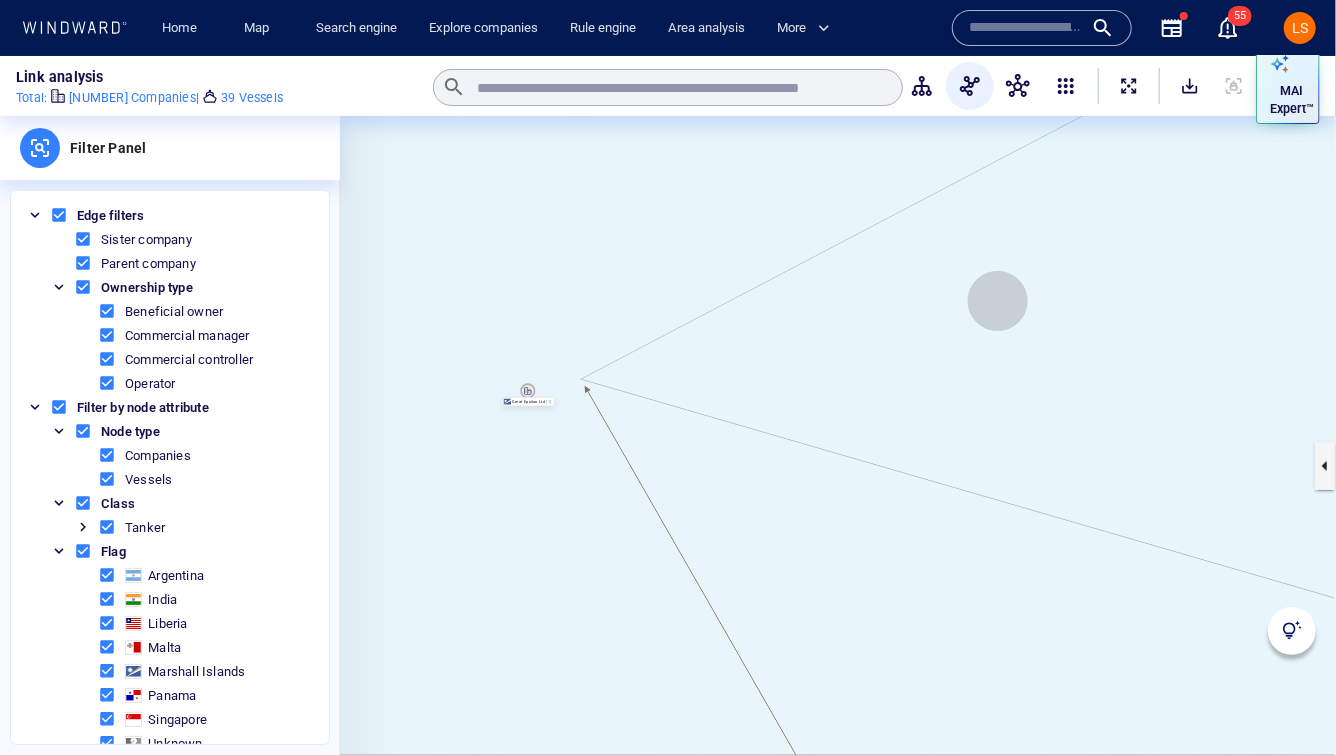 drag, startPoint x: 998, startPoint y: 301, endPoint x: 600, endPoint y: 352, distance: 401.25427 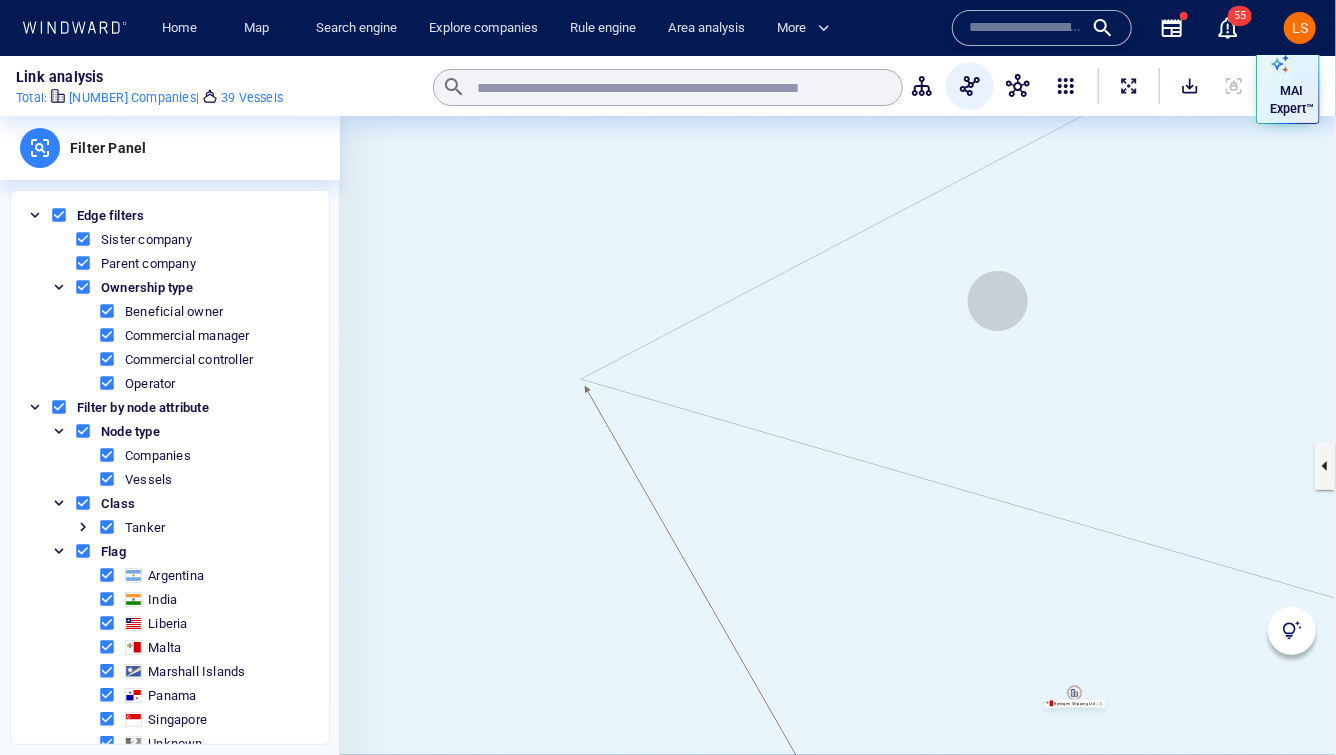 drag, startPoint x: 848, startPoint y: 315, endPoint x: 636, endPoint y: 475, distance: 265.6012 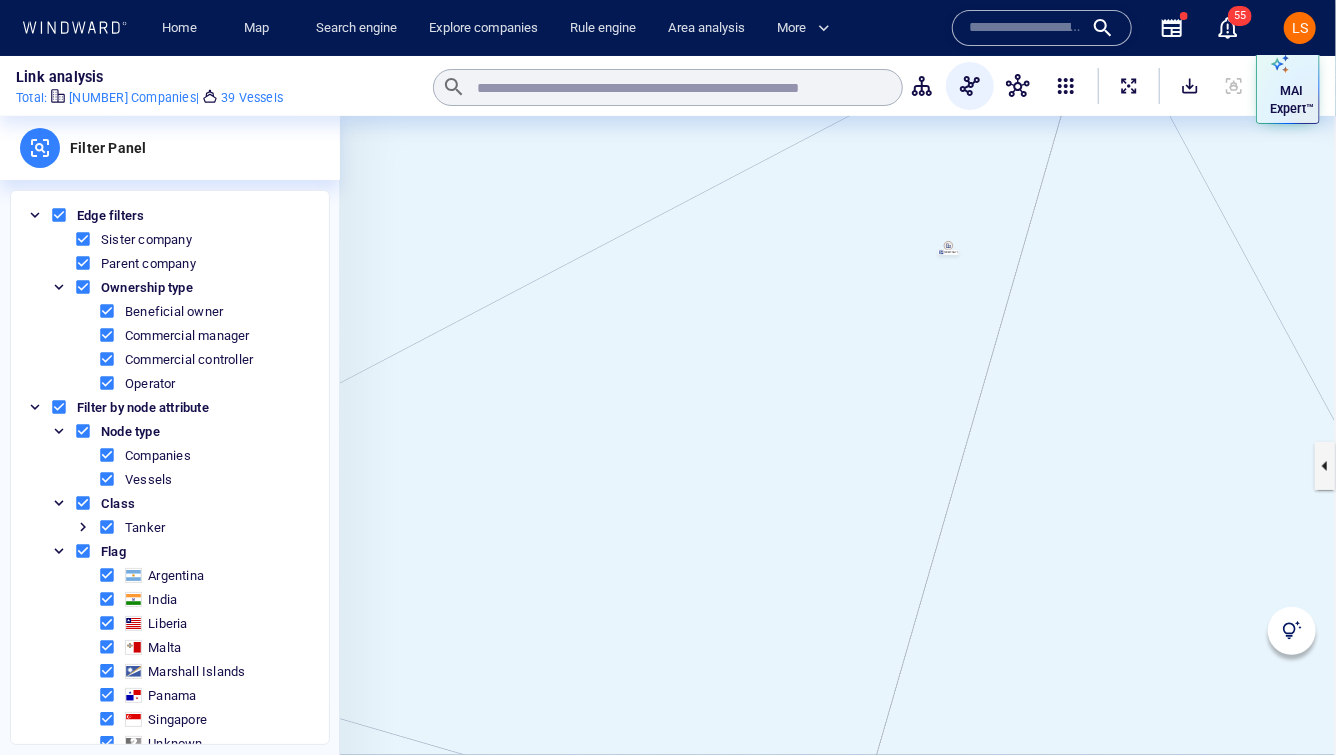 drag, startPoint x: 1077, startPoint y: 345, endPoint x: 968, endPoint y: 445, distance: 147.92227 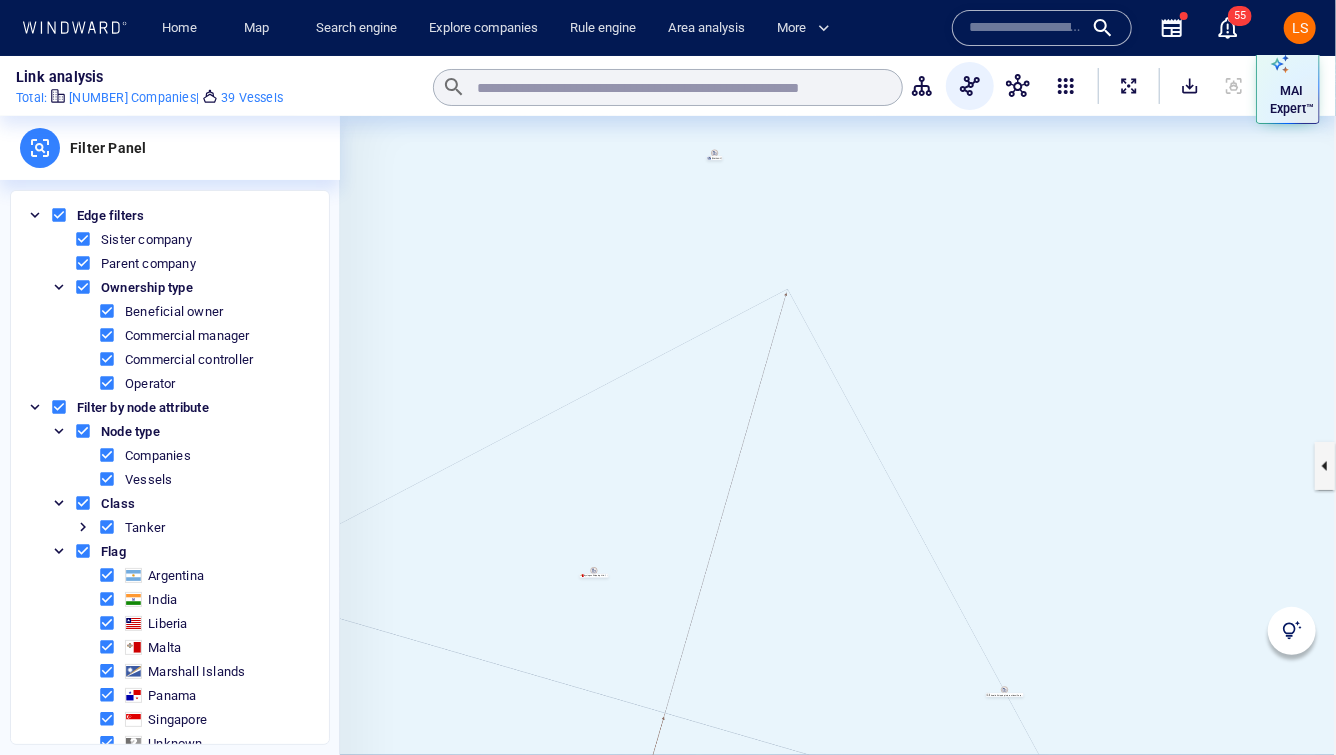 drag, startPoint x: 980, startPoint y: 432, endPoint x: 820, endPoint y: 169, distance: 307.84573 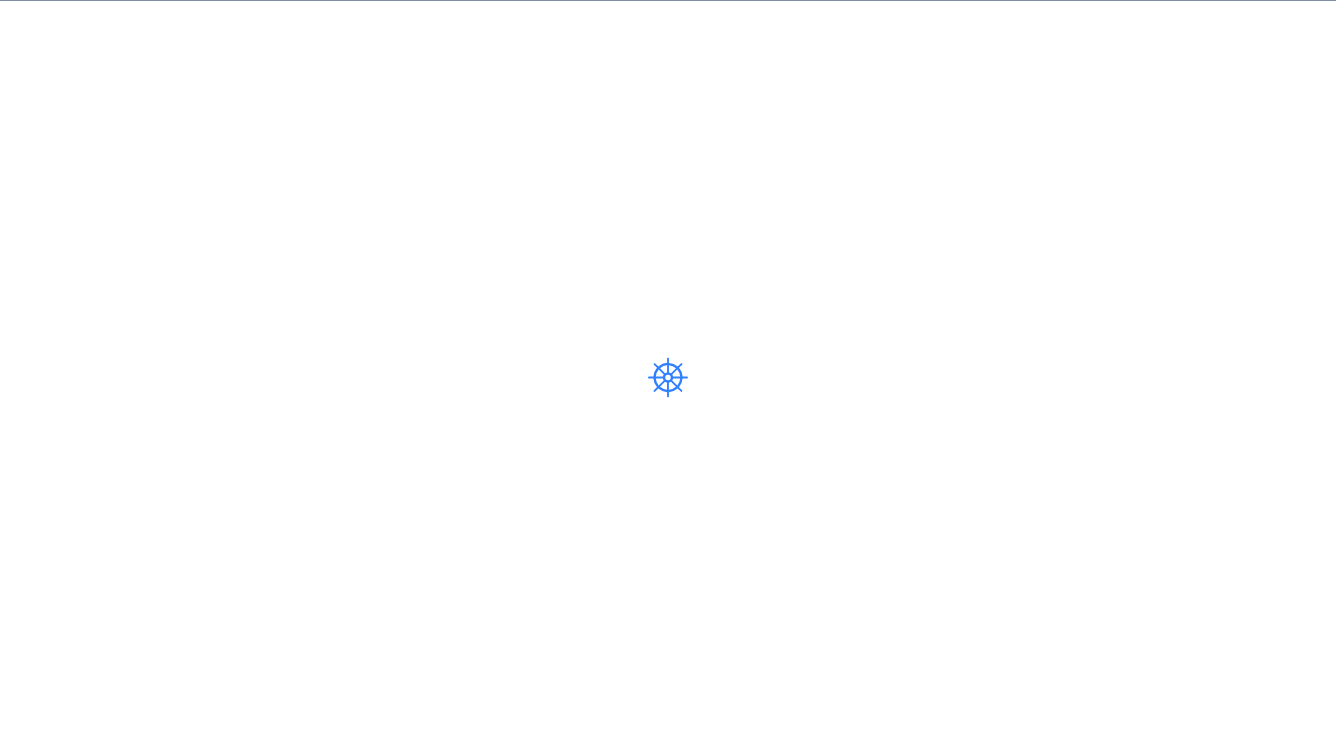 scroll, scrollTop: 0, scrollLeft: 0, axis: both 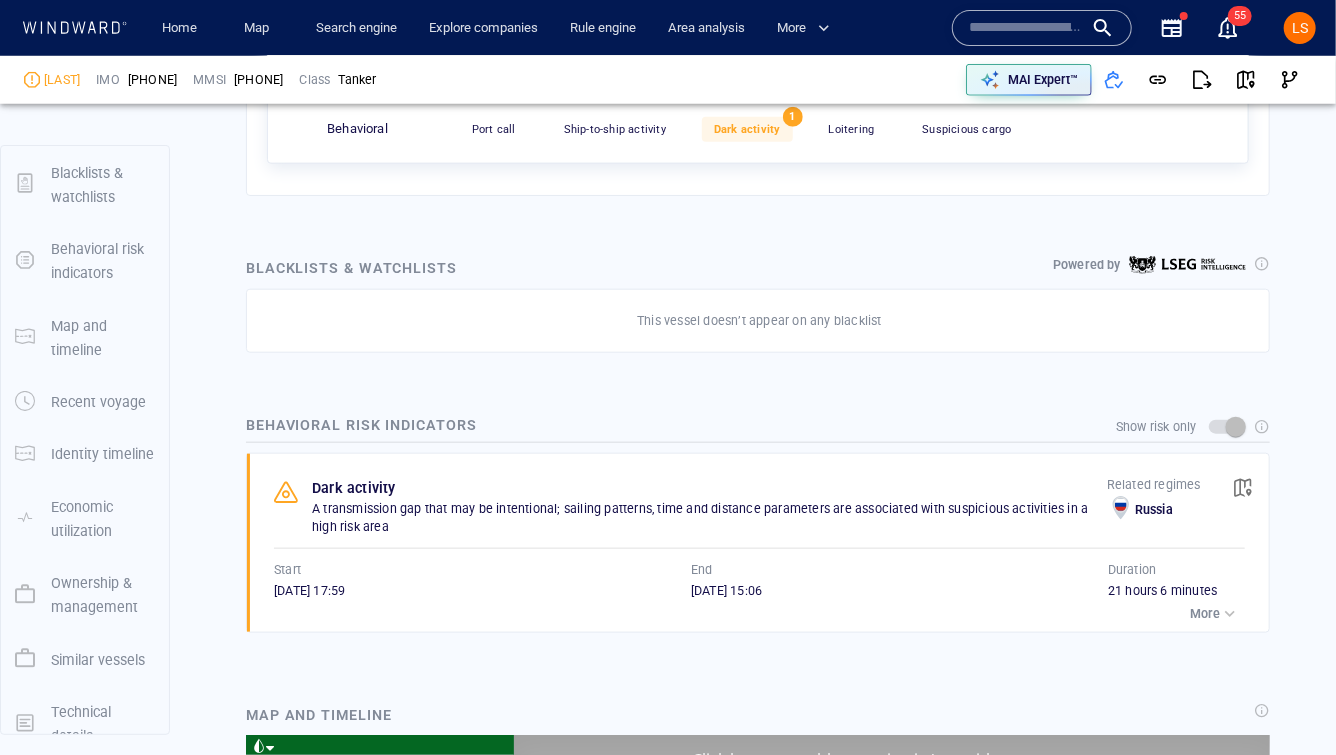 click on "More" at bounding box center (1205, 614) 